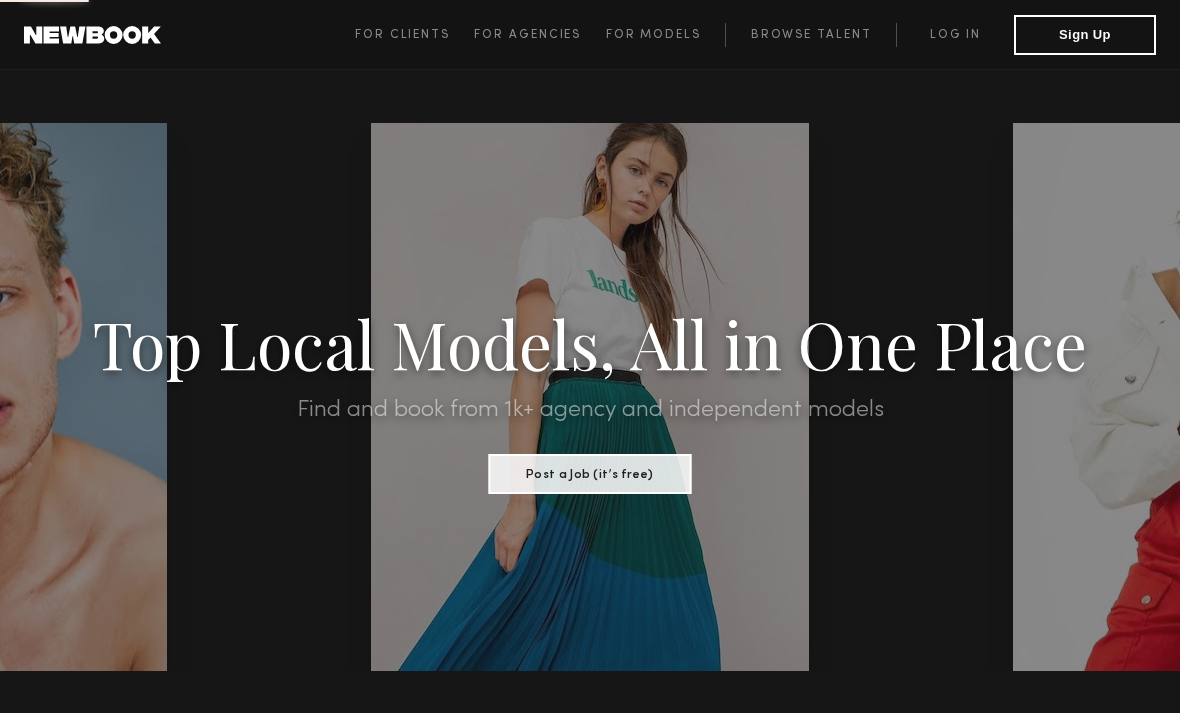 scroll, scrollTop: 0, scrollLeft: 0, axis: both 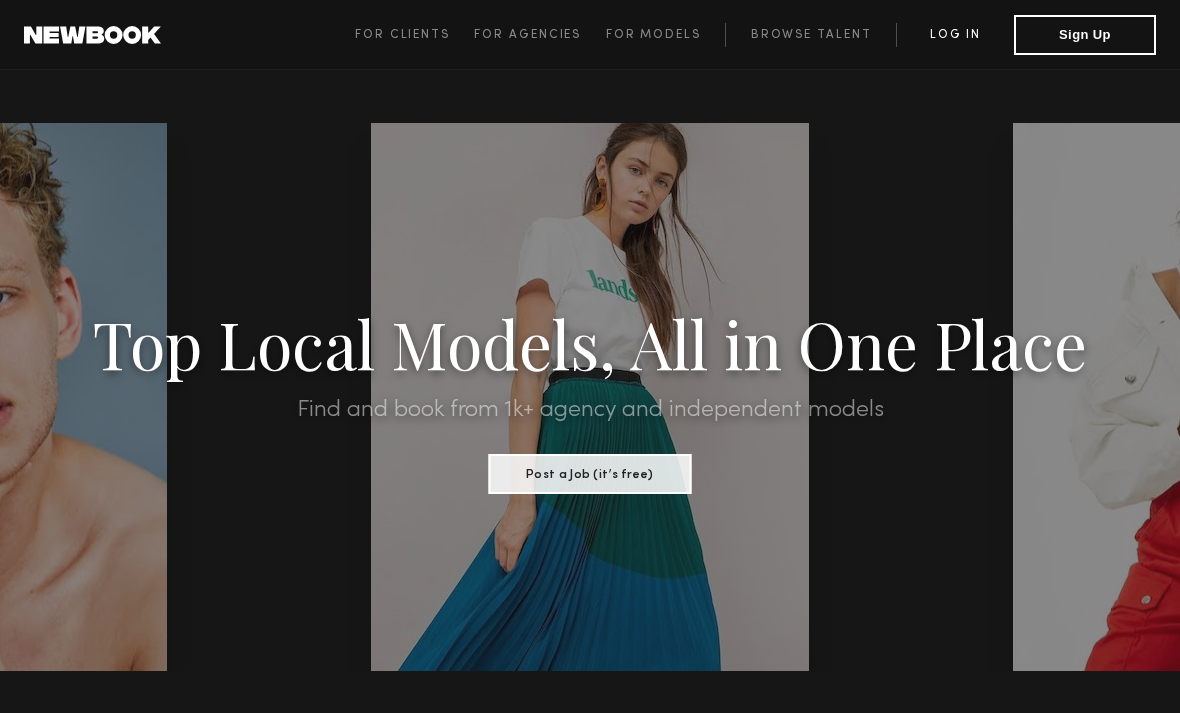 click on "Log in" 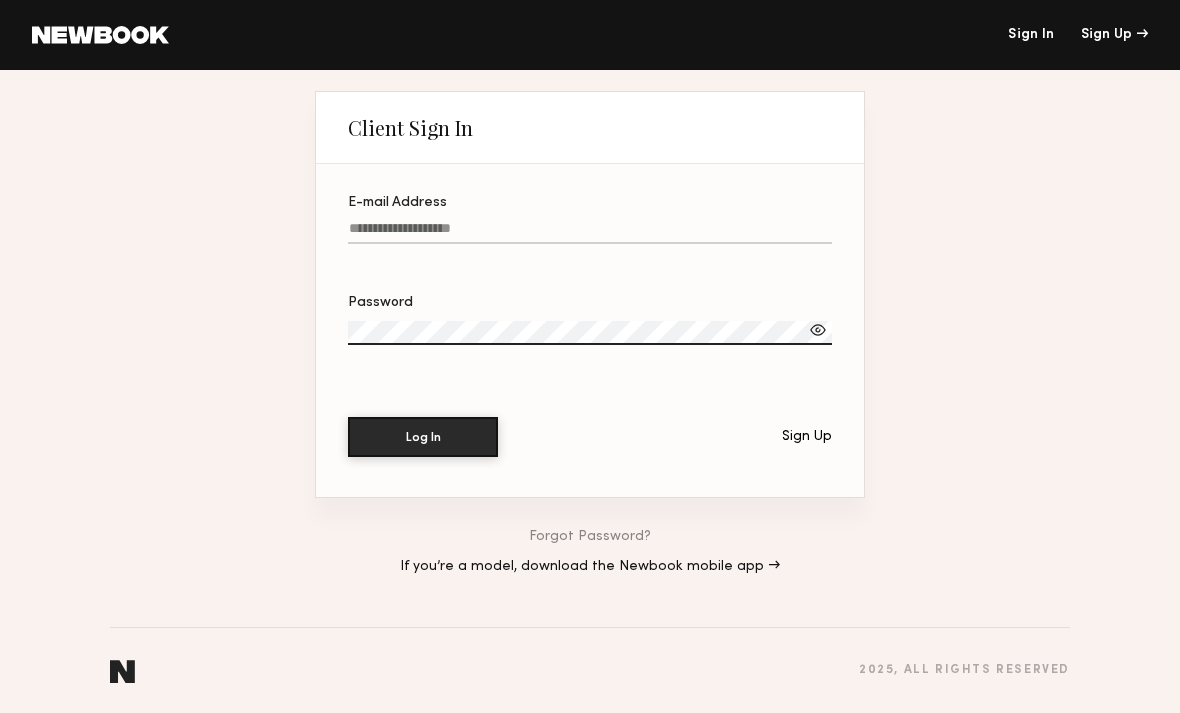 click on "E-mail Address" 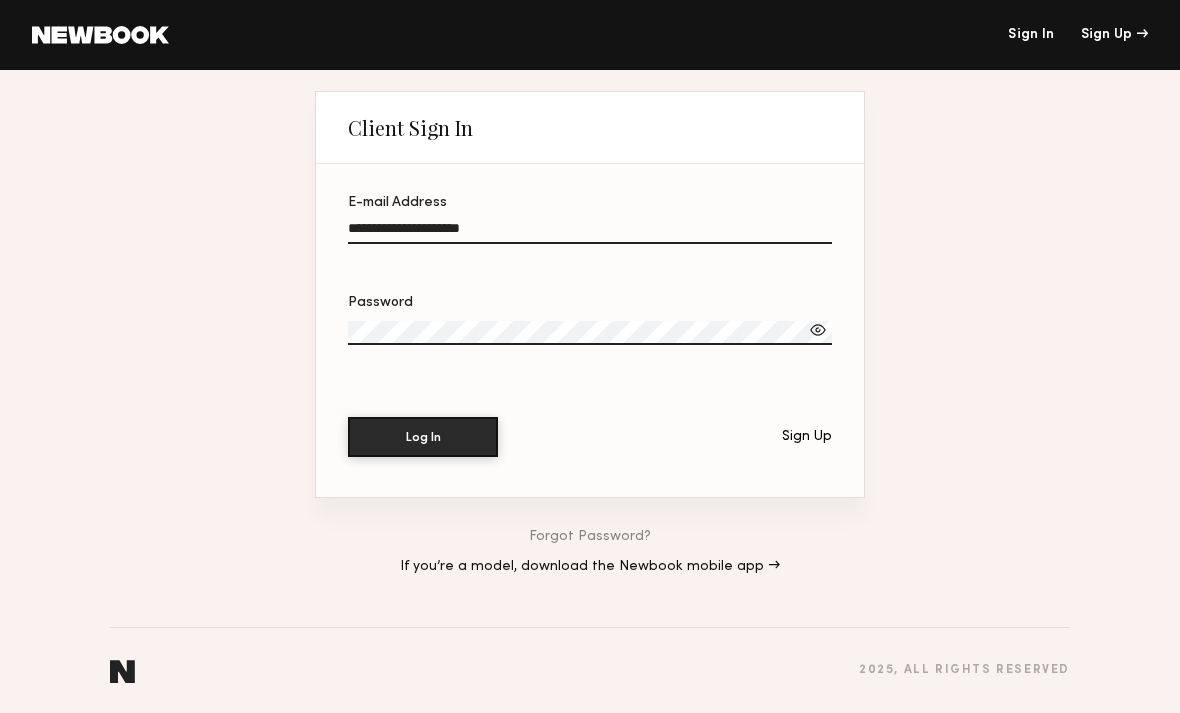 click on "Log In" 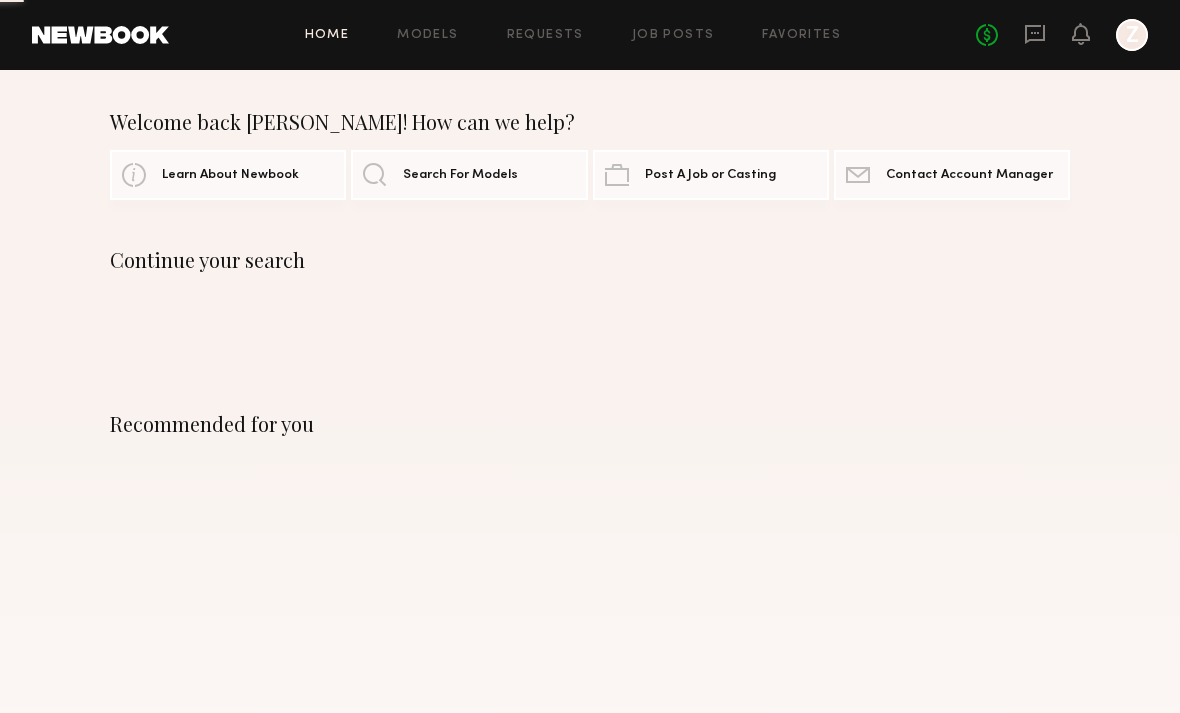 click on "Recommended for you" 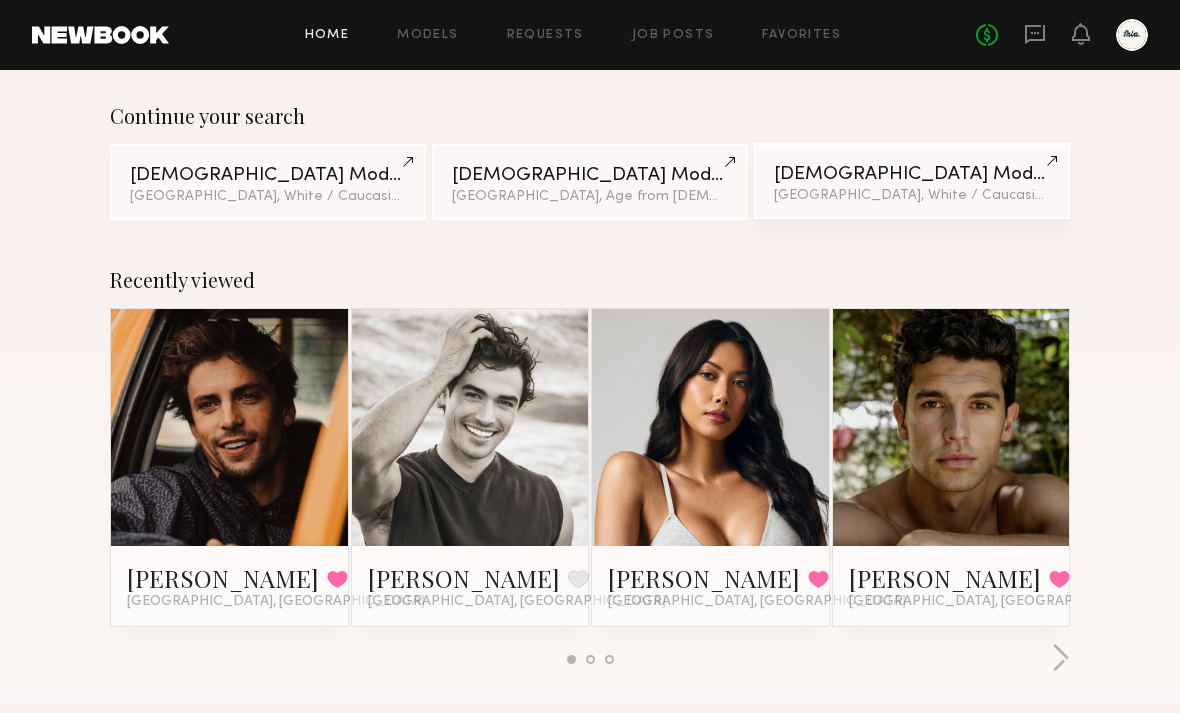scroll, scrollTop: 0, scrollLeft: 0, axis: both 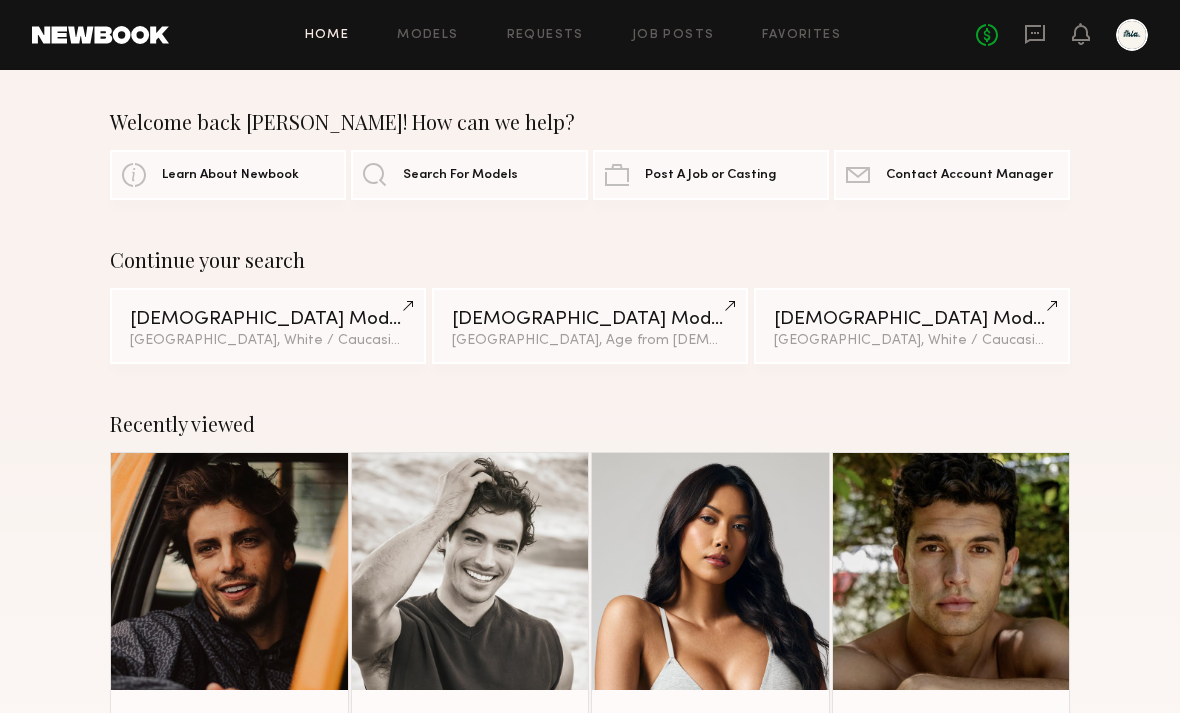 click 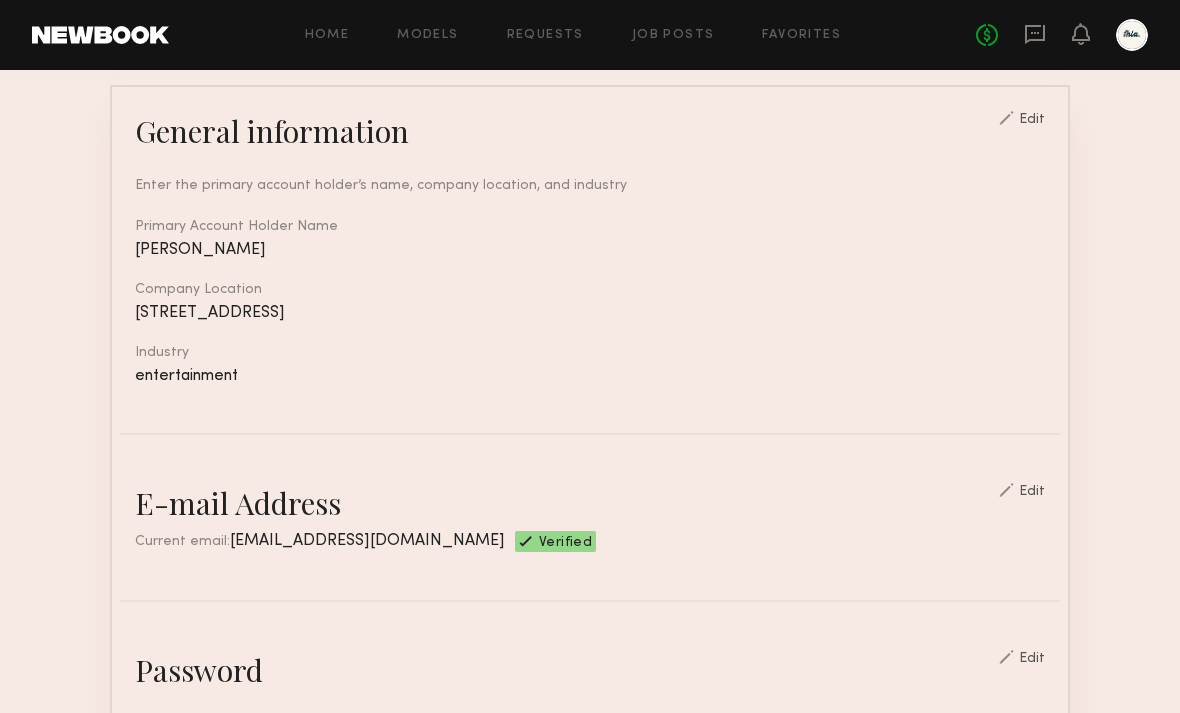 scroll, scrollTop: 0, scrollLeft: 0, axis: both 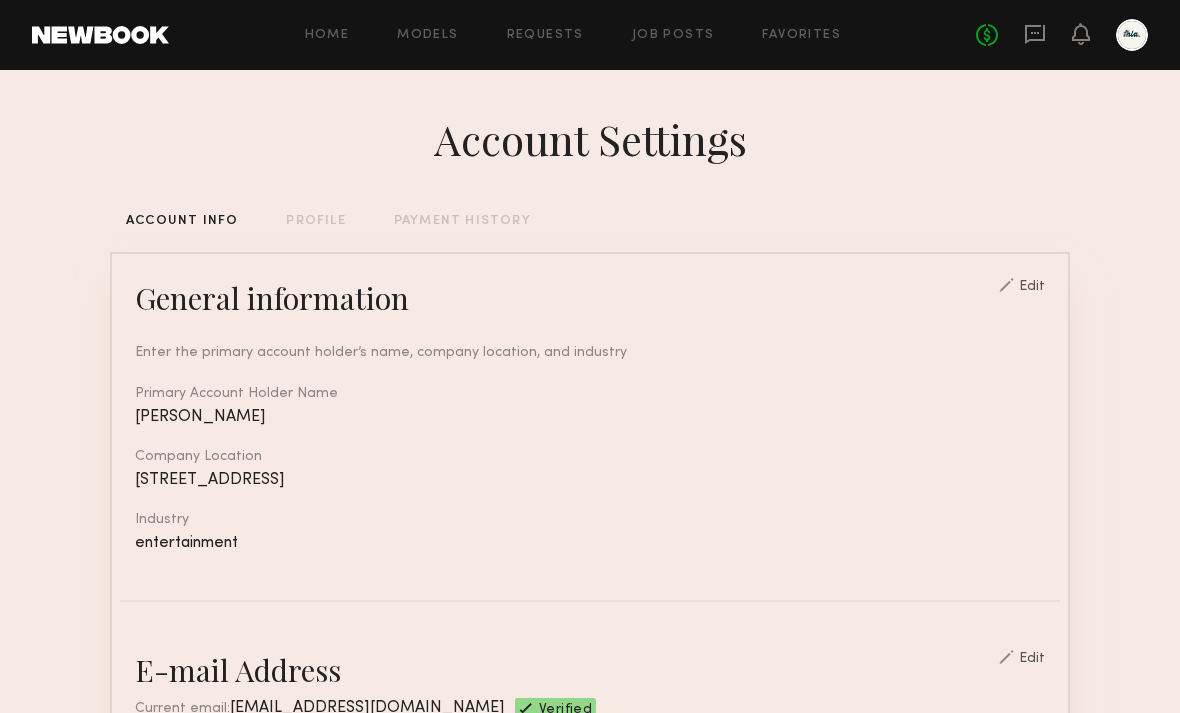 click on "PROFILE" 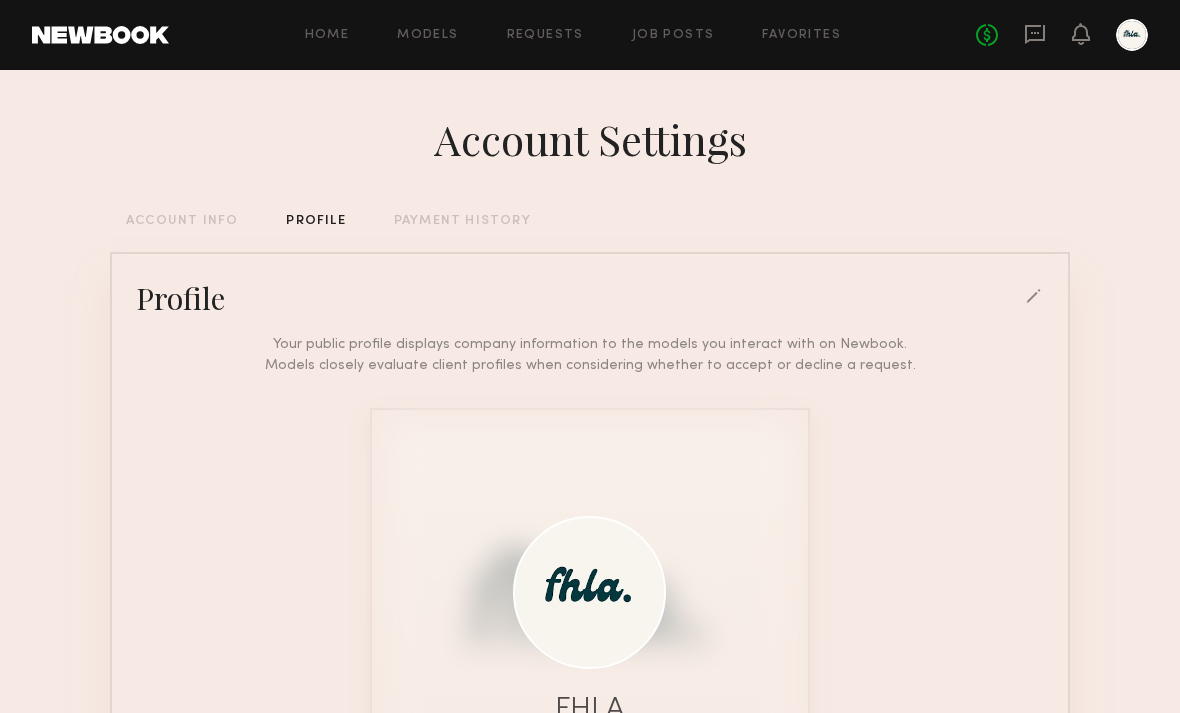 click 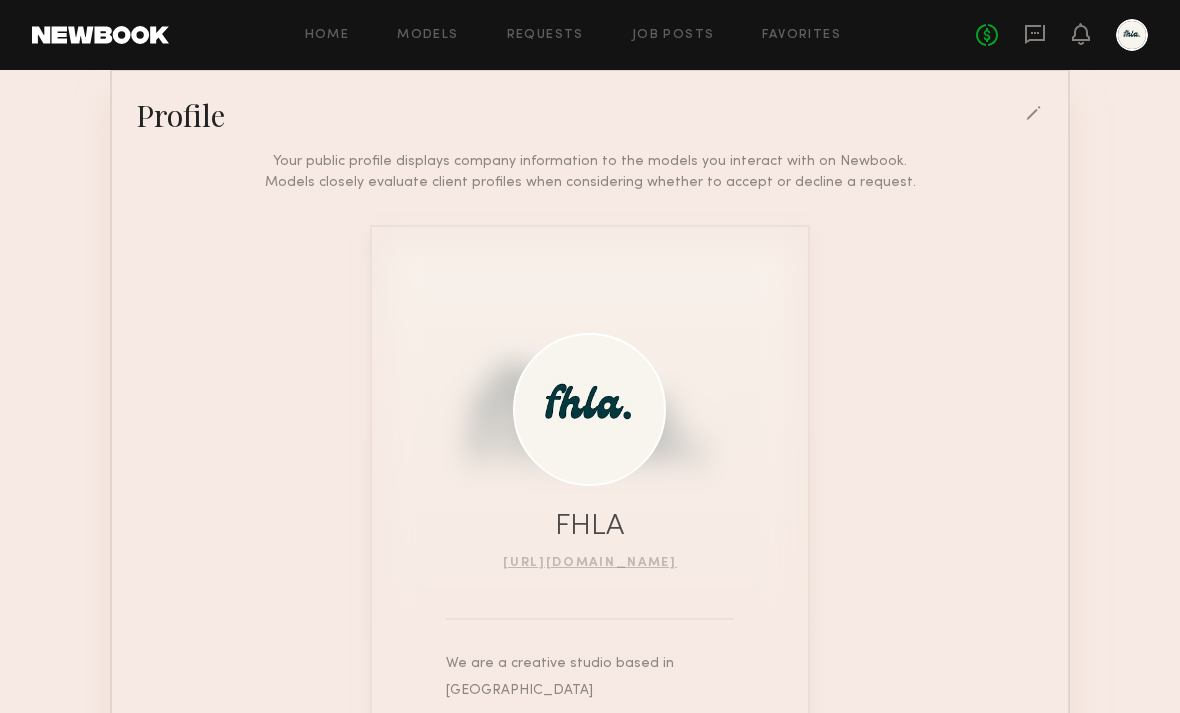 scroll, scrollTop: 187, scrollLeft: 0, axis: vertical 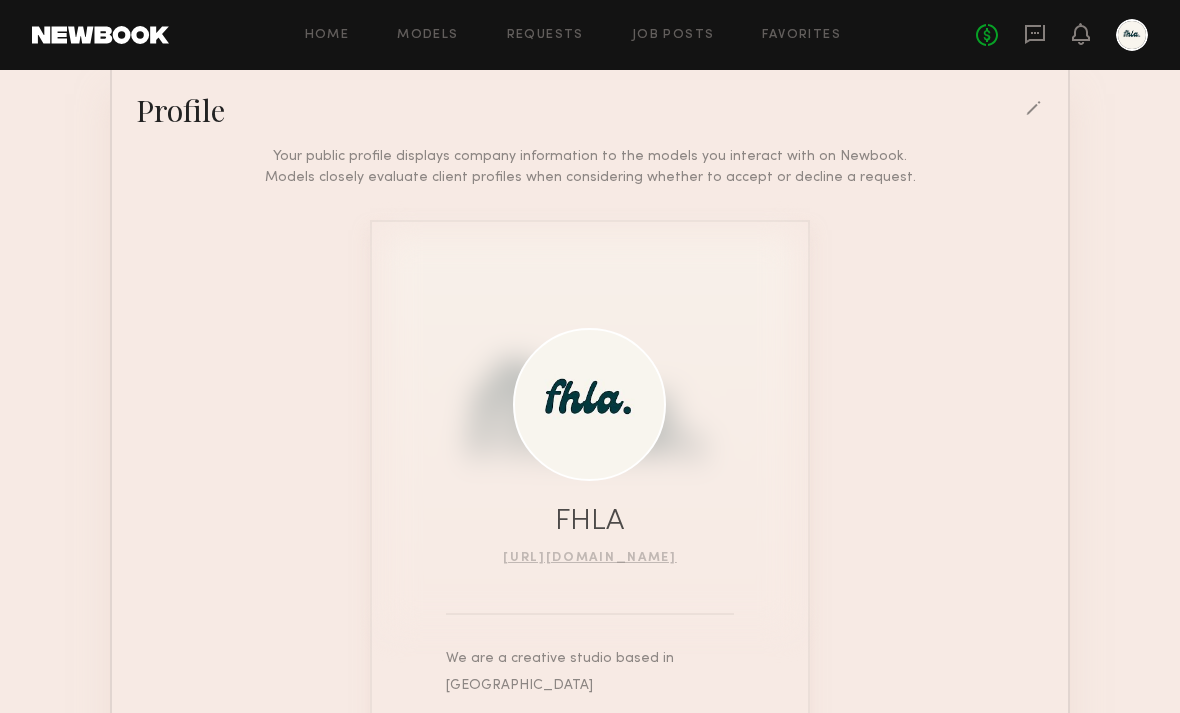 click on "FHLA" 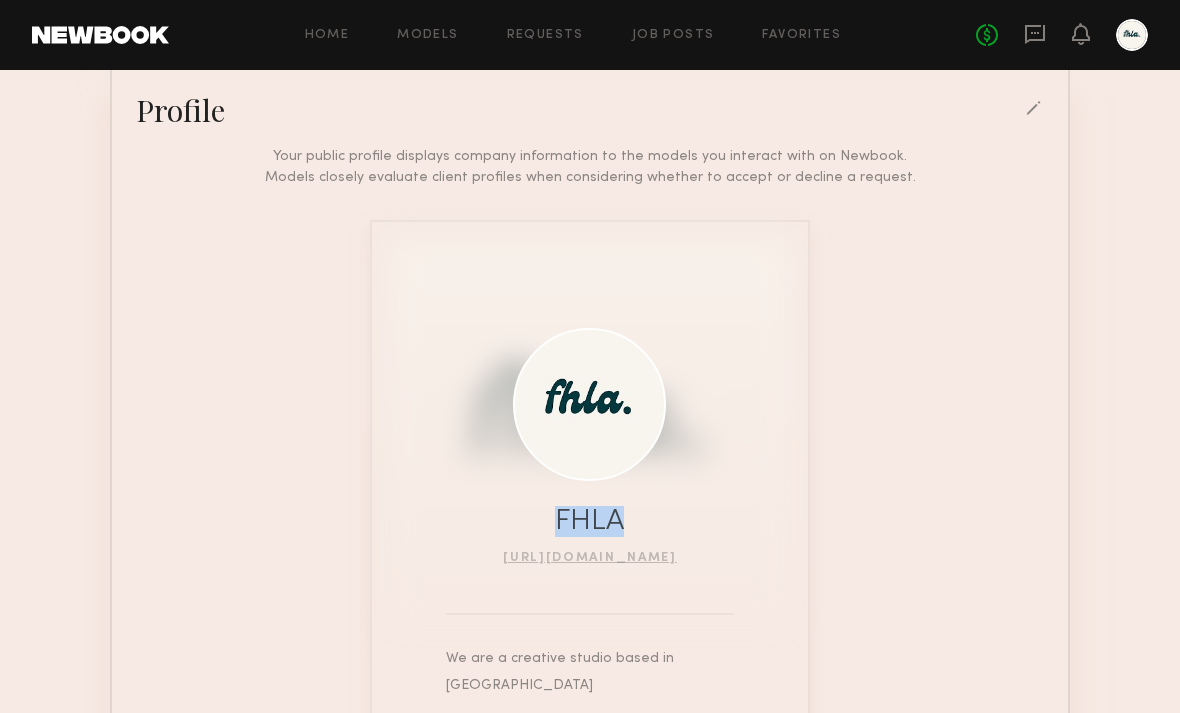 click on "FHLA" 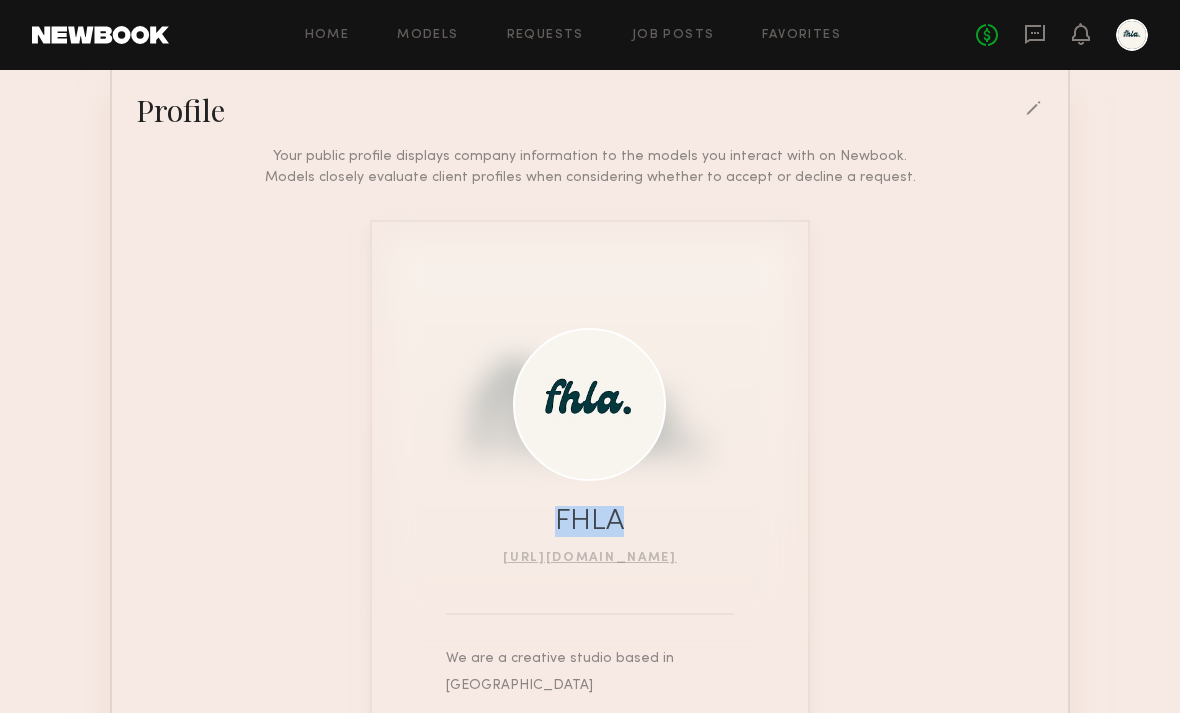 click on "FHLA http://www.flavorhousela.com" 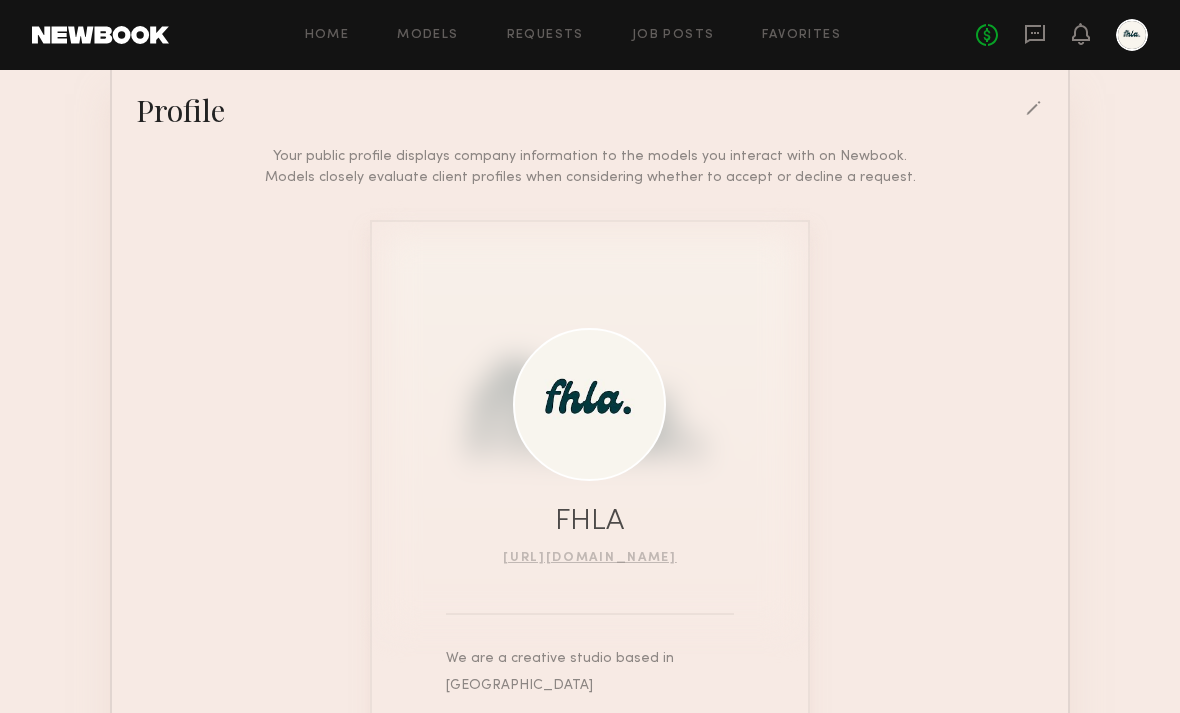 click 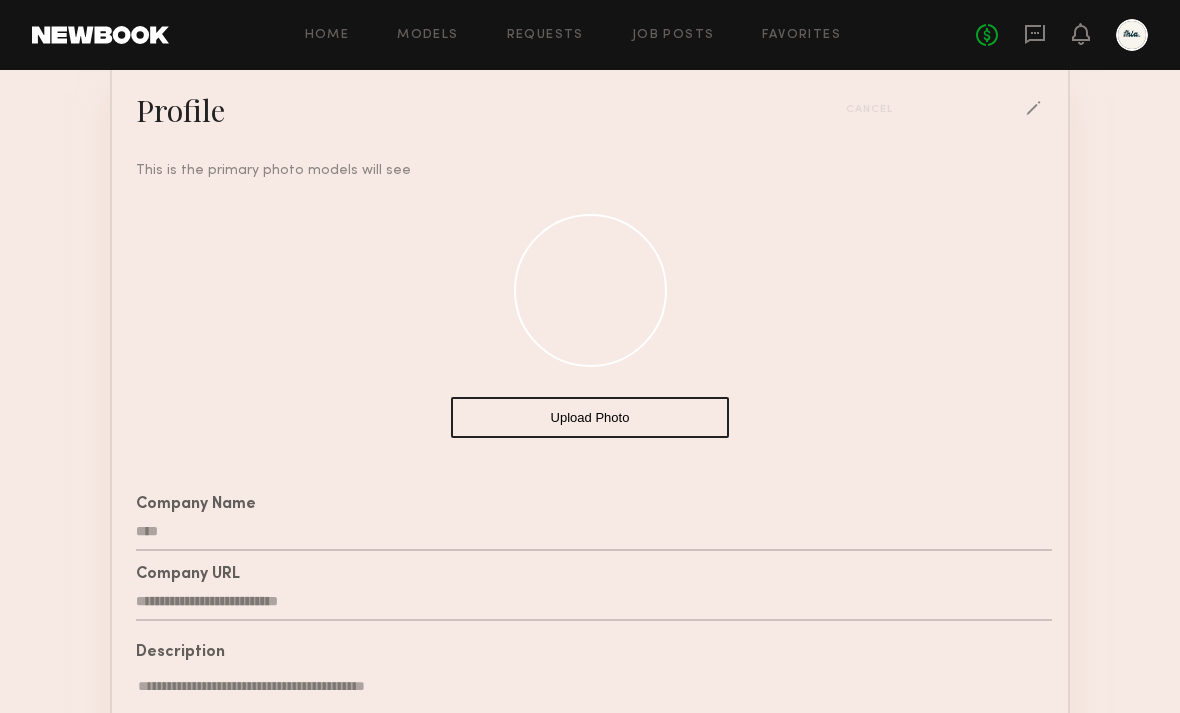 scroll, scrollTop: 188, scrollLeft: 0, axis: vertical 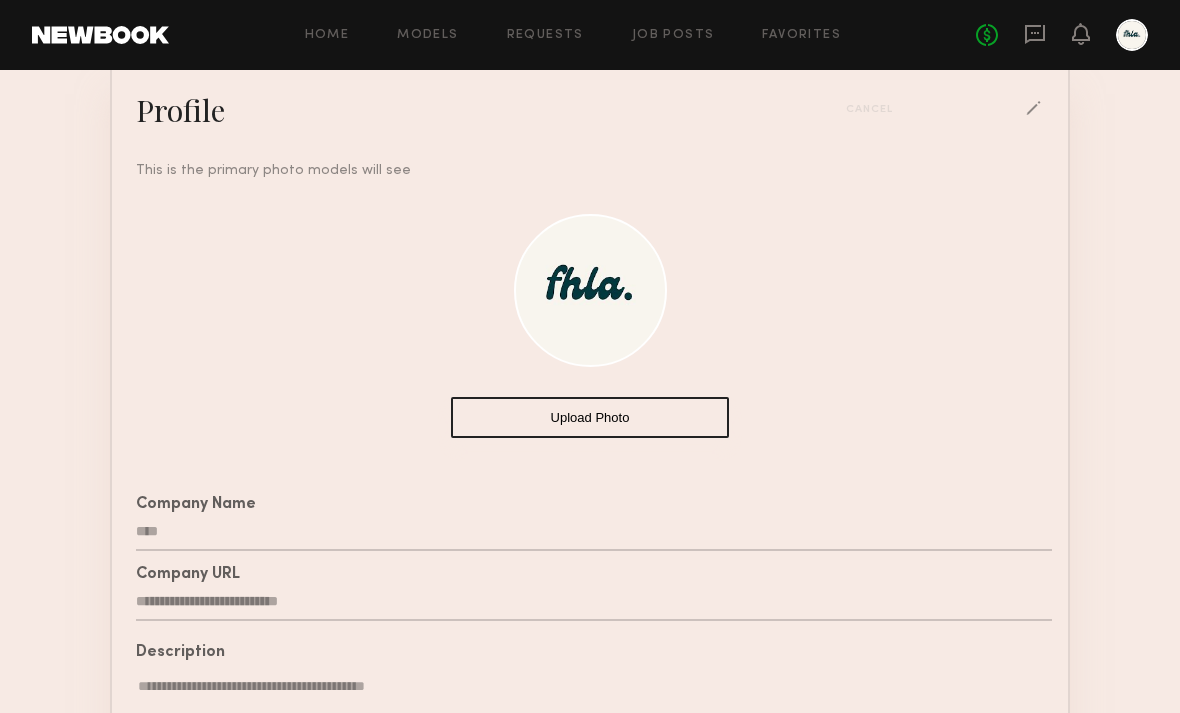 click on "****" 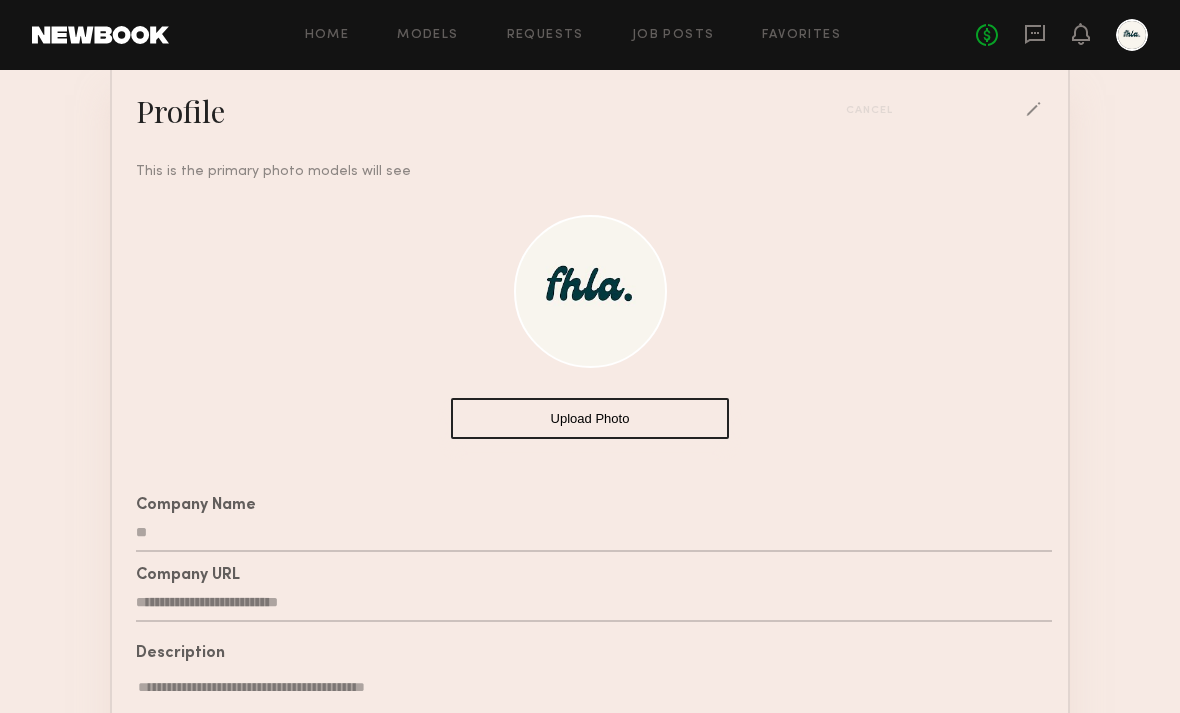 type on "*" 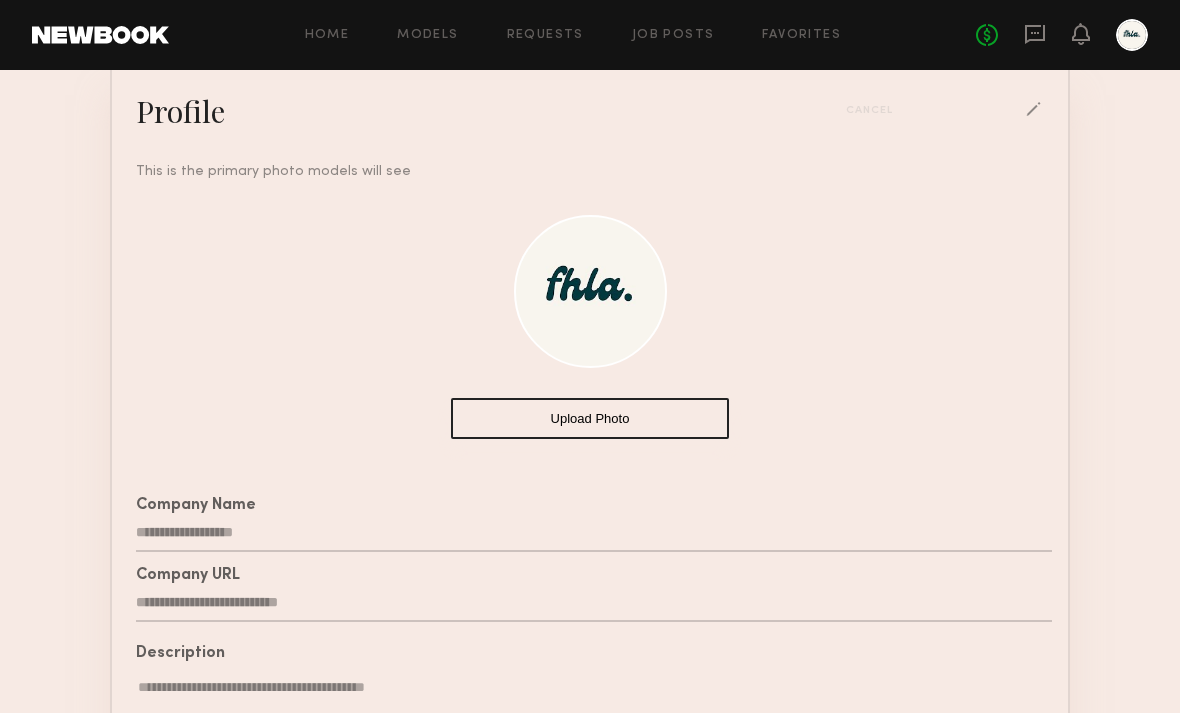 type on "**********" 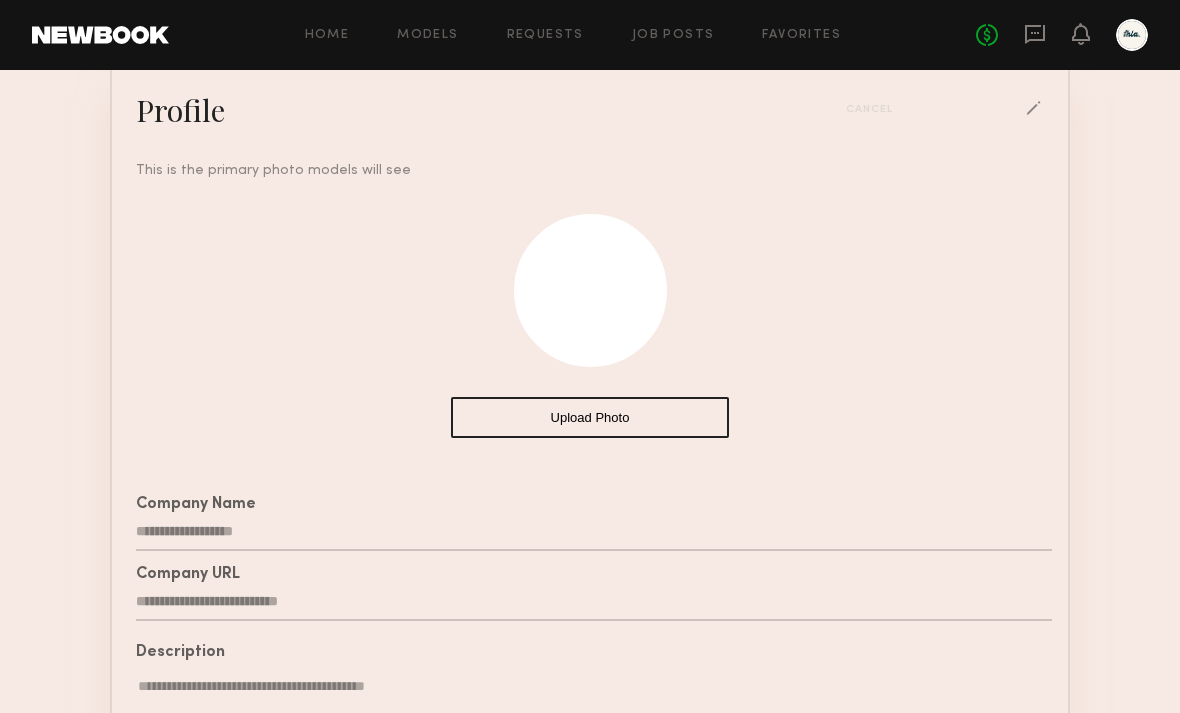 click on "Upload Photo" 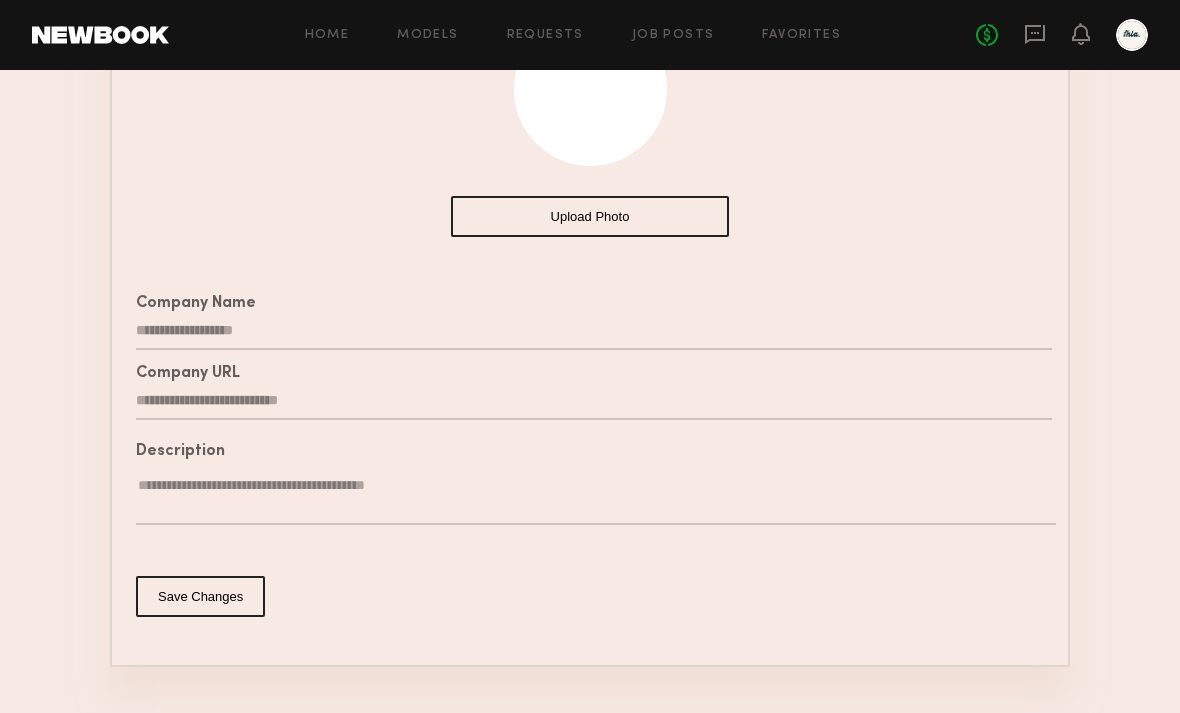 click on "Save Changes" 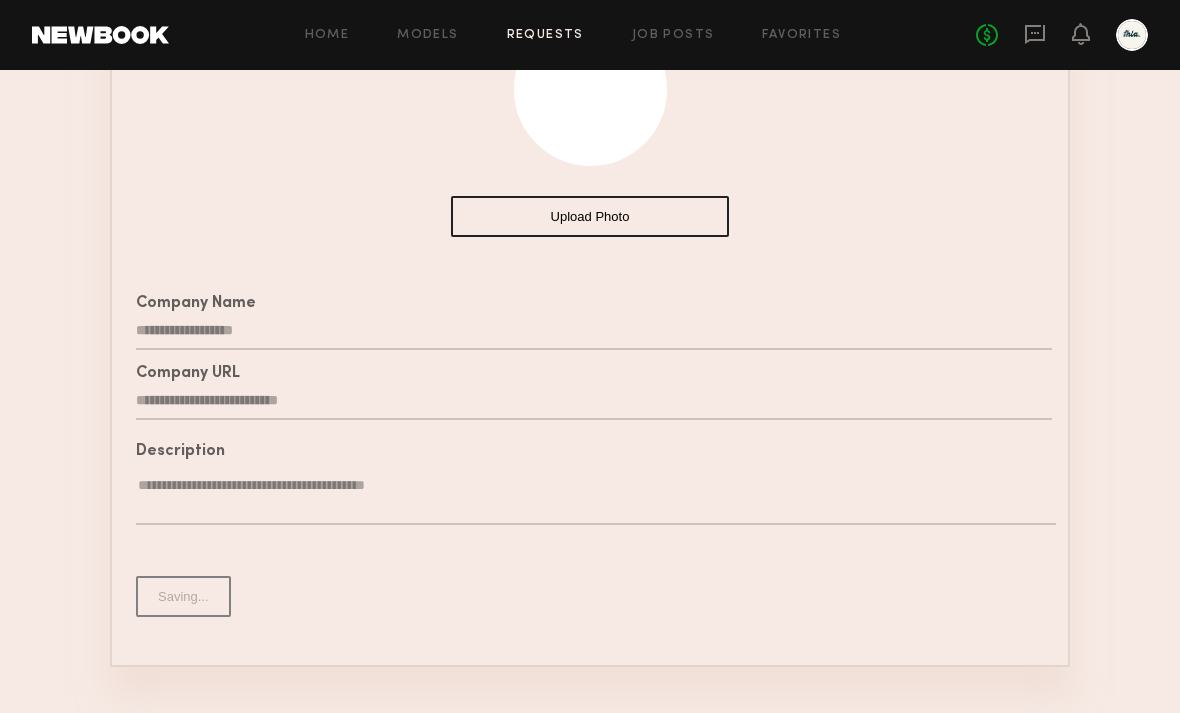 scroll, scrollTop: 317, scrollLeft: 0, axis: vertical 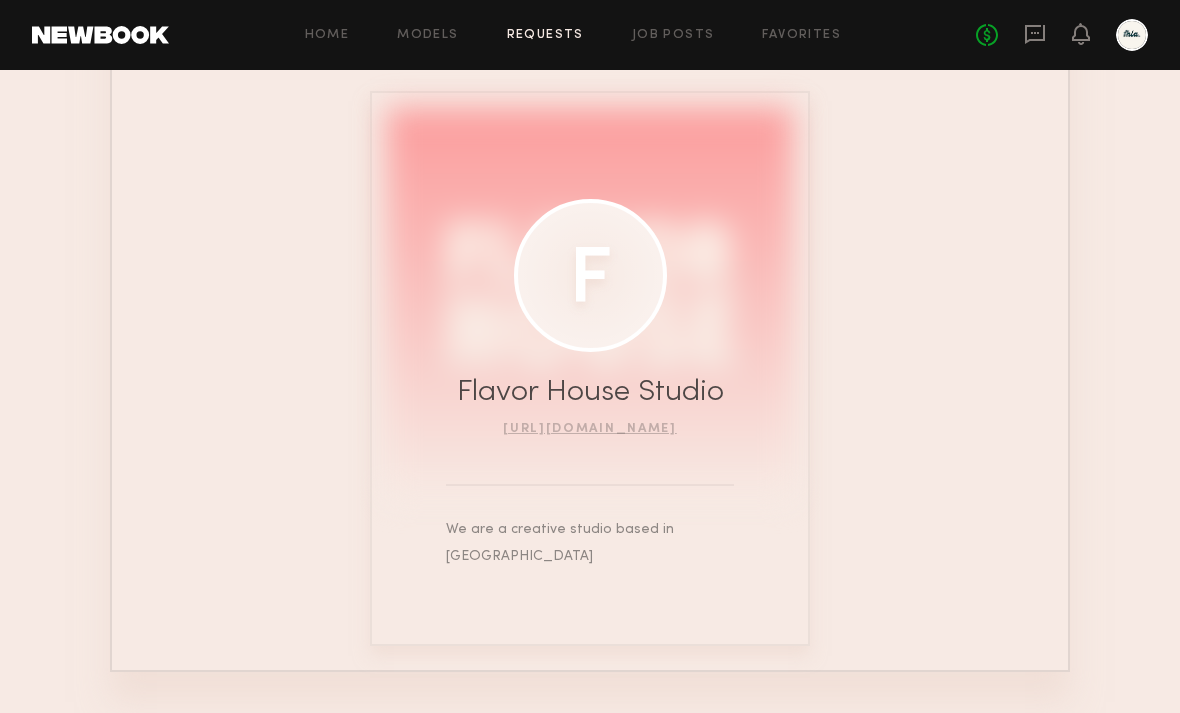 click on "Home Models Requests Job Posts Favorites Sign Out No fees up to $5,000 Account Settings  ACCOUNT INFO   PROFILE   PAYMENT HISTORY  Profile  Your public profile displays company information to the models you interact with on Newbook. Models closely evaluate client profiles when considering whether to accept or decline a request.  F Flavor House Studio http://www.flavorhousela.com We are a creative studio based in Los Angeles  Almost there   Thank you for registering for Newbook. Your account is under review. This content will be visible as soon as your account is approved.   Almost there   Thank you for registering for Newbook. Your account is under review. You can connect directly with models as soon as your account is approved.   Almost there   Your account is under review. You can post a job once approved.   Almost there   Your account is under review. You can send requests once approved.   Almost there   Your account is under review. You can send requests once approved.   Resend Email" at bounding box center (590, 227) 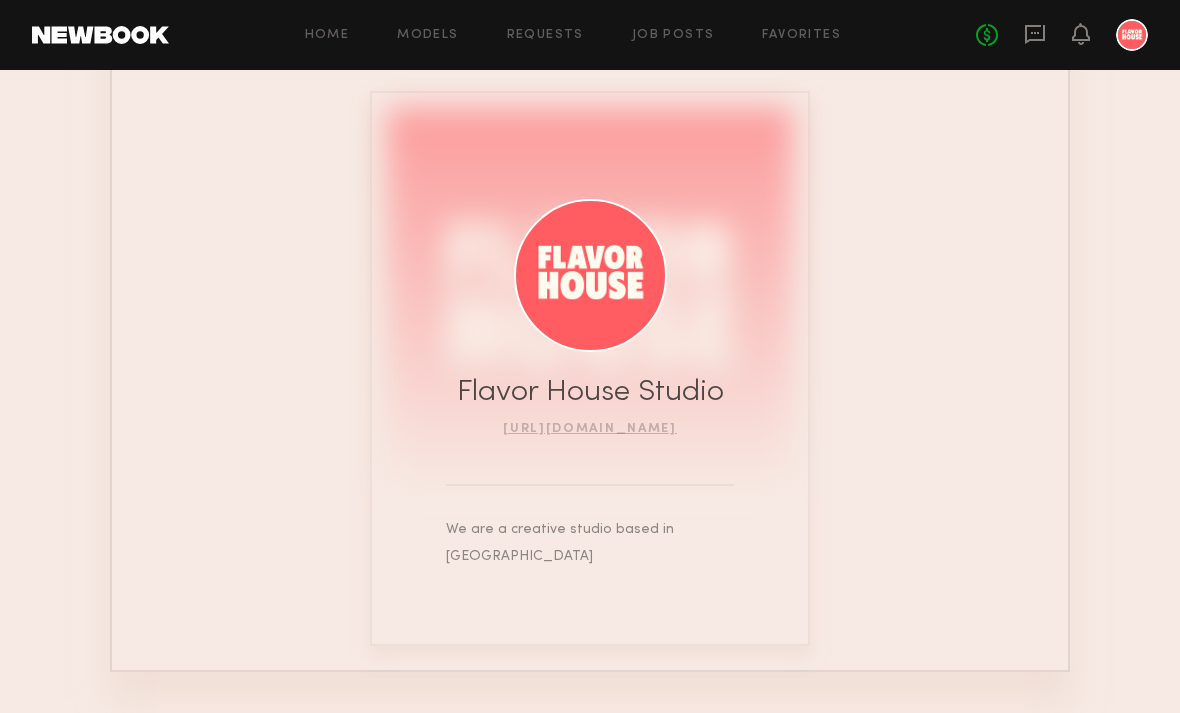 click on "Home Models Requests Job Posts Favorites Sign Out No fees up to $5,000" 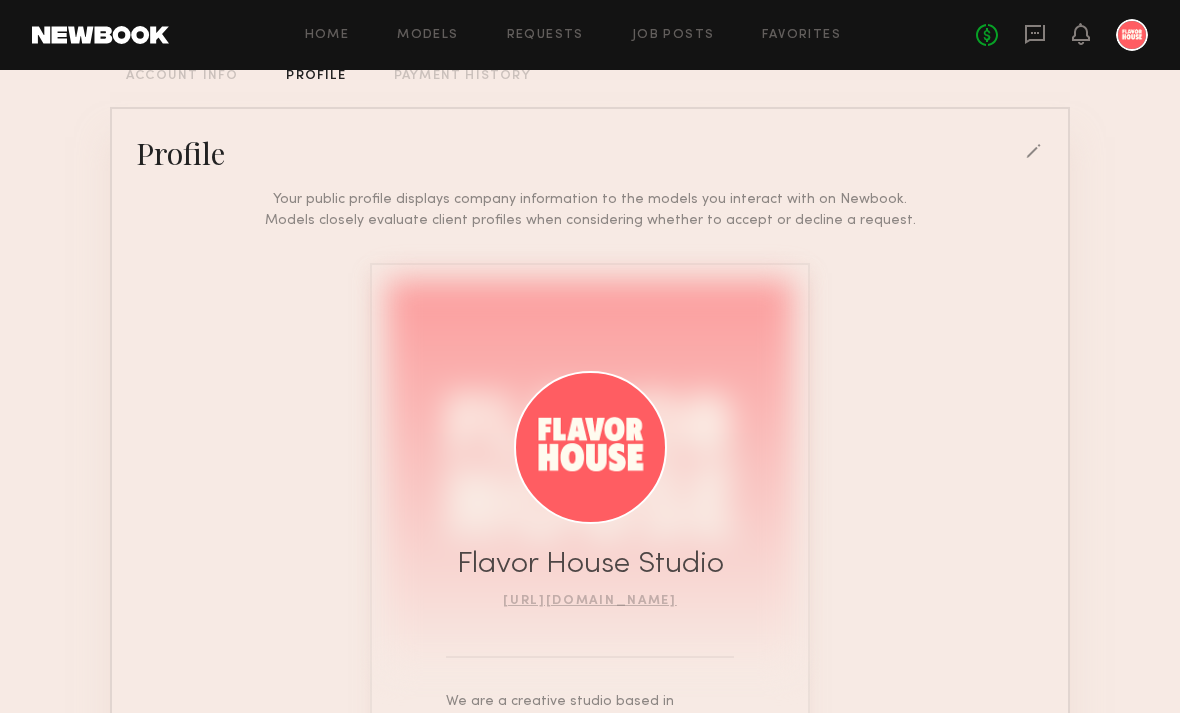 scroll, scrollTop: 0, scrollLeft: 0, axis: both 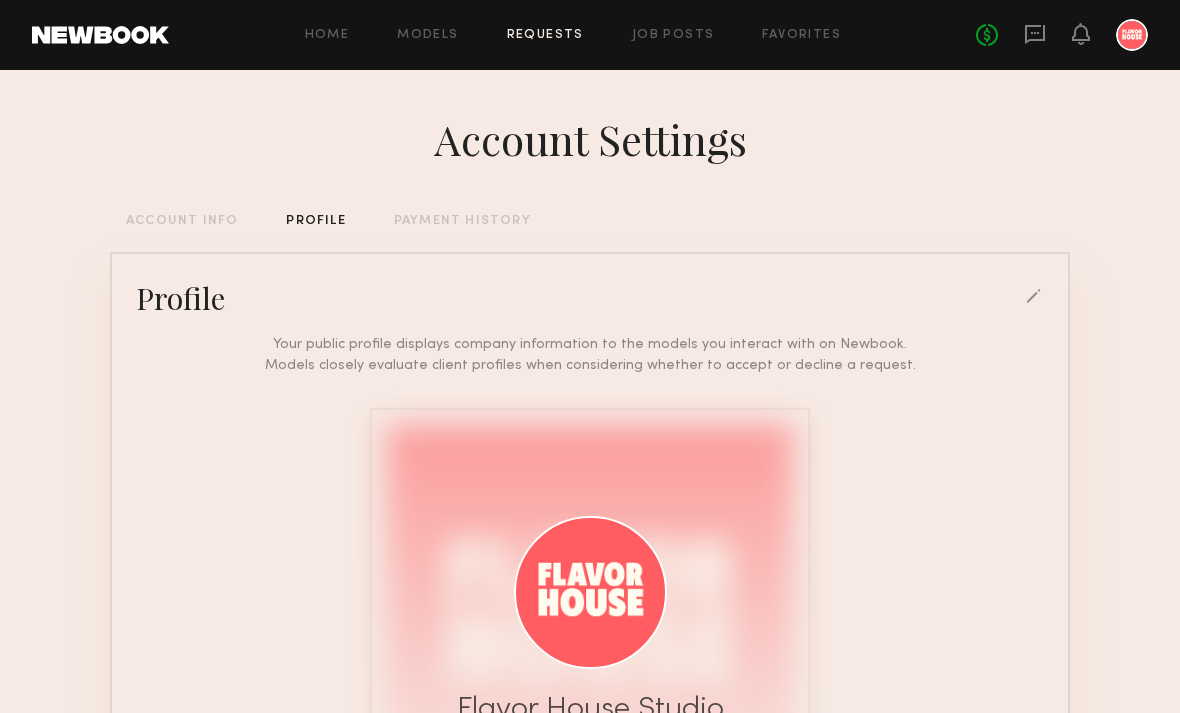 click on "Requests" 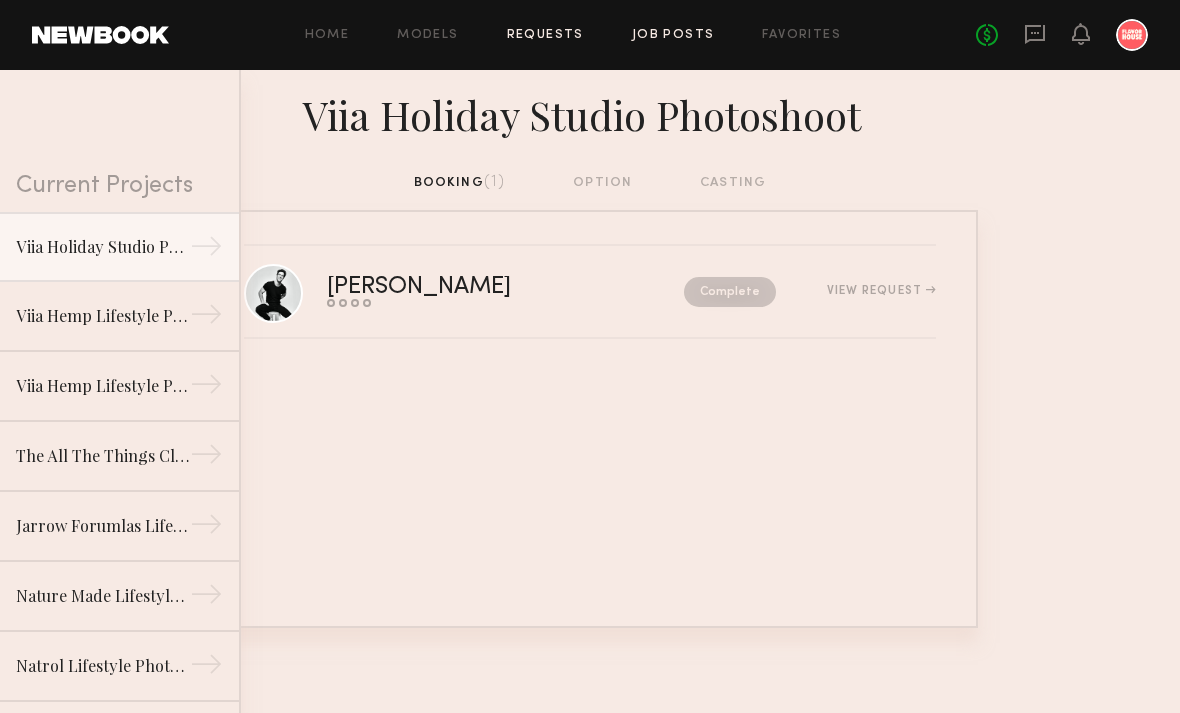 click on "Job Posts" 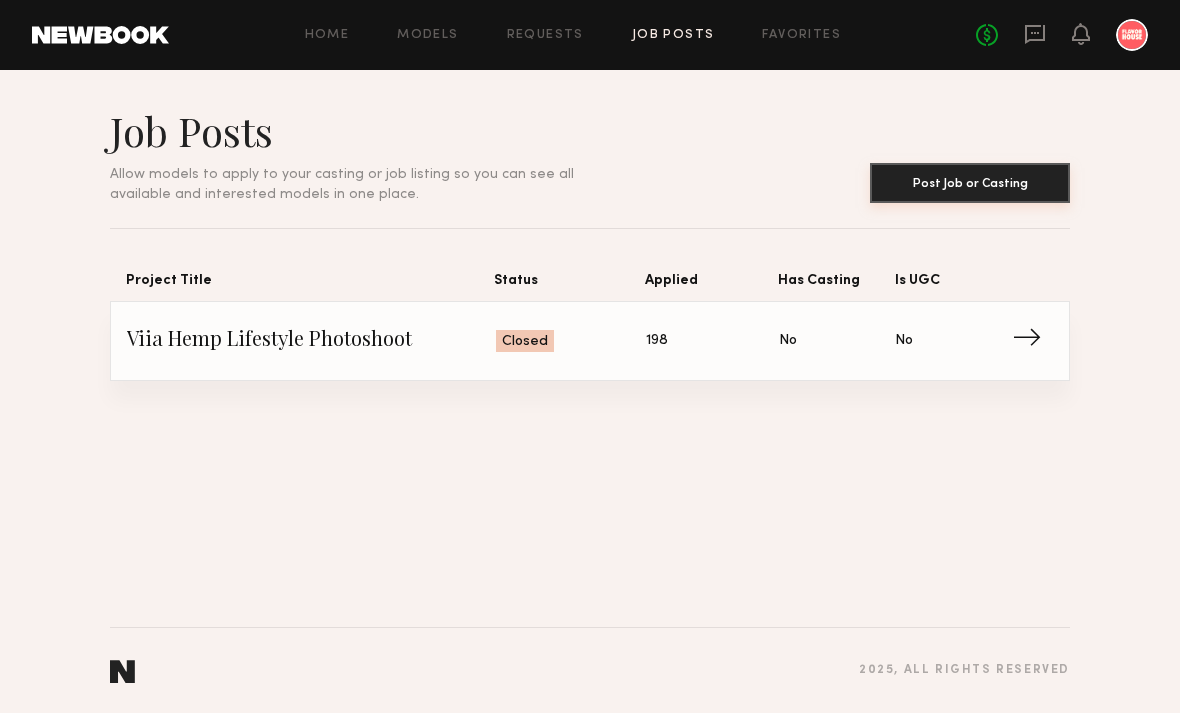 click on "Post Job or Casting" 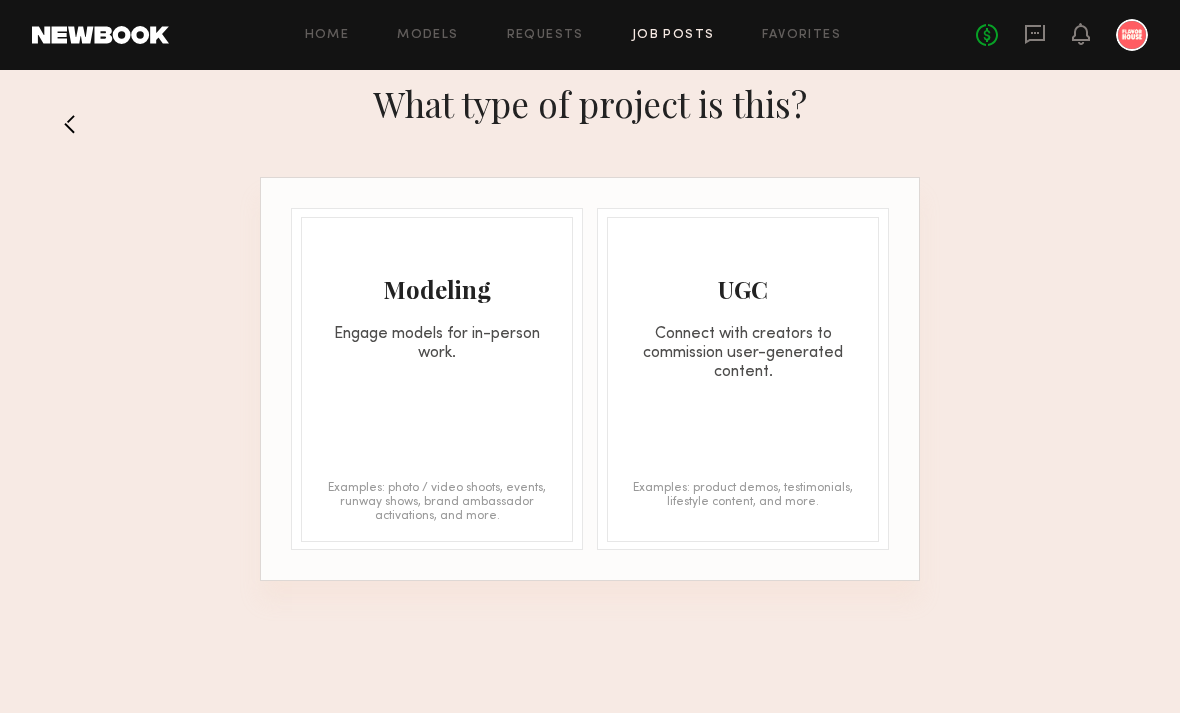 click on "Modeling Engage models for in-person work." 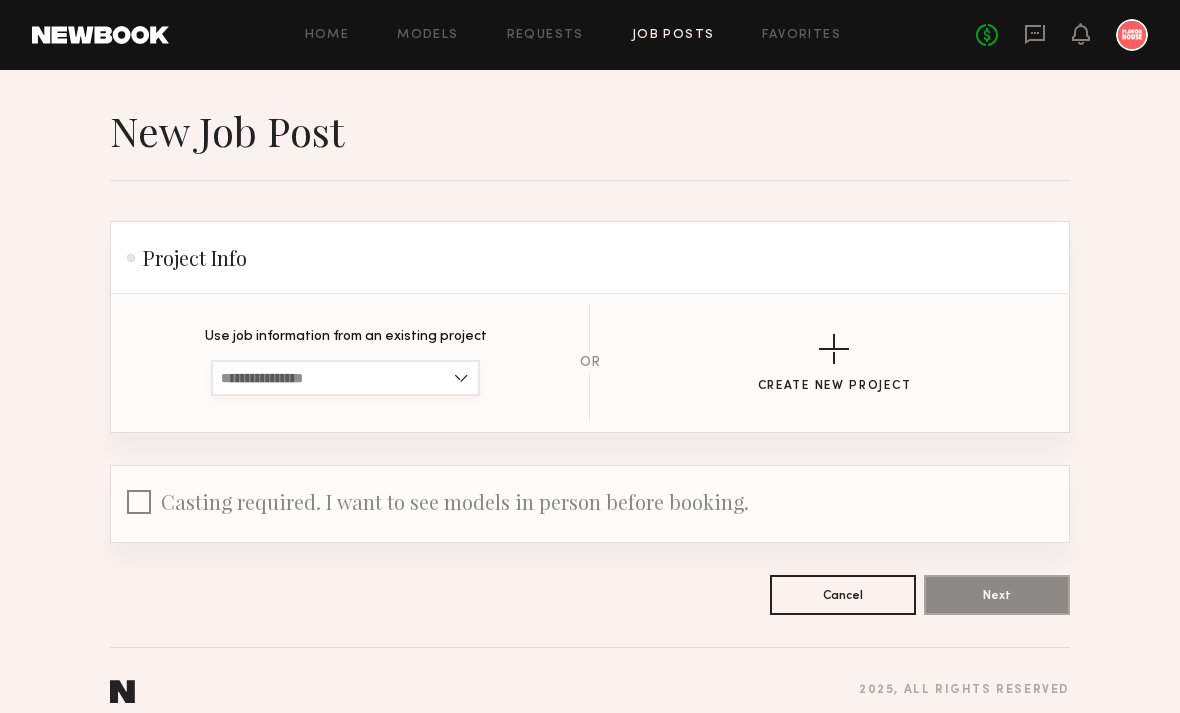 click at bounding box center [345, 378] 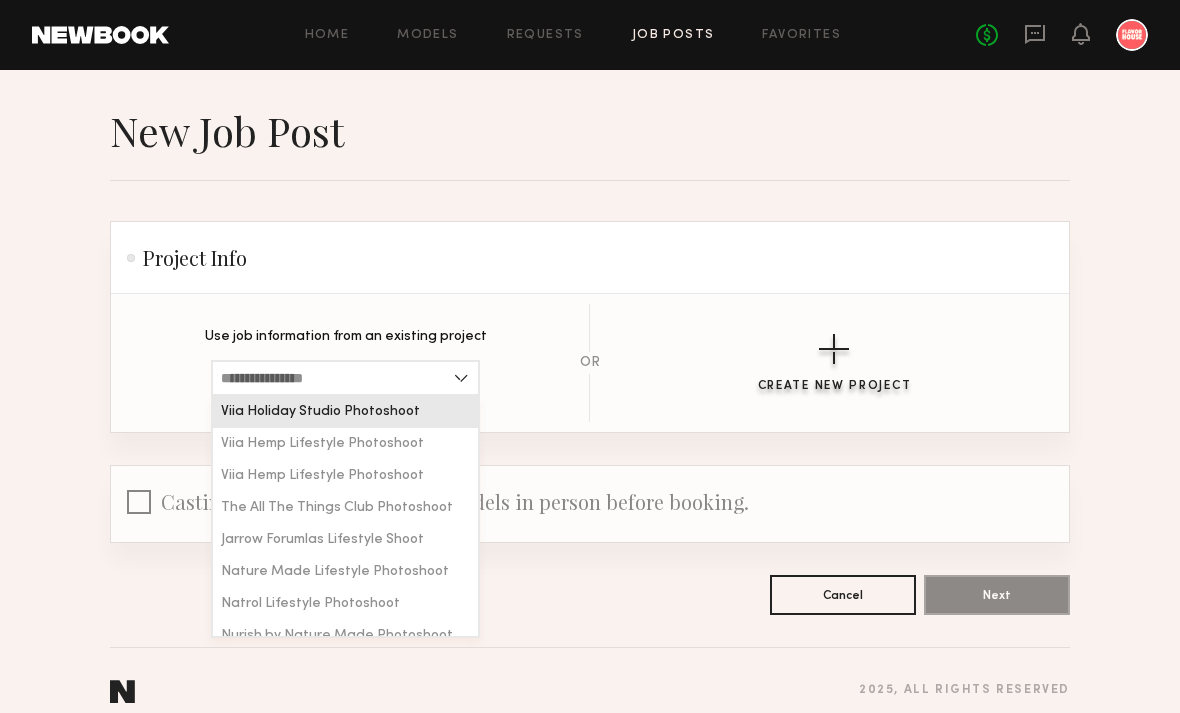 click on "Create New Project" 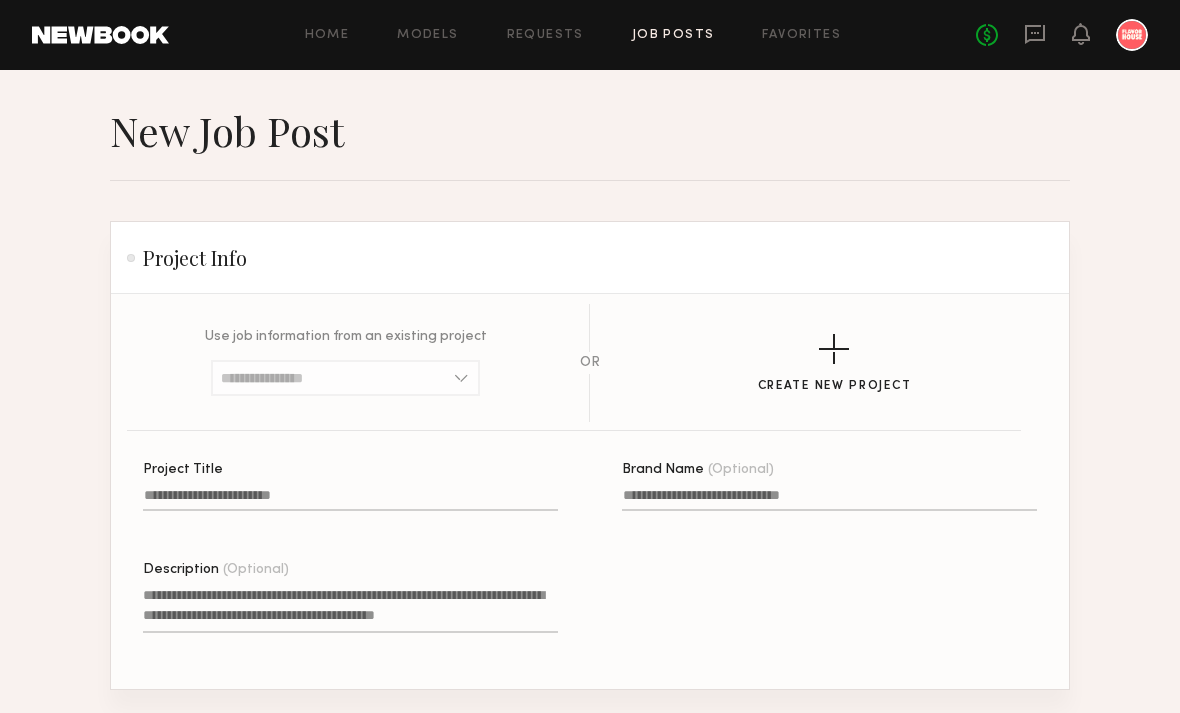 click on "Project Title" 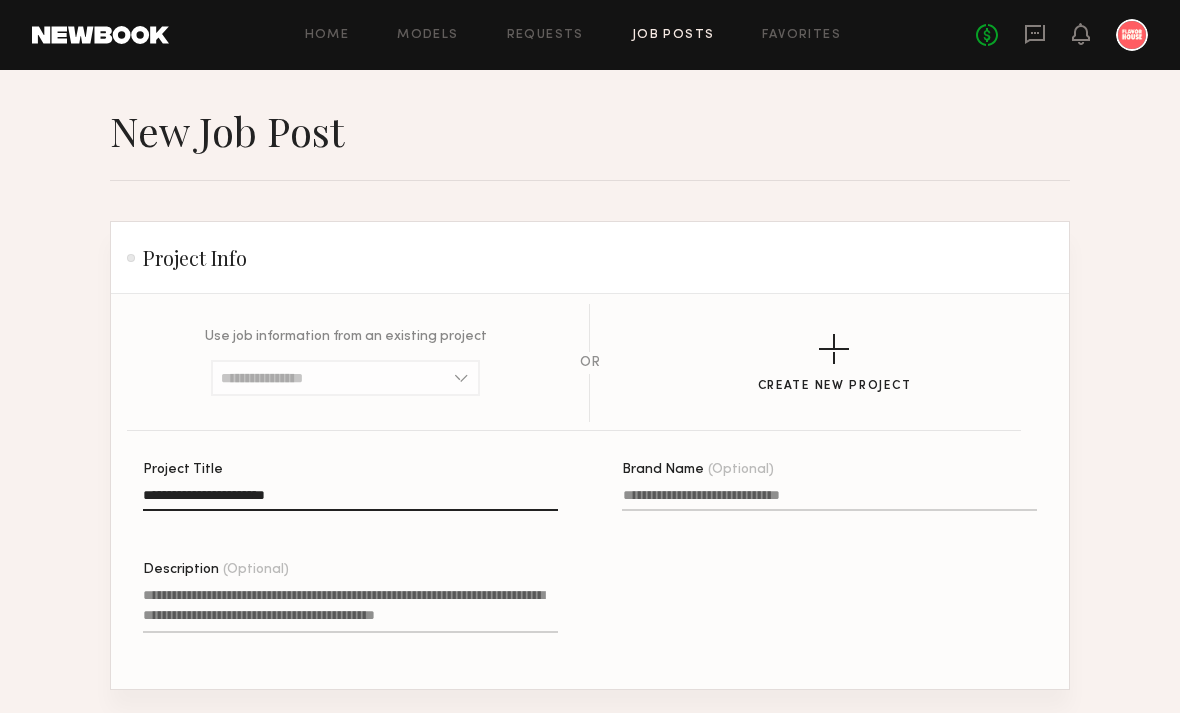 click on "**********" 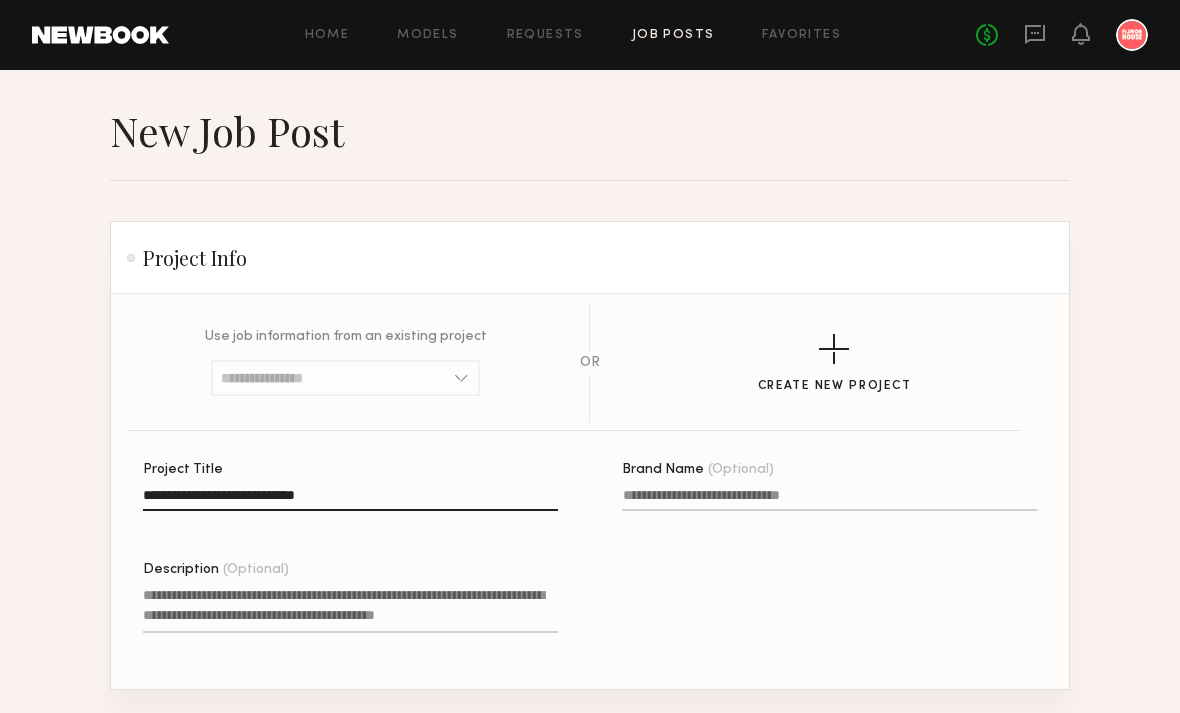 type on "**********" 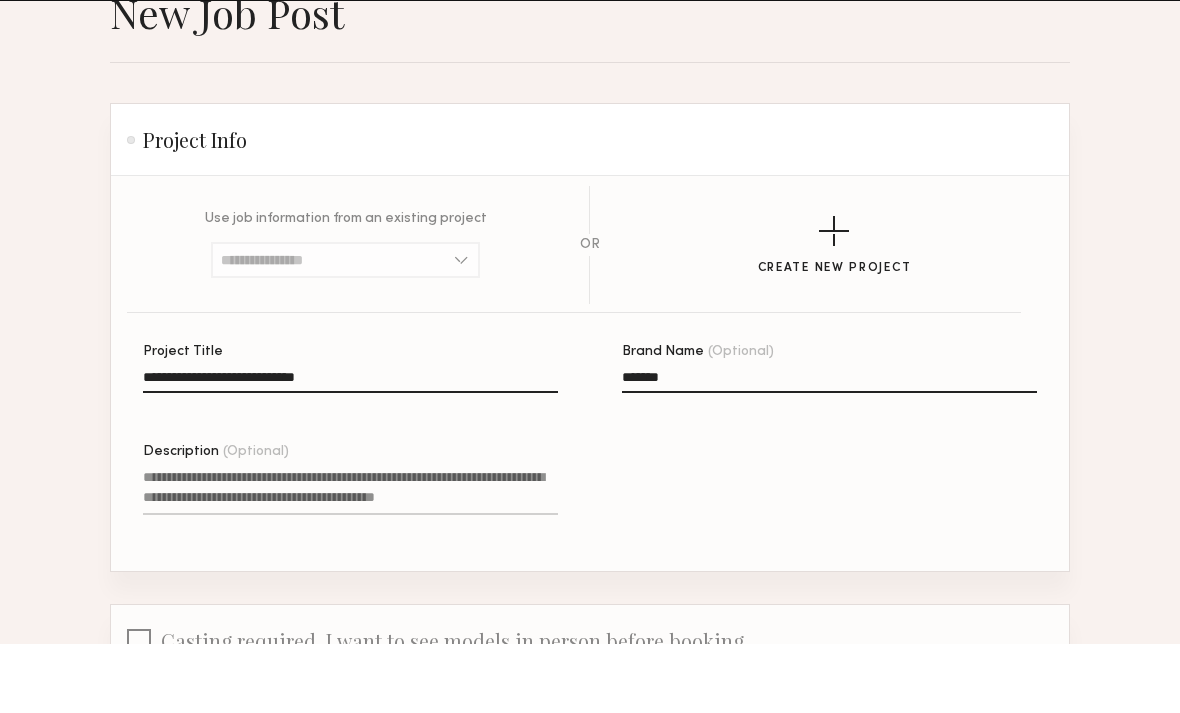 scroll, scrollTop: 83, scrollLeft: 0, axis: vertical 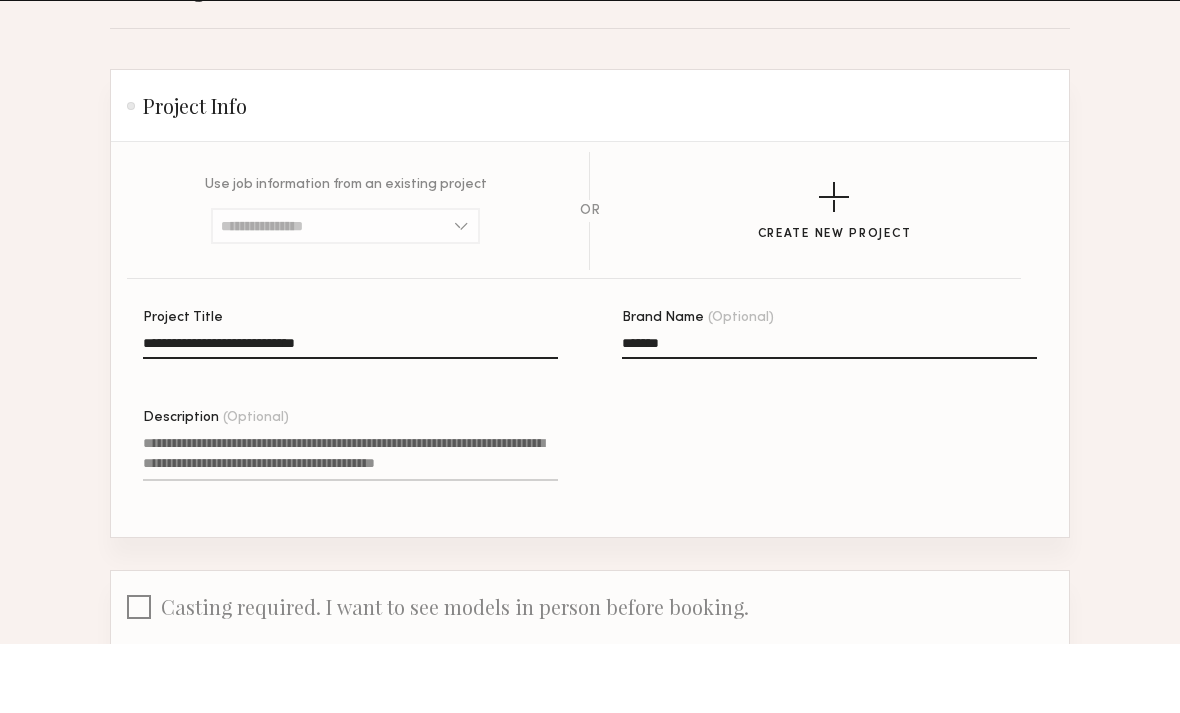 type on "*******" 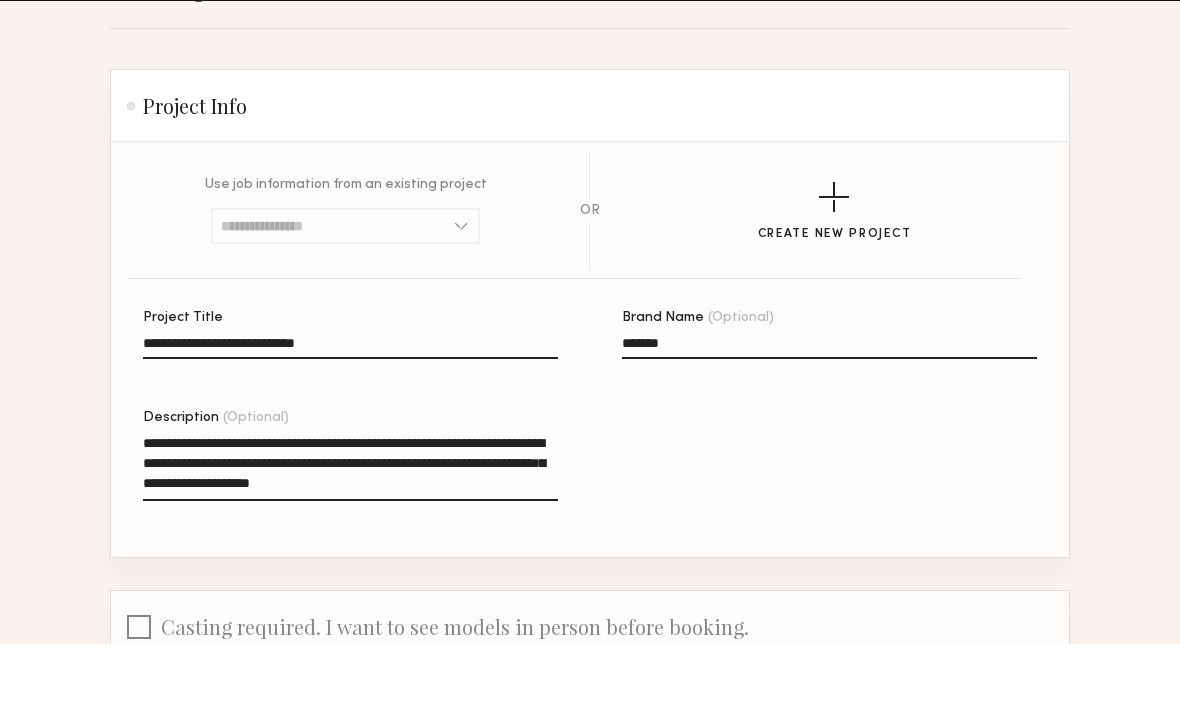 drag, startPoint x: 532, startPoint y: 486, endPoint x: 400, endPoint y: 488, distance: 132.01515 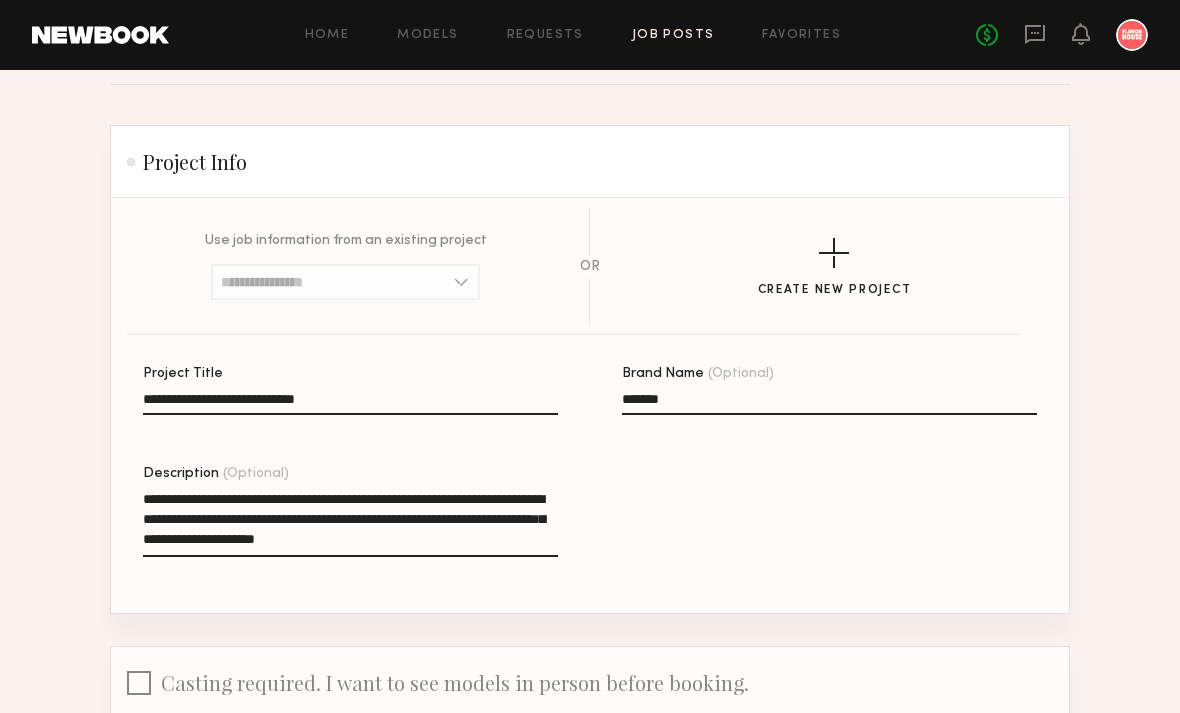 scroll, scrollTop: 10, scrollLeft: 0, axis: vertical 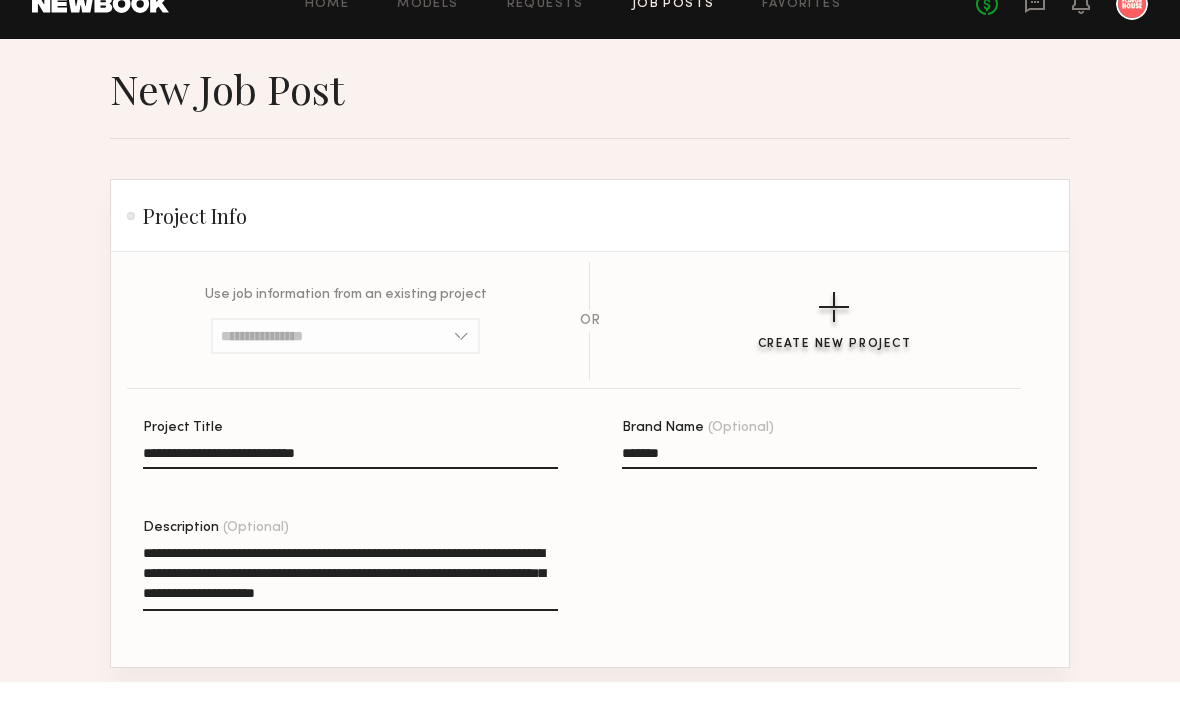 type on "**********" 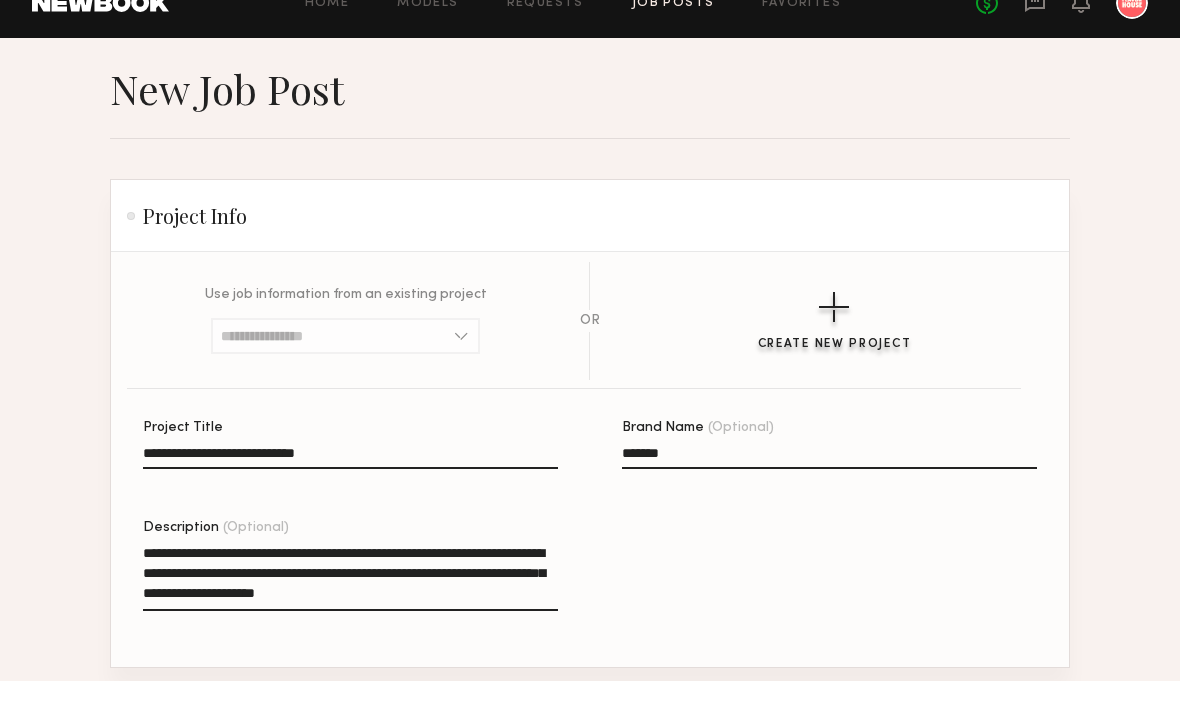 scroll, scrollTop: 42, scrollLeft: 0, axis: vertical 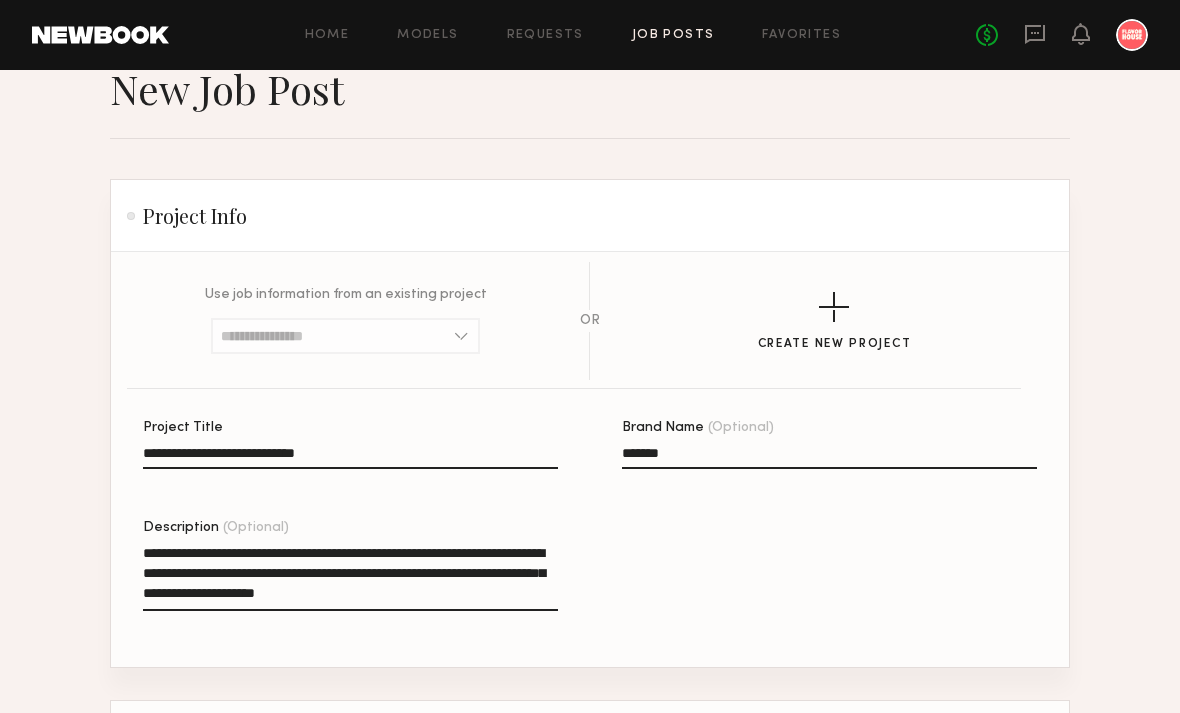 click on "**********" 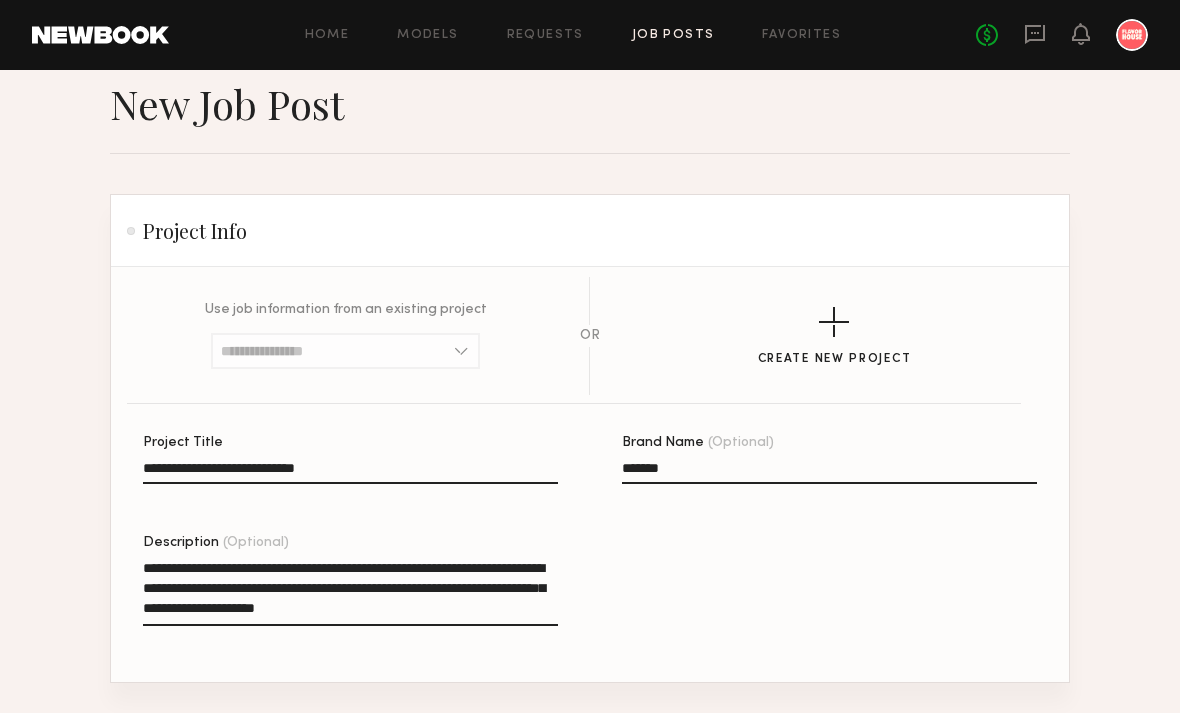 scroll, scrollTop: 25, scrollLeft: 0, axis: vertical 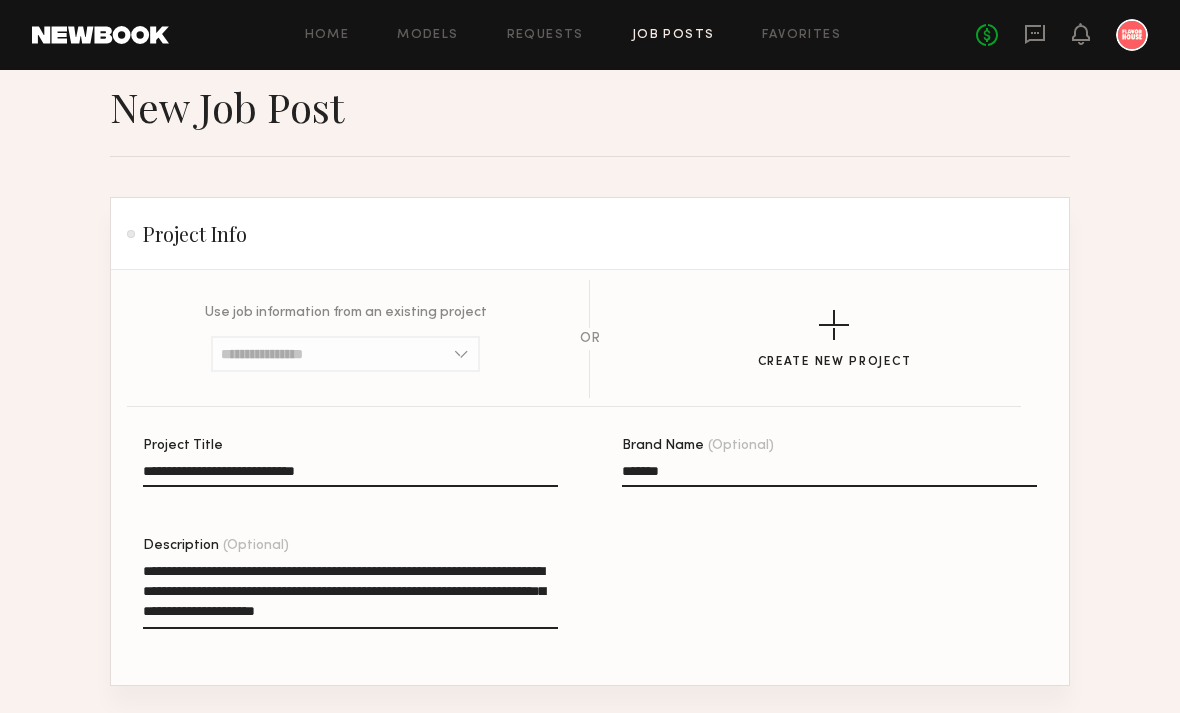 drag, startPoint x: 353, startPoint y: 472, endPoint x: 190, endPoint y: 470, distance: 163.01227 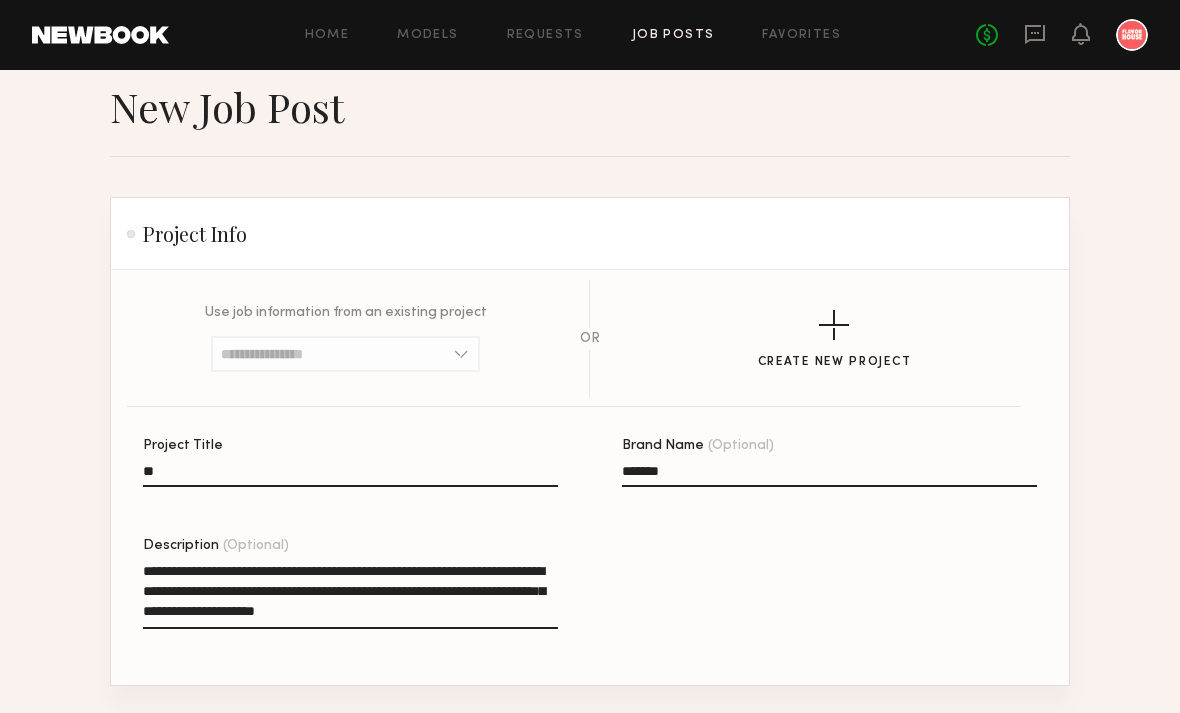 type on "*" 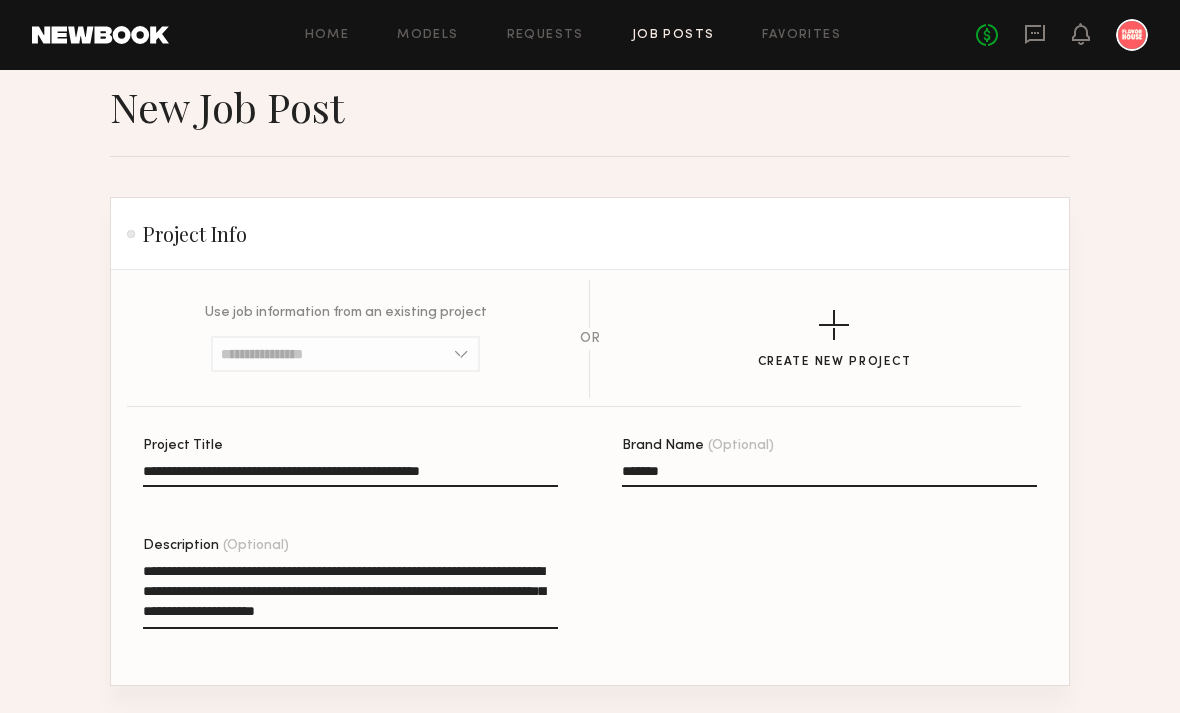 click on "**********" 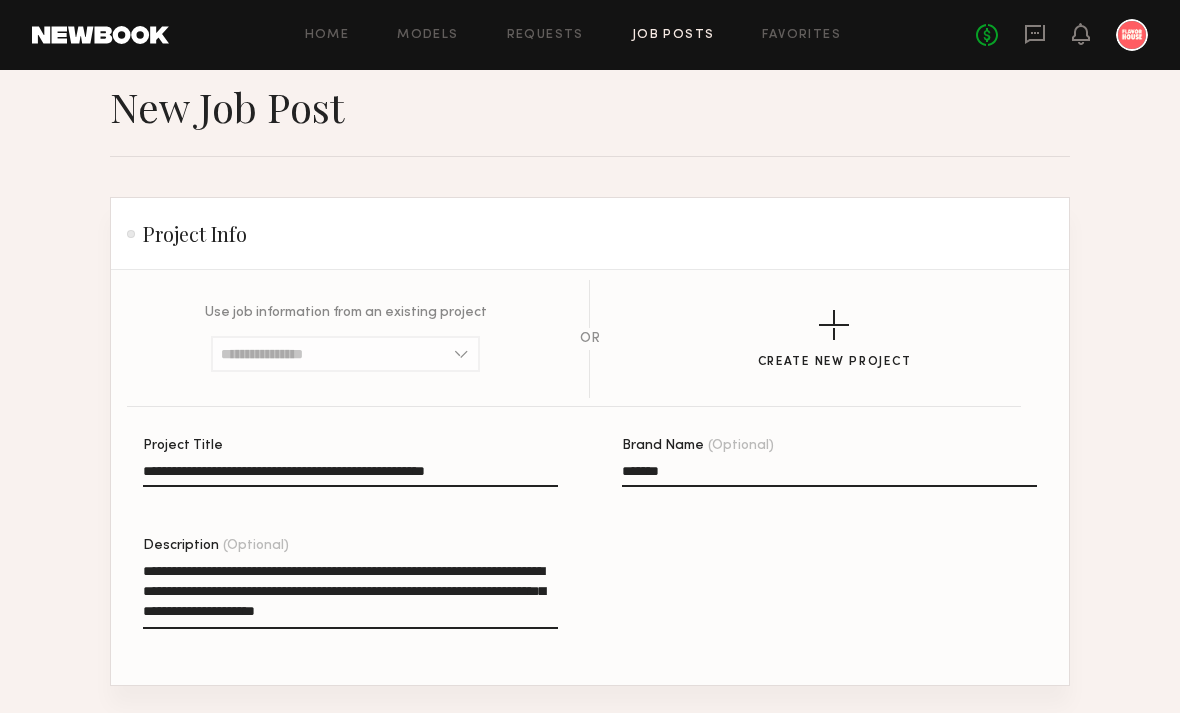 click on "**********" 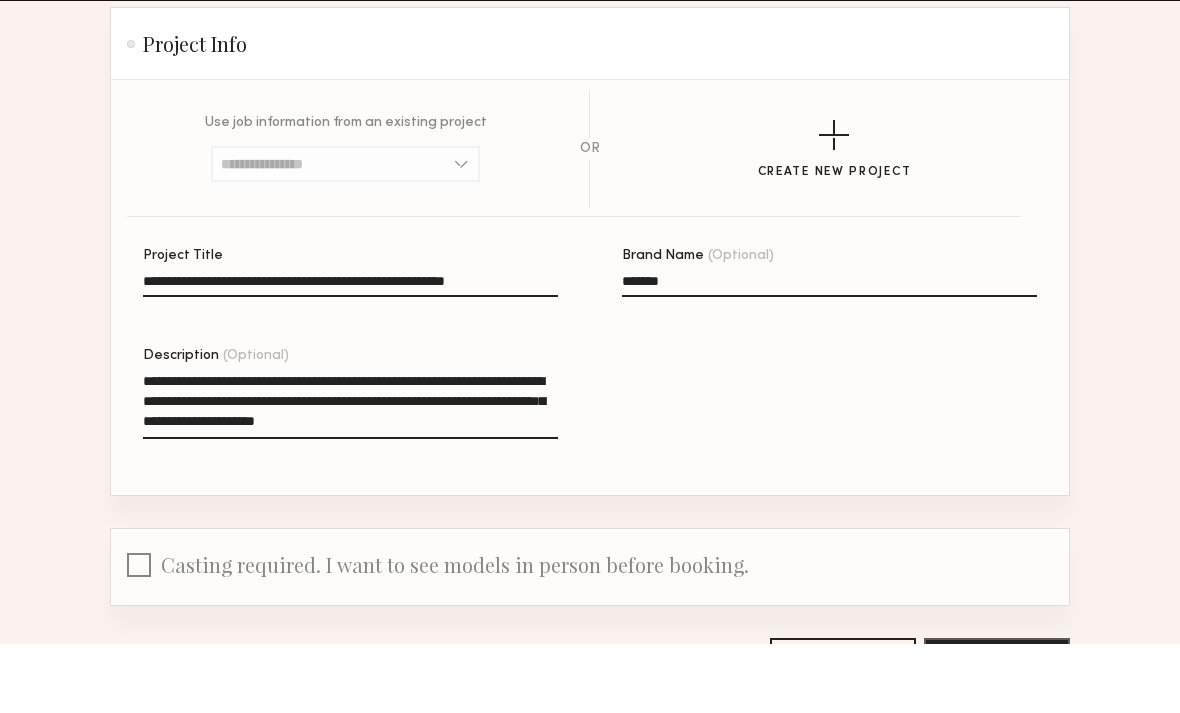 scroll, scrollTop: 304, scrollLeft: 0, axis: vertical 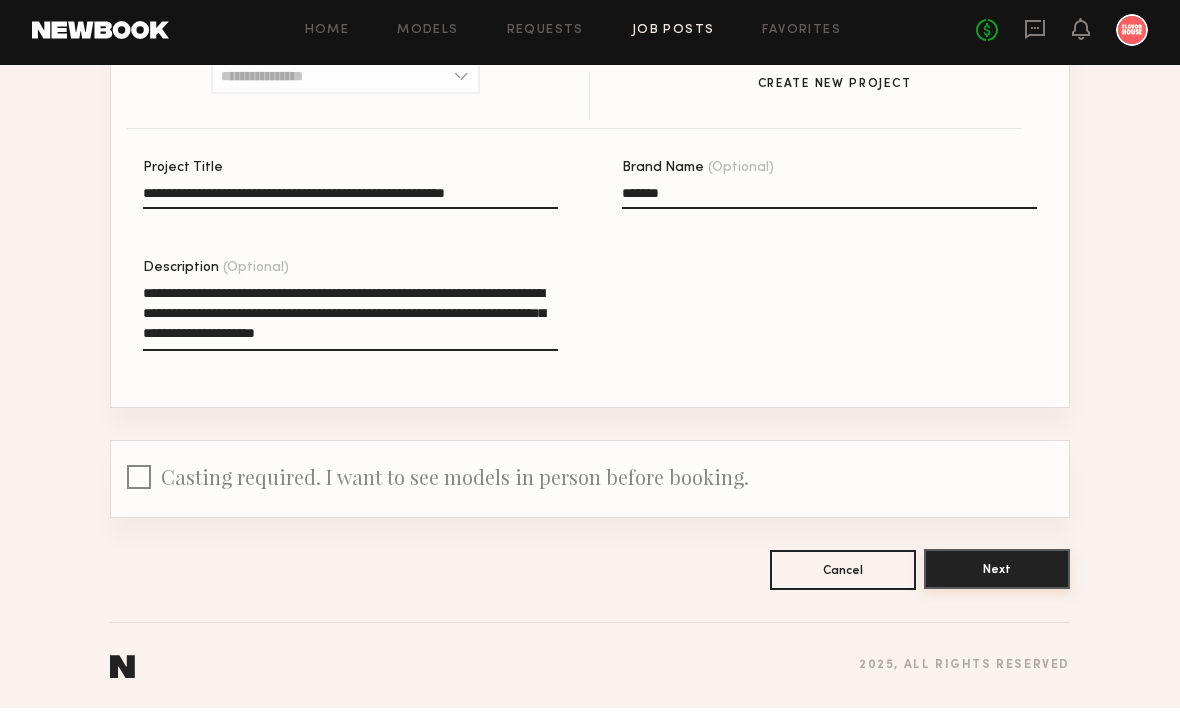 type on "**********" 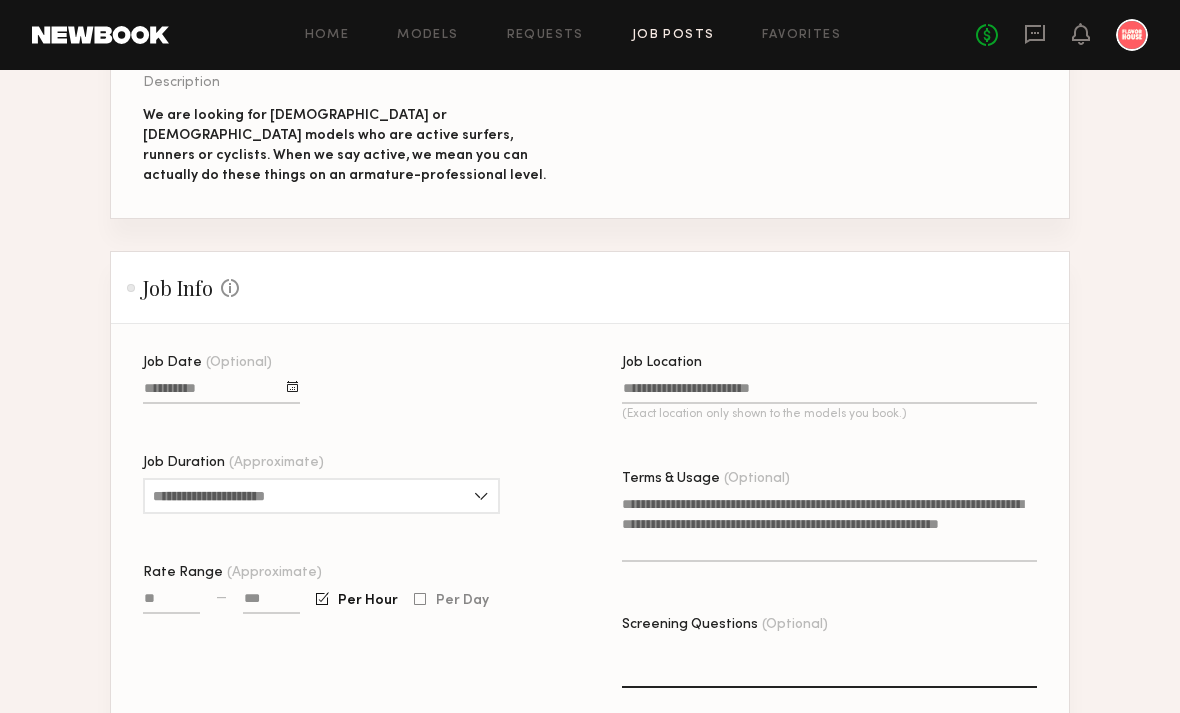 scroll, scrollTop: 380, scrollLeft: 0, axis: vertical 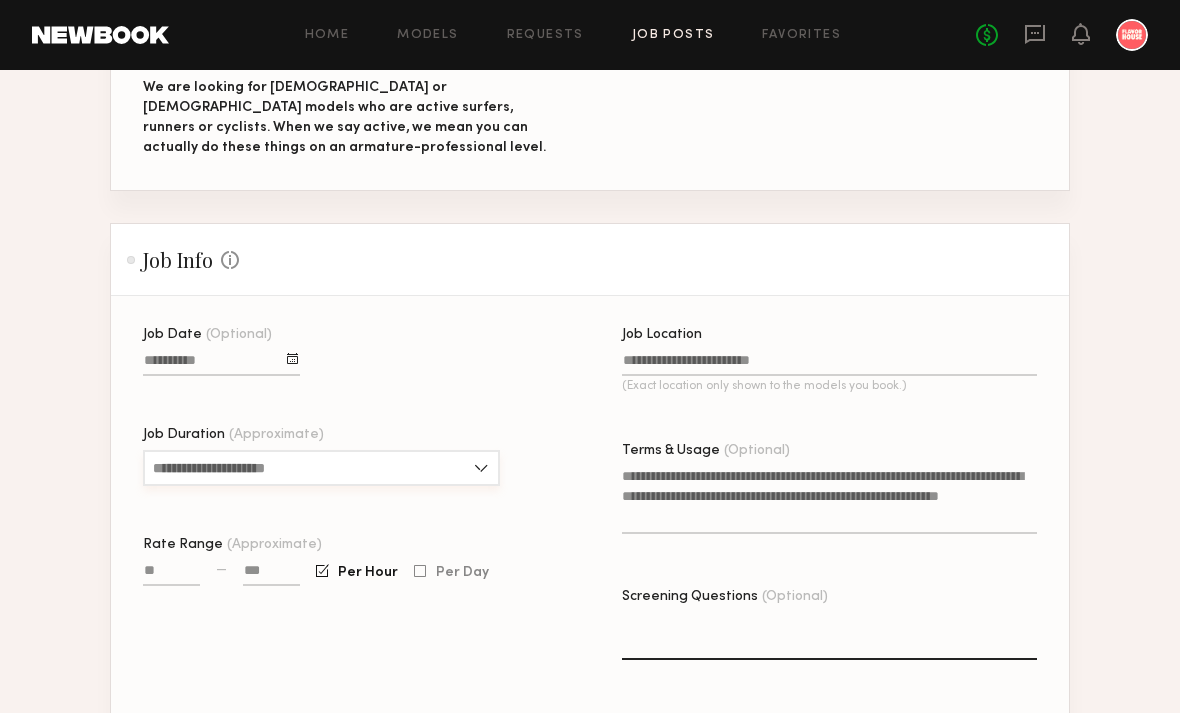 click on "Job Duration (Approximate)" at bounding box center [321, 468] 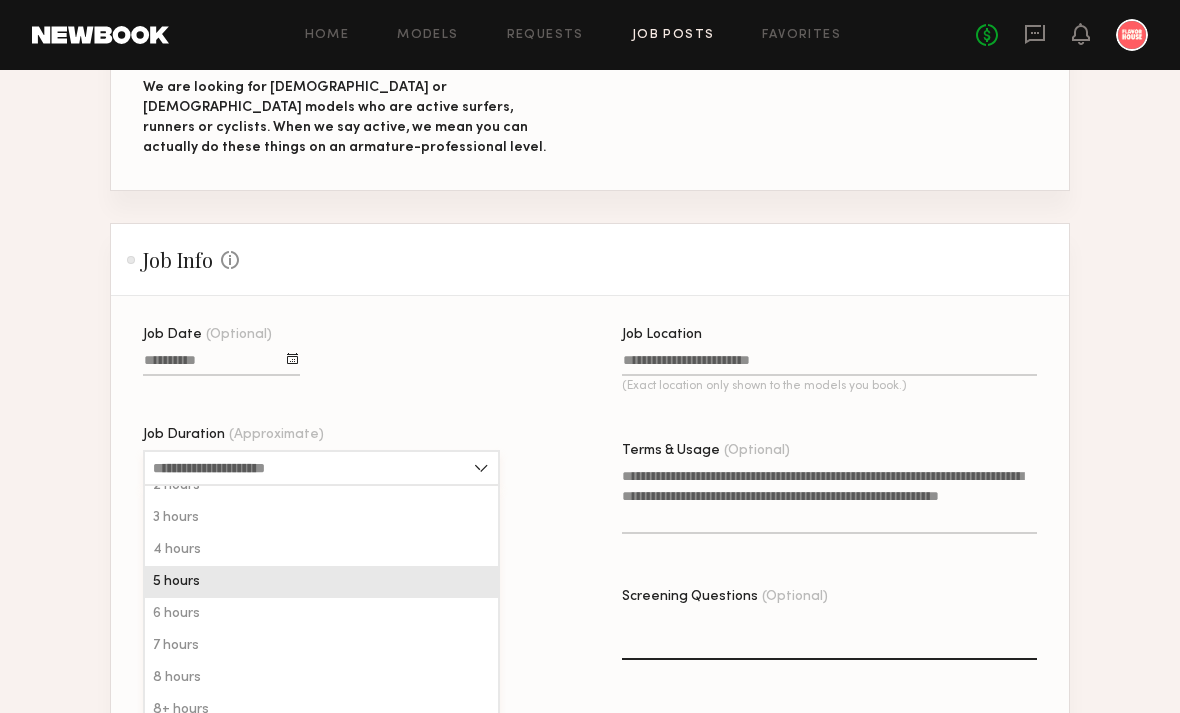 scroll, scrollTop: 0, scrollLeft: 0, axis: both 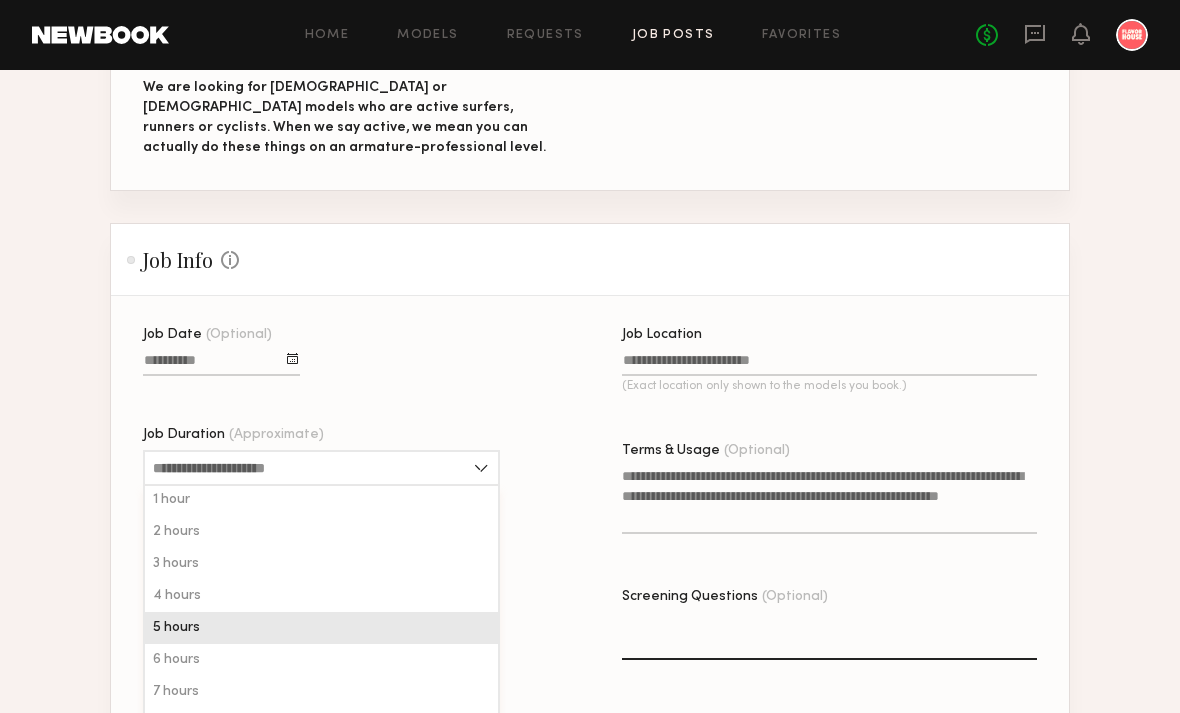 click on "Job Date (Optional) Job Duration (Approximate) 1 hour 2 hours 3 hours 4 hours 5 hours 6 hours 7 hours 8 hours 8+ hours Rate Range (Approximate) — Per Hour Per Day" 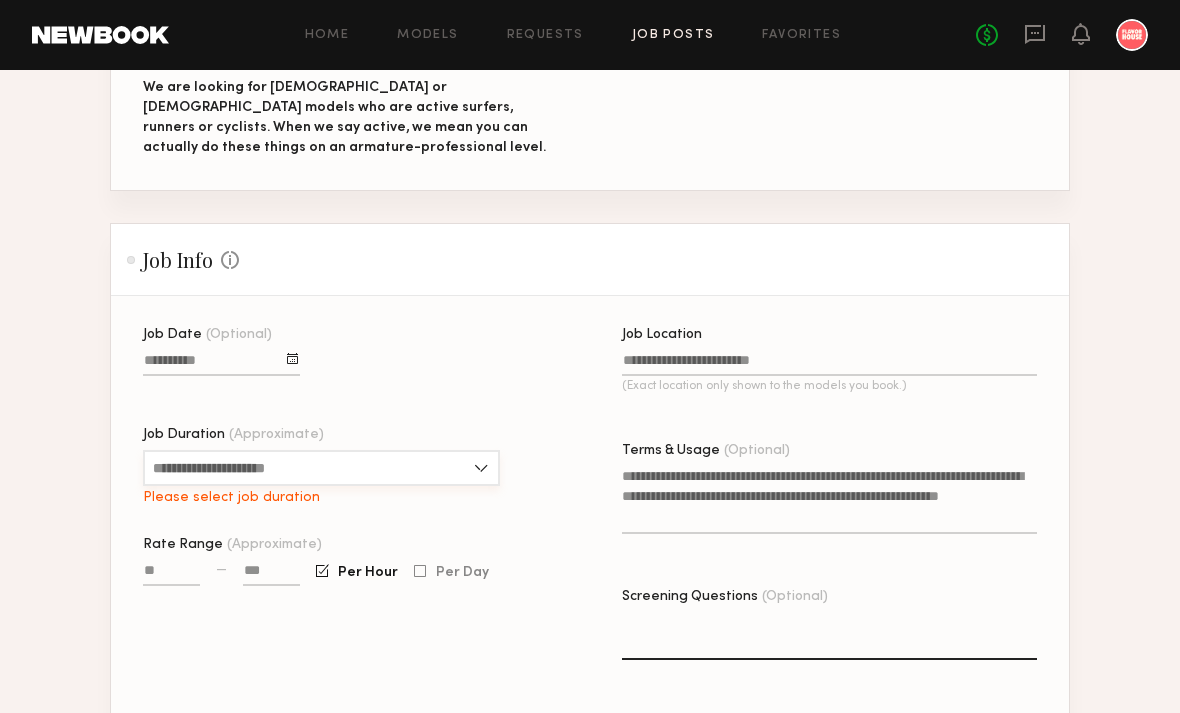 click on "Job Duration (Approximate)" at bounding box center (321, 468) 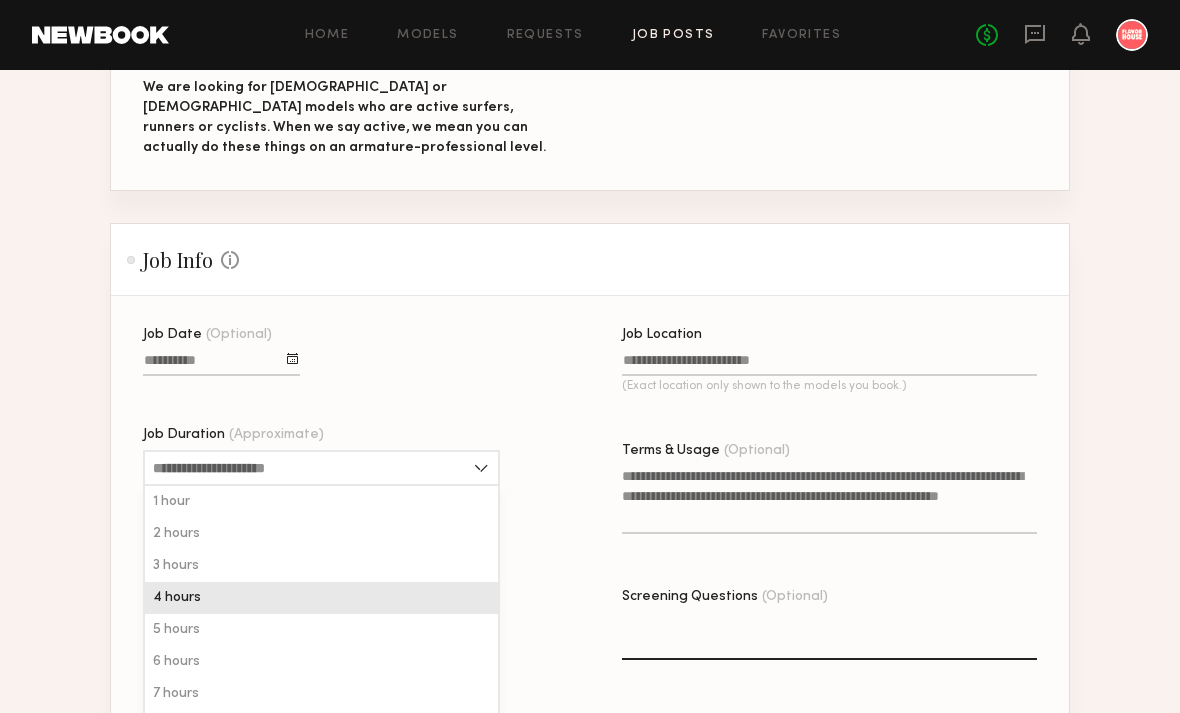 click on "4 hours" 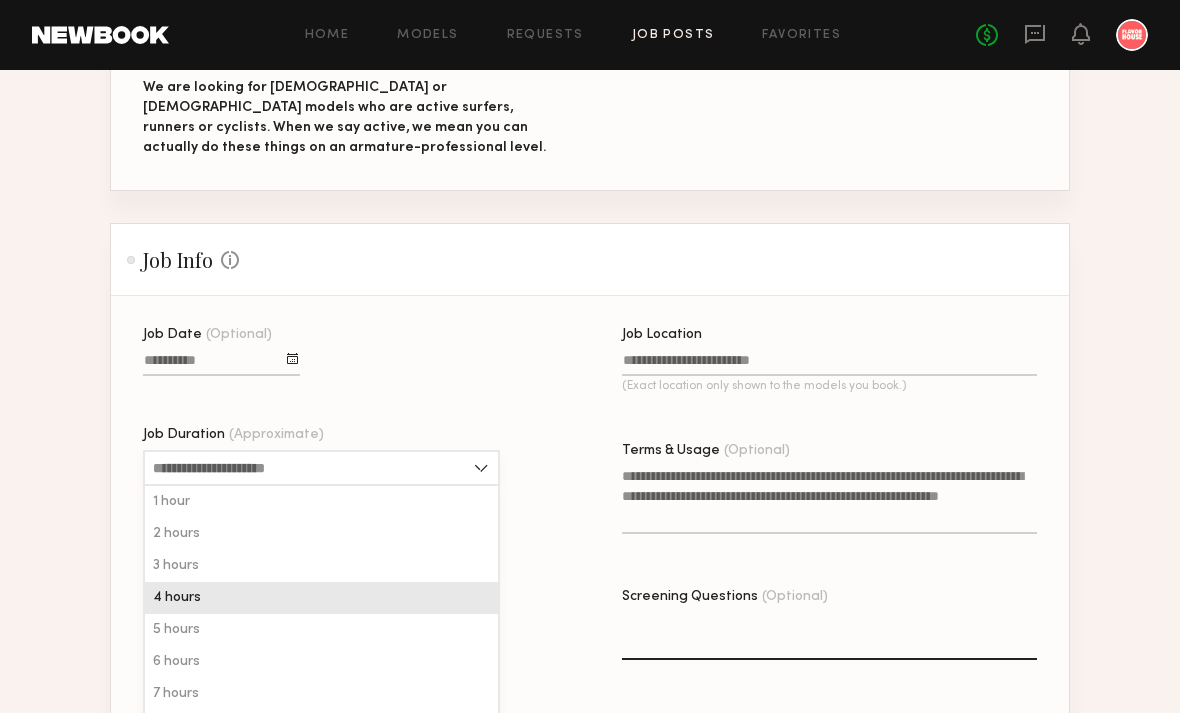 type on "*******" 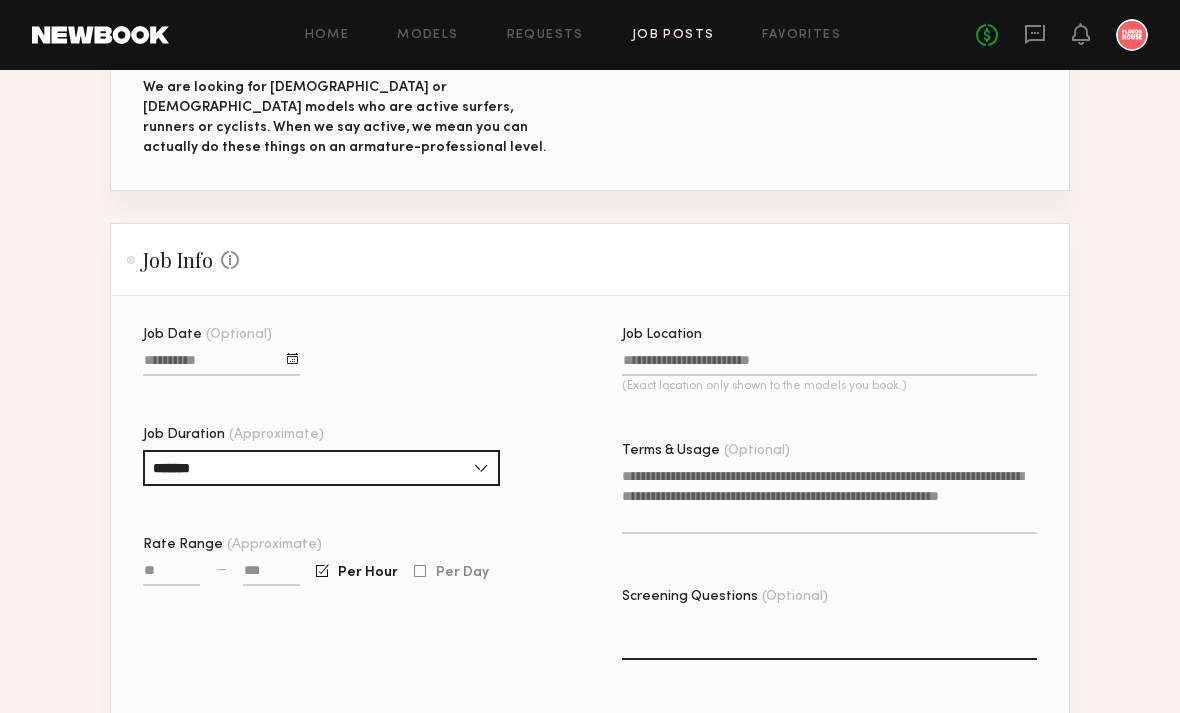 click on "Rate Range (Approximate)" at bounding box center (171, 574) 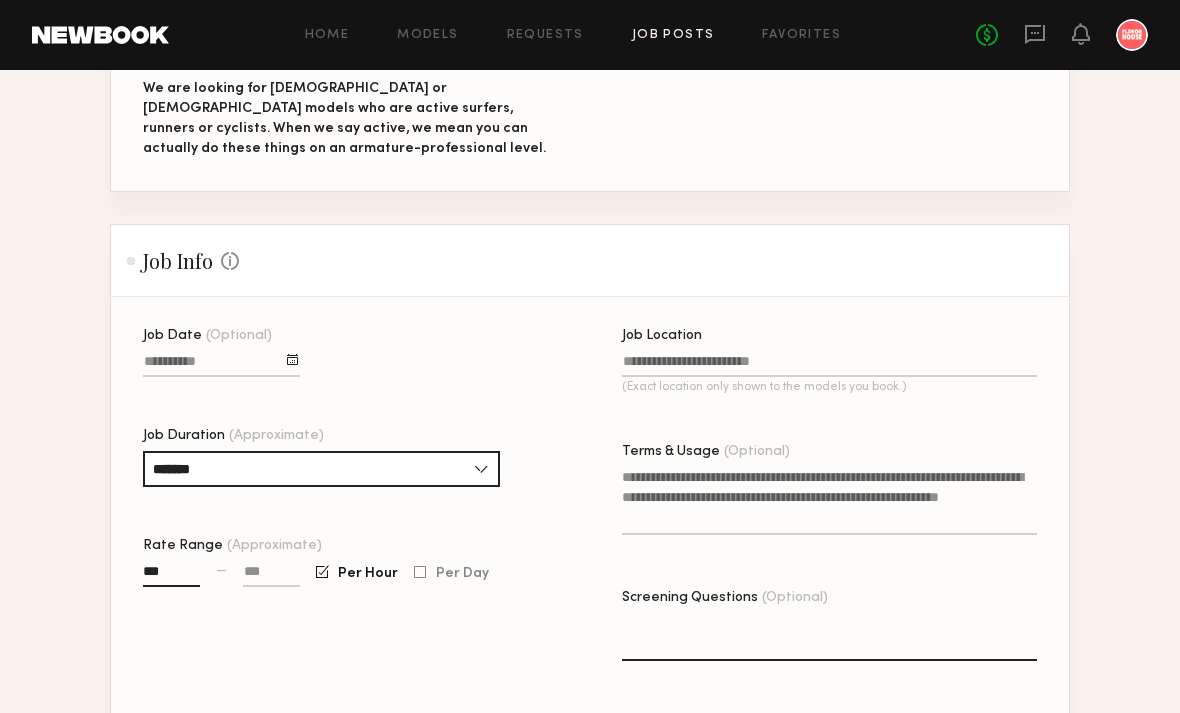 type on "**" 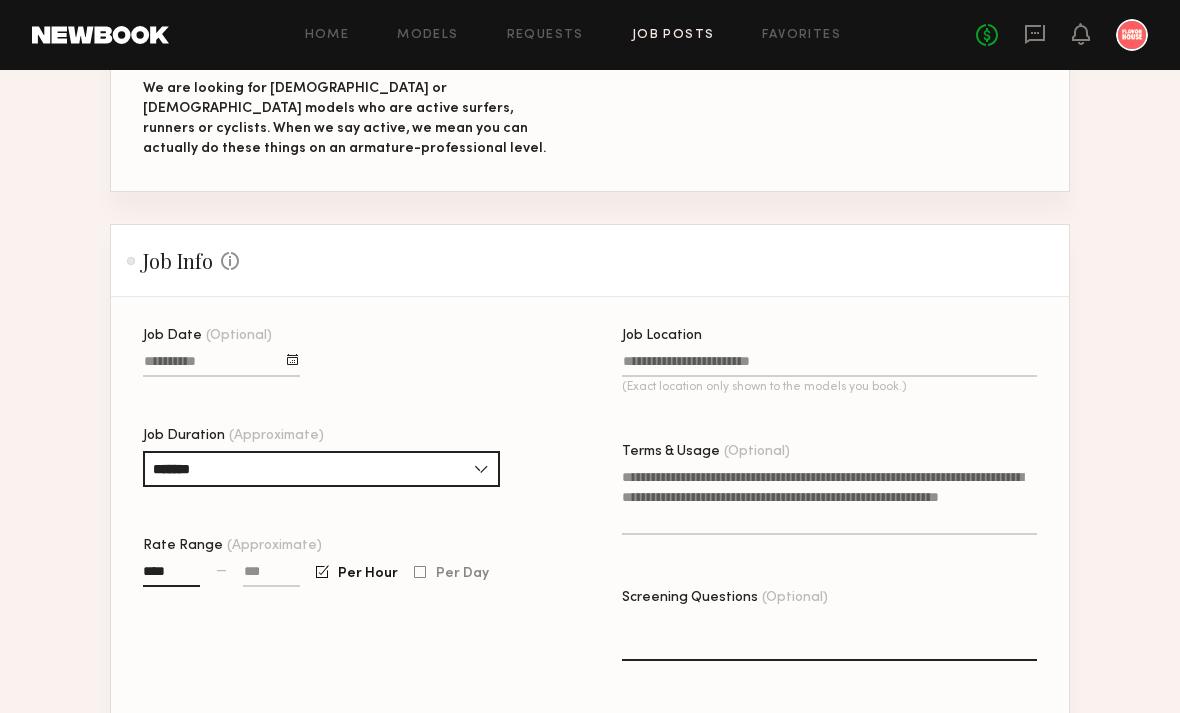 type on "****" 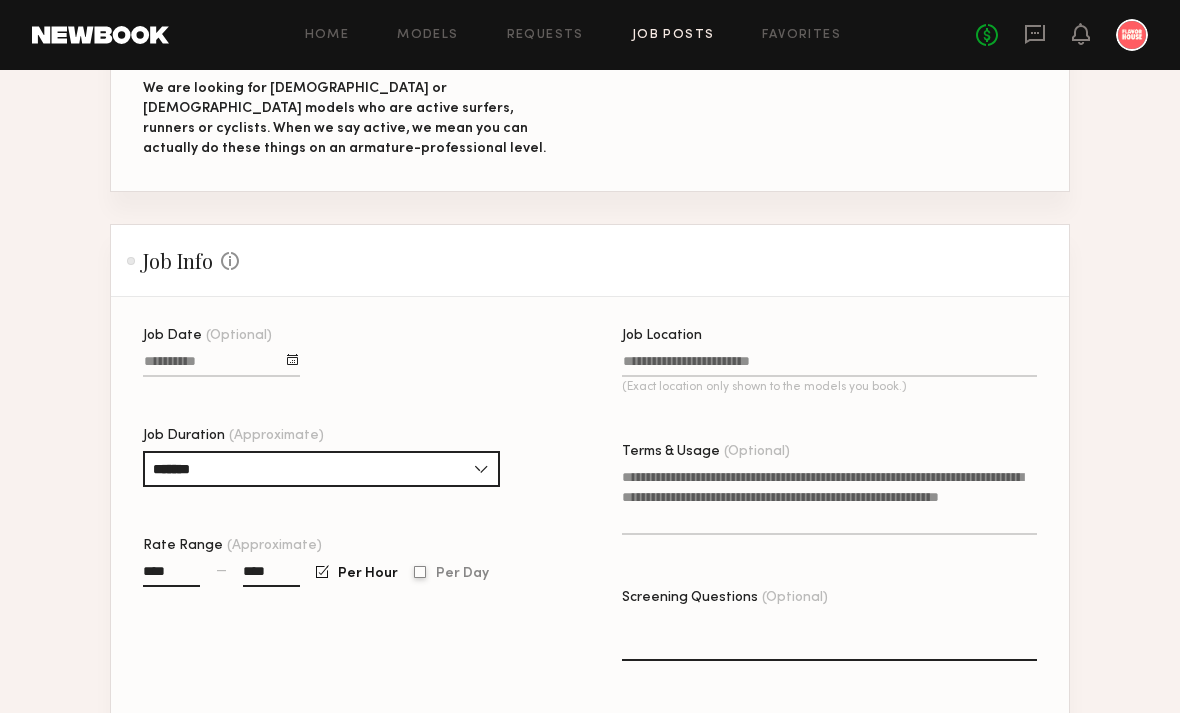 type on "****" 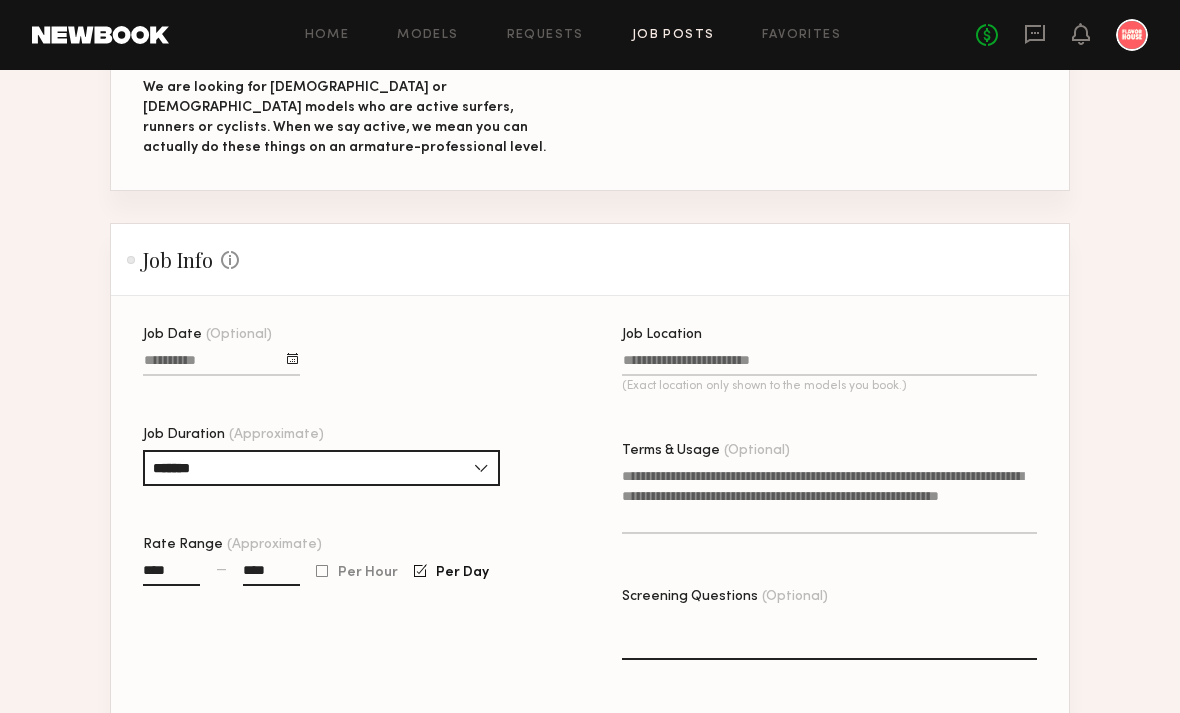 click on "****" at bounding box center (171, 574) 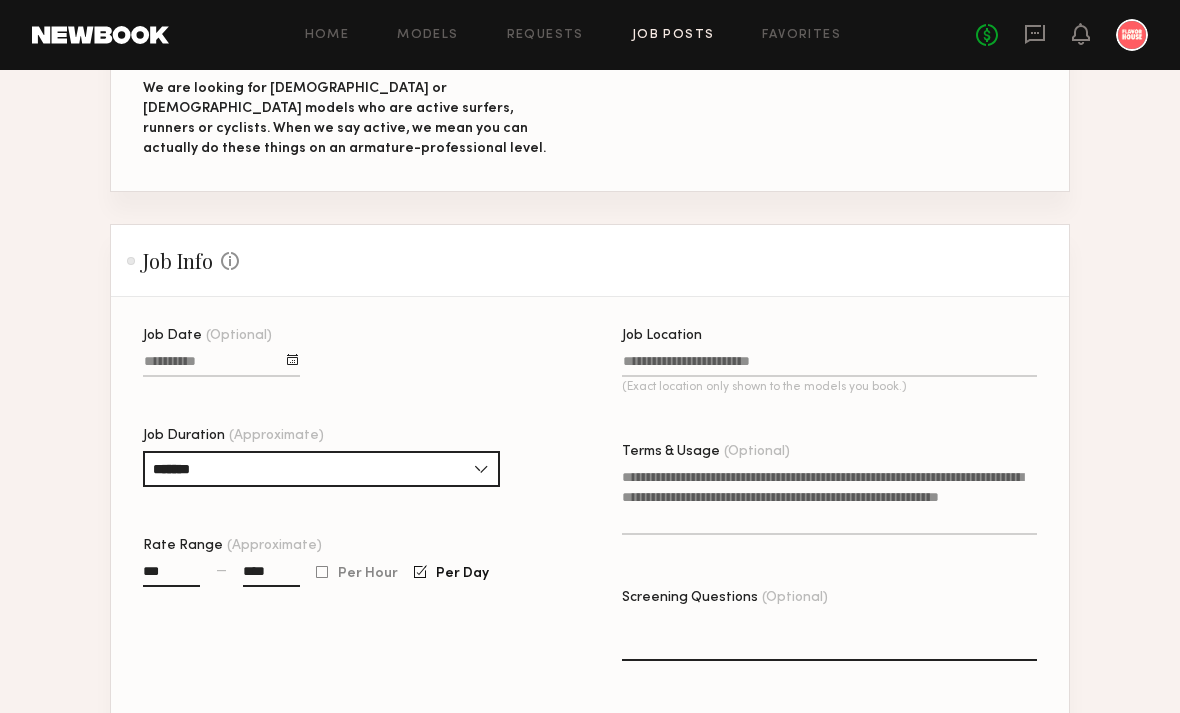 type on "**" 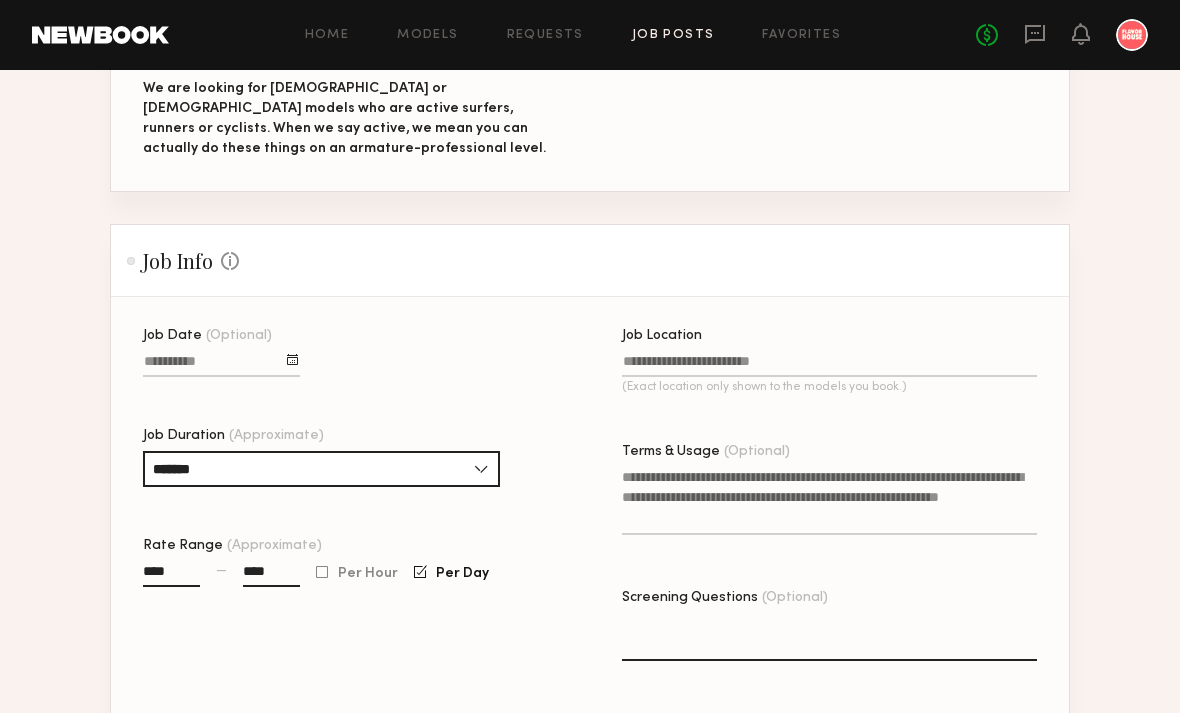 type on "****" 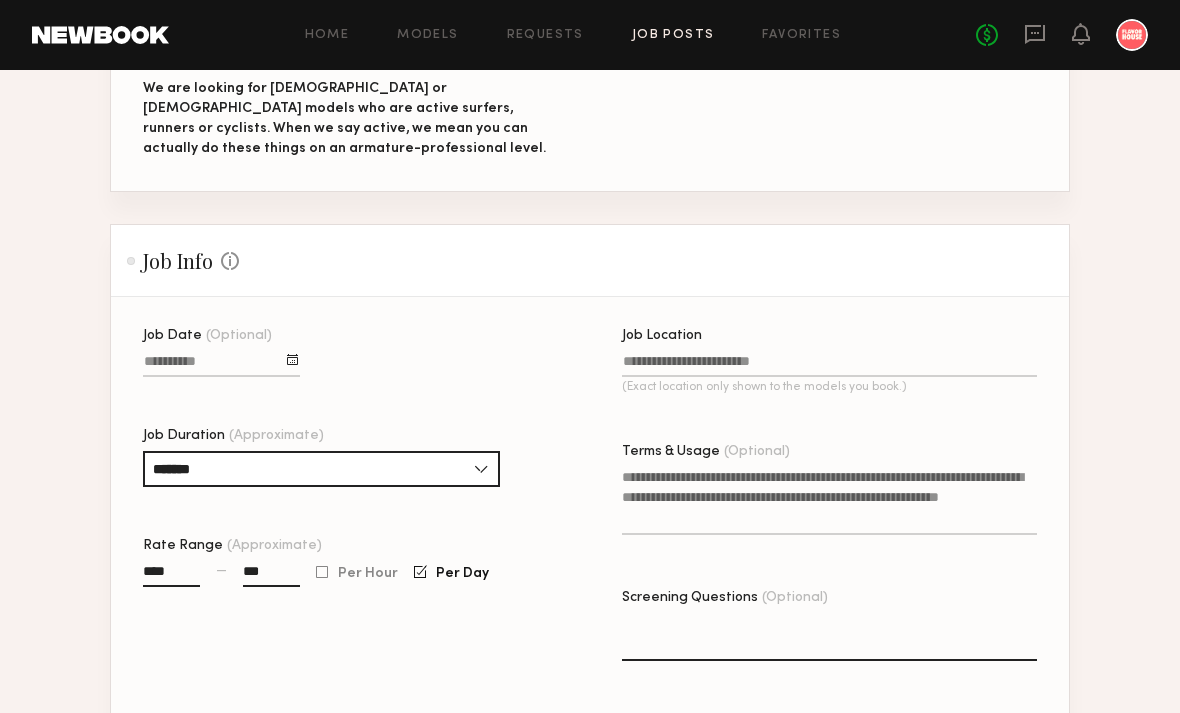 type on "**" 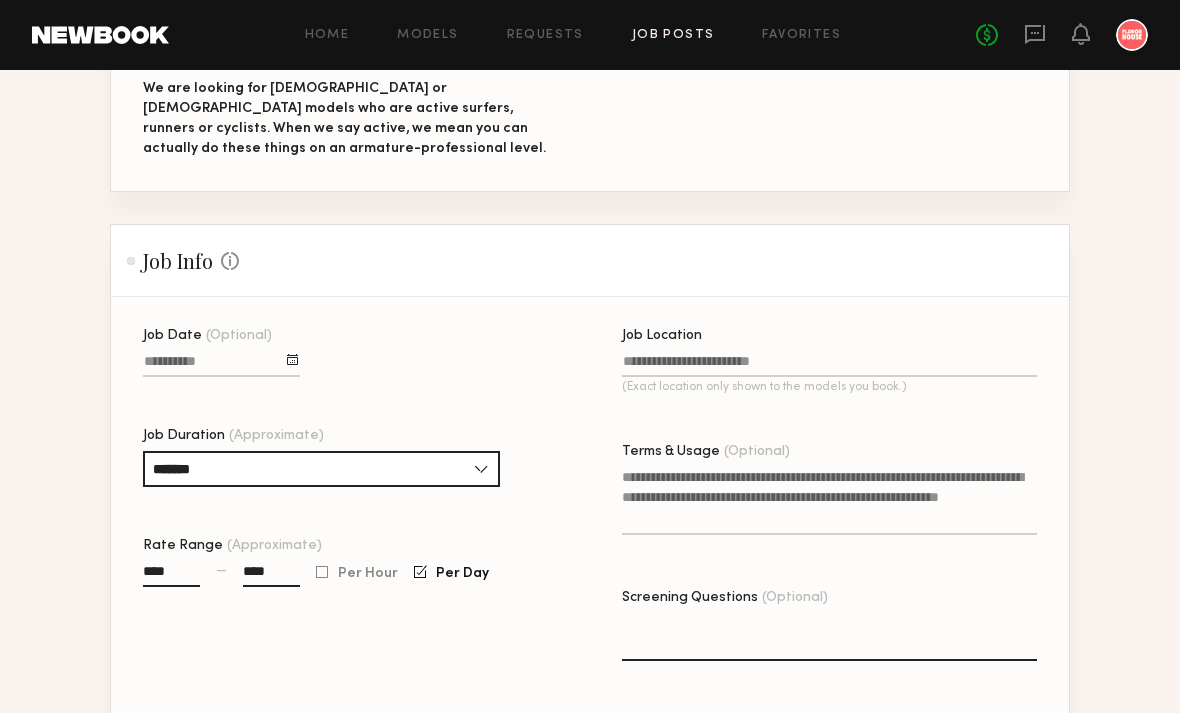 type on "****" 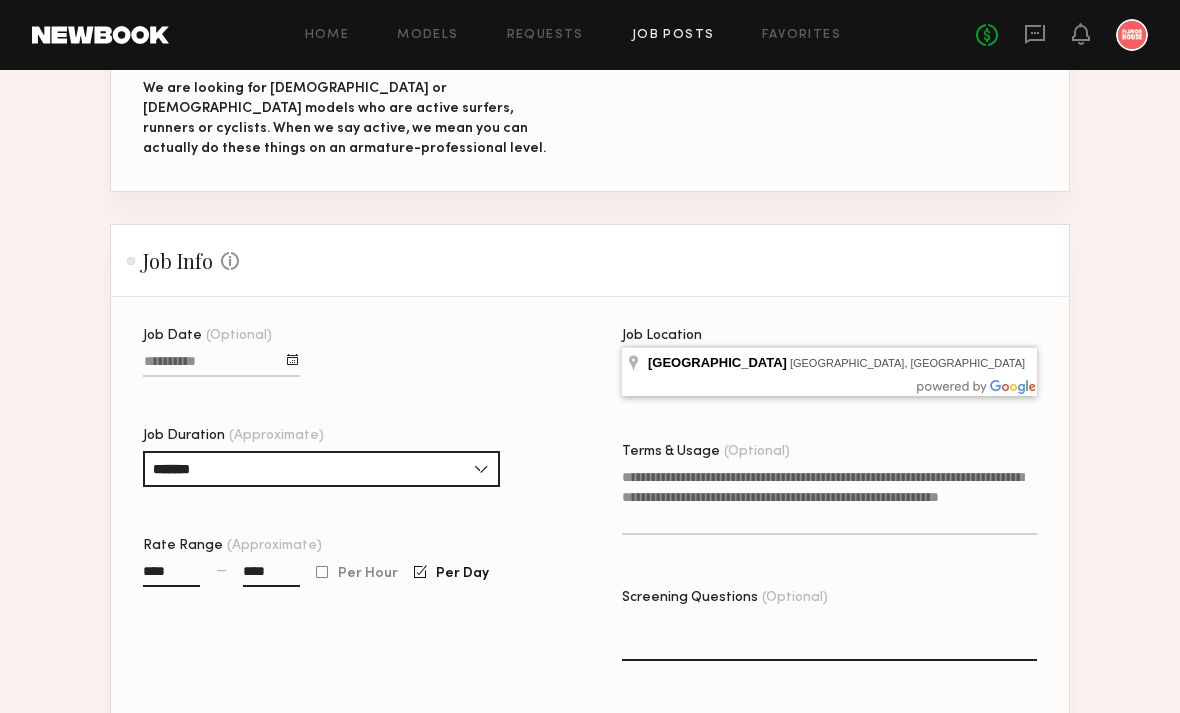 type on "**********" 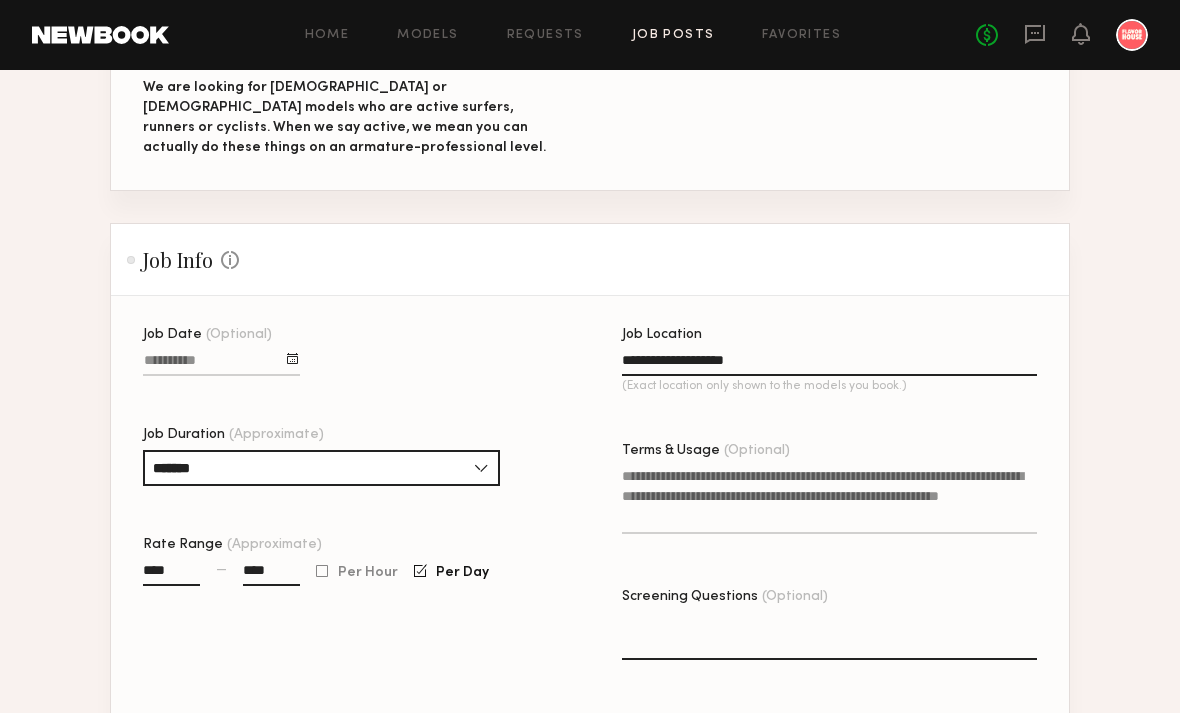 click on "Terms & Usage (Optional)" 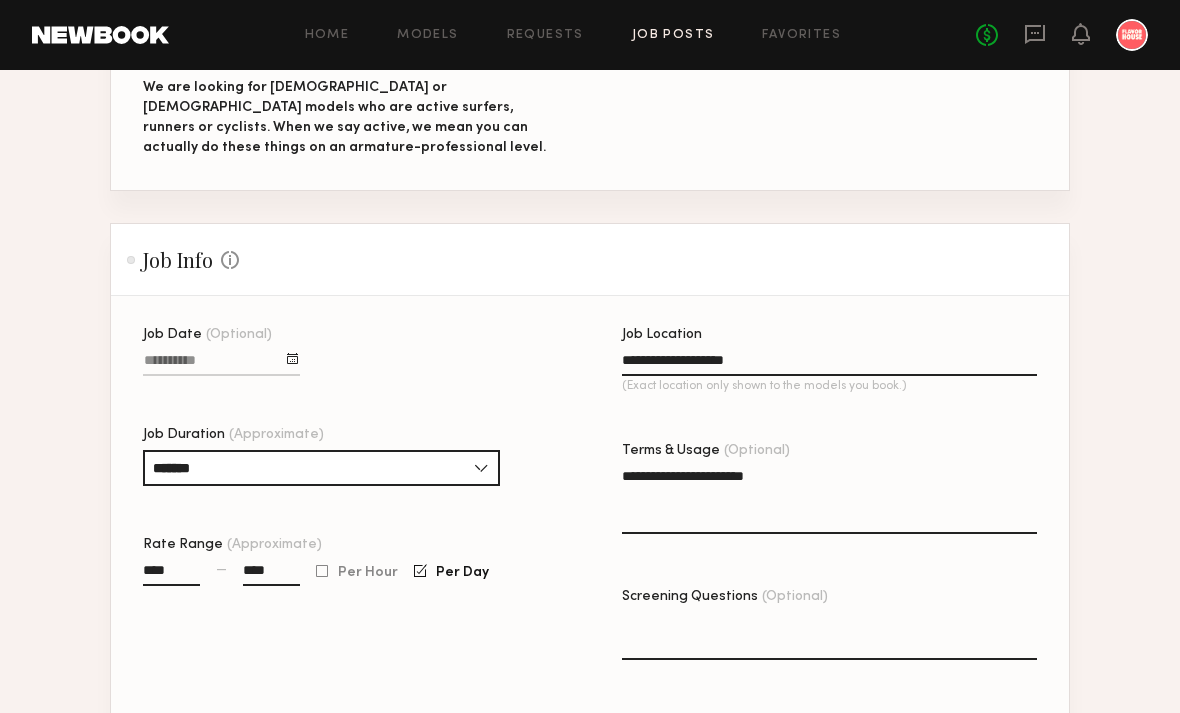 type on "**********" 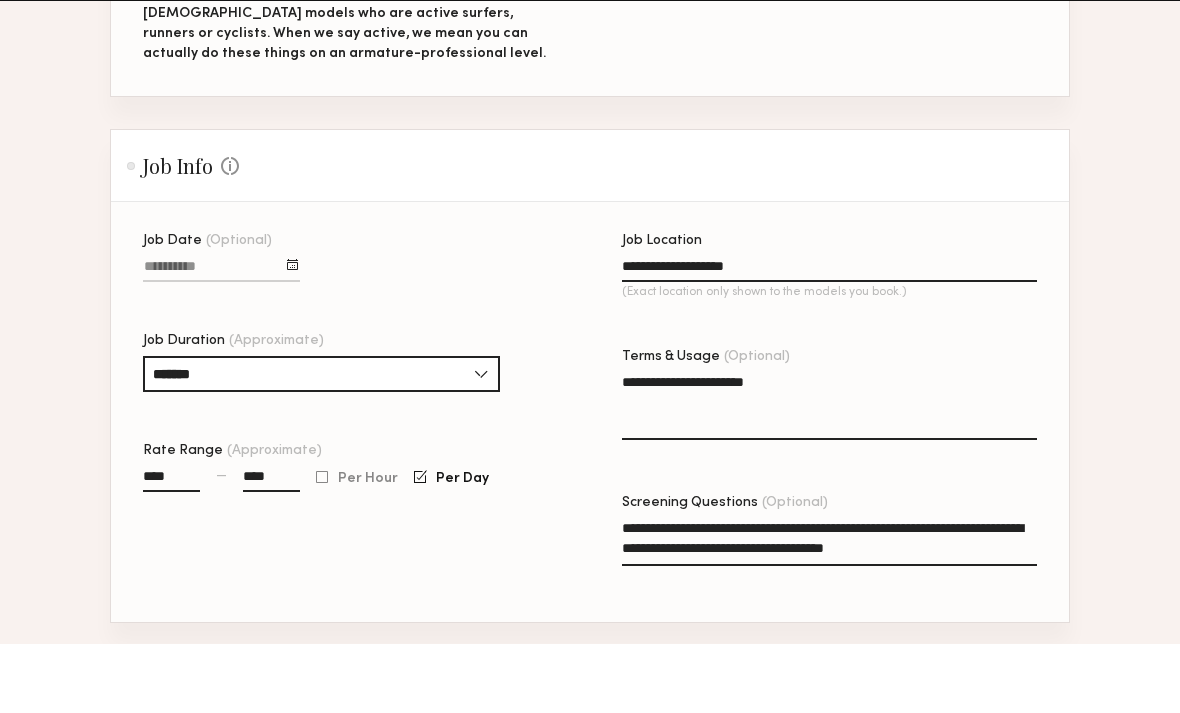 scroll, scrollTop: 413, scrollLeft: 0, axis: vertical 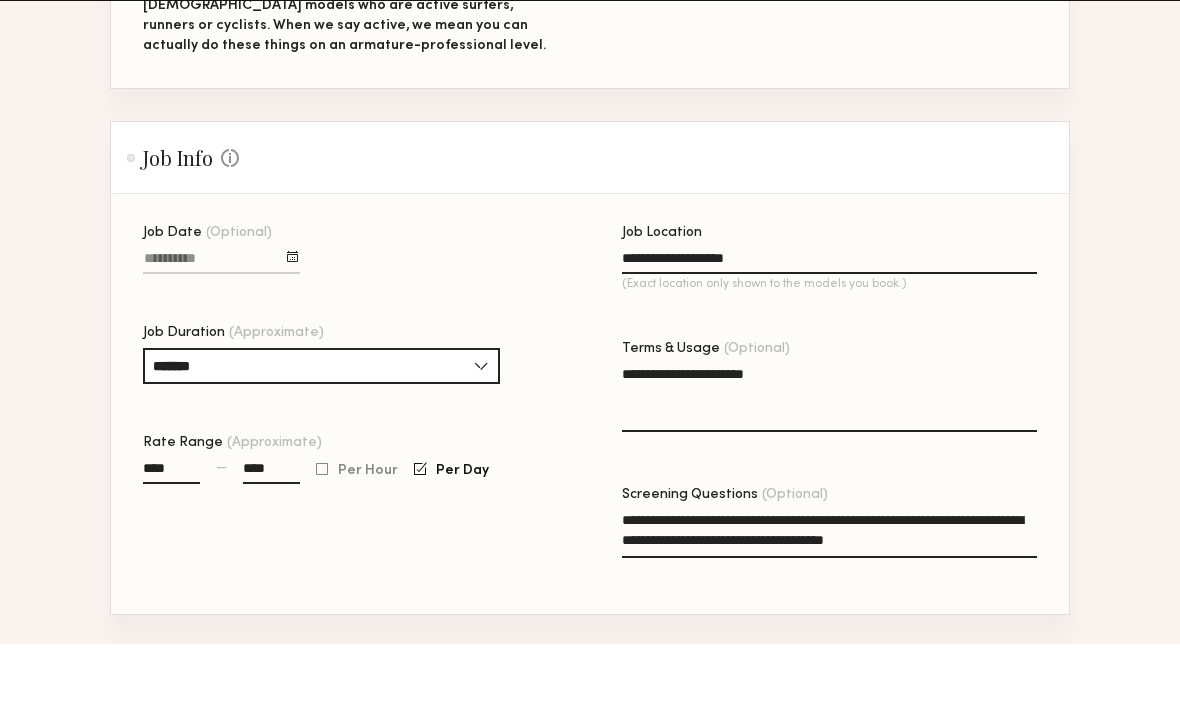 drag, startPoint x: 967, startPoint y: 509, endPoint x: 614, endPoint y: 484, distance: 353.88416 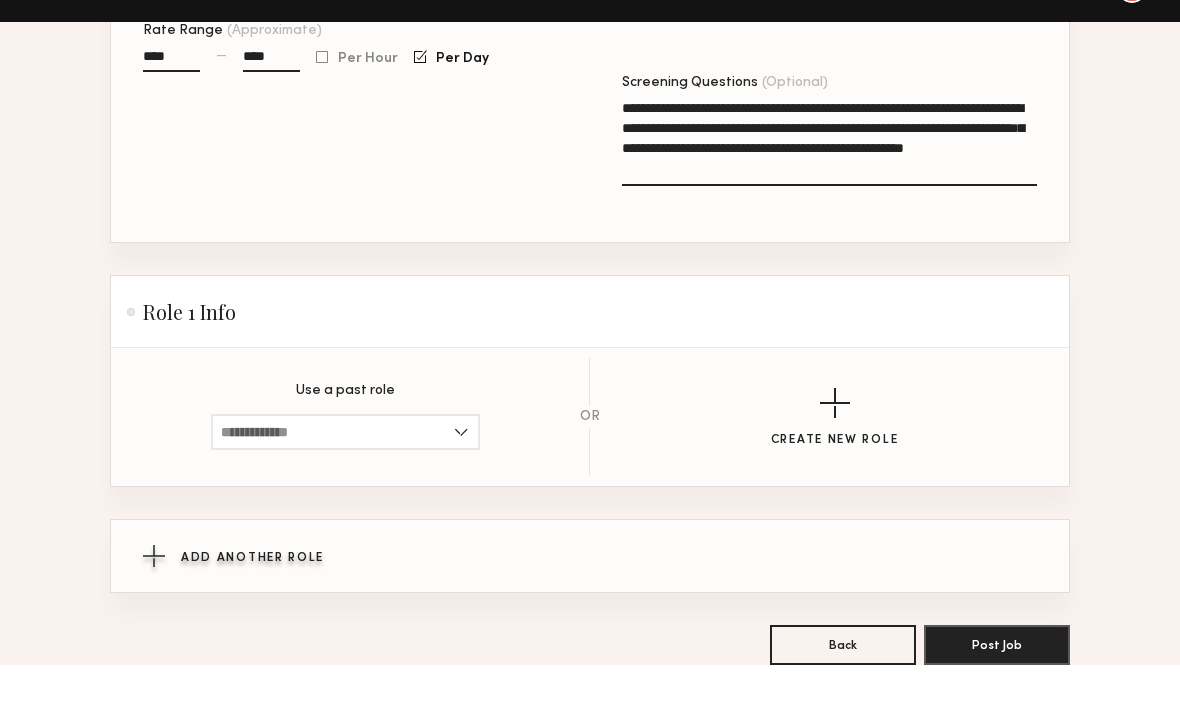 scroll, scrollTop: 852, scrollLeft: 0, axis: vertical 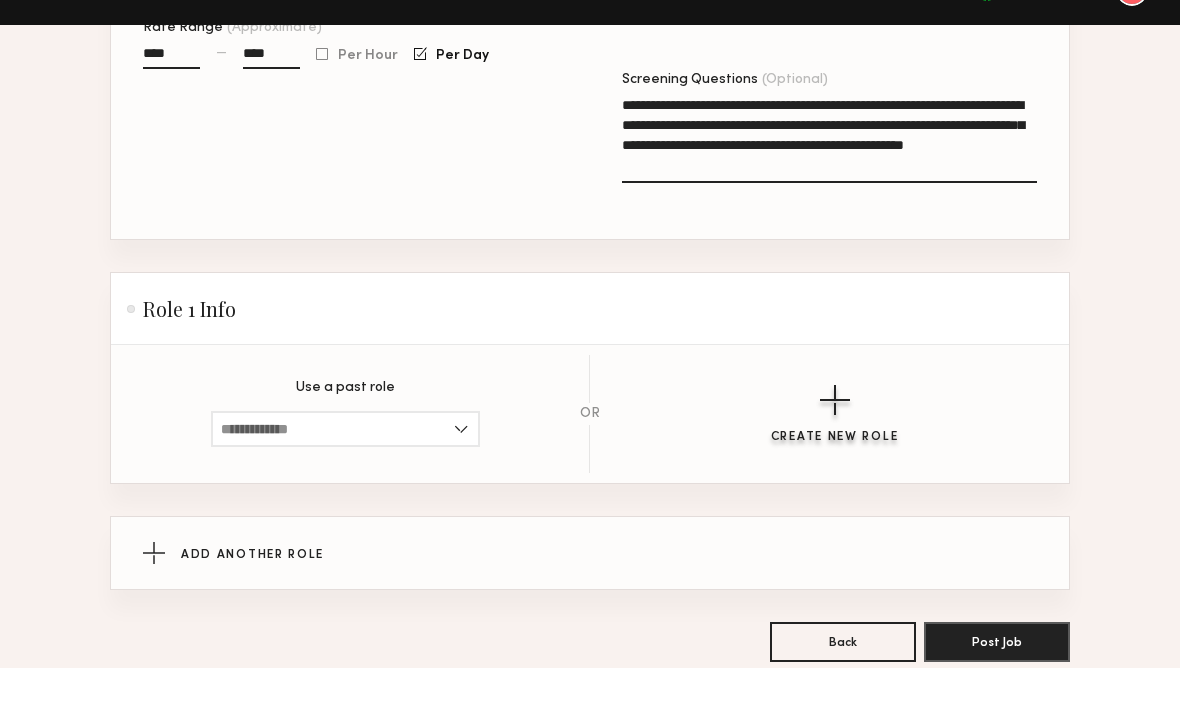 type on "**********" 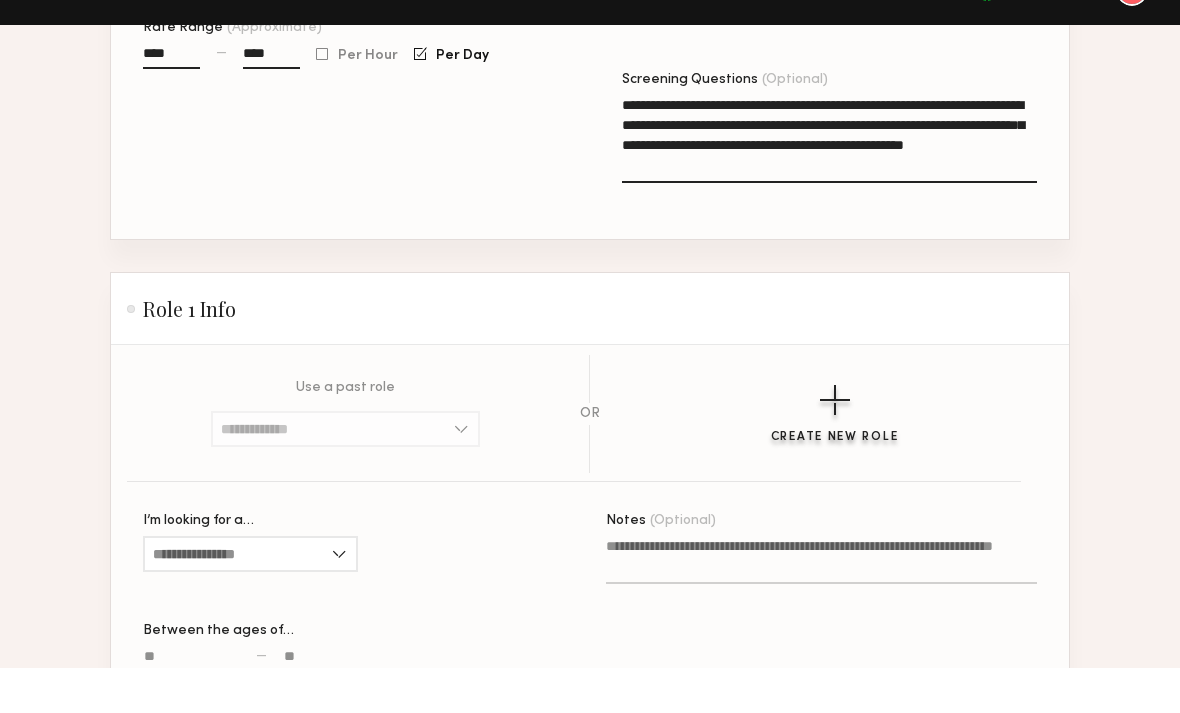 scroll, scrollTop: 897, scrollLeft: 0, axis: vertical 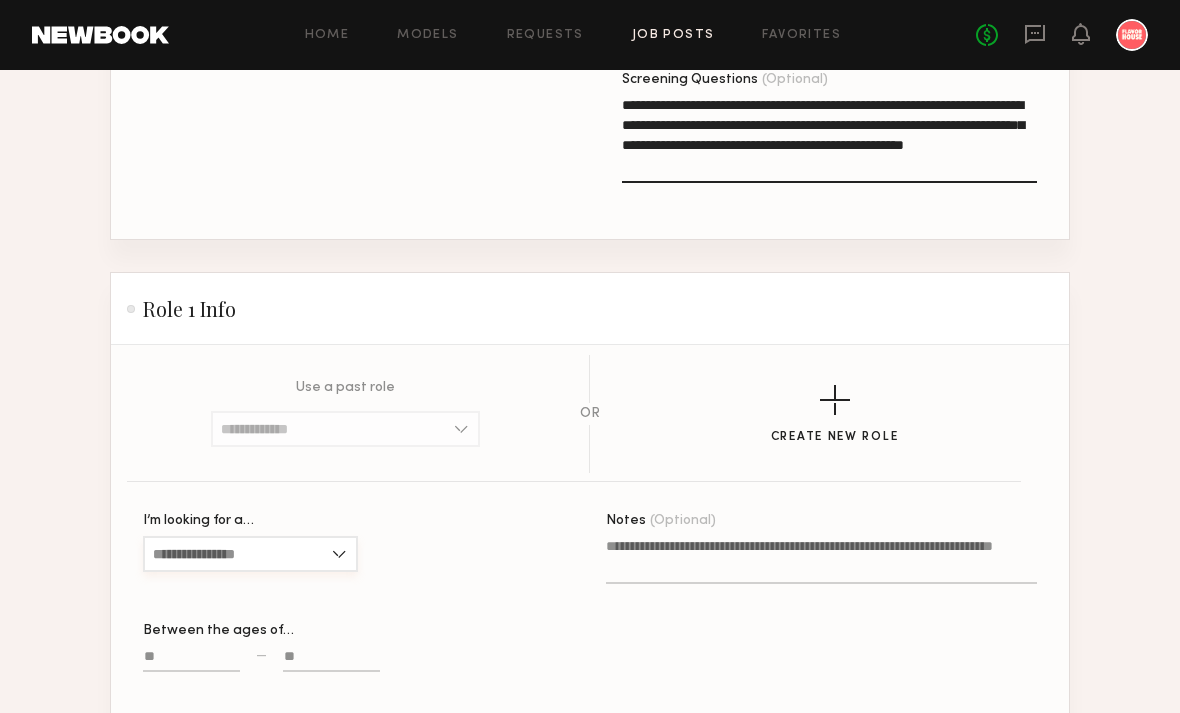 click on "I’m looking for a…" at bounding box center [250, 554] 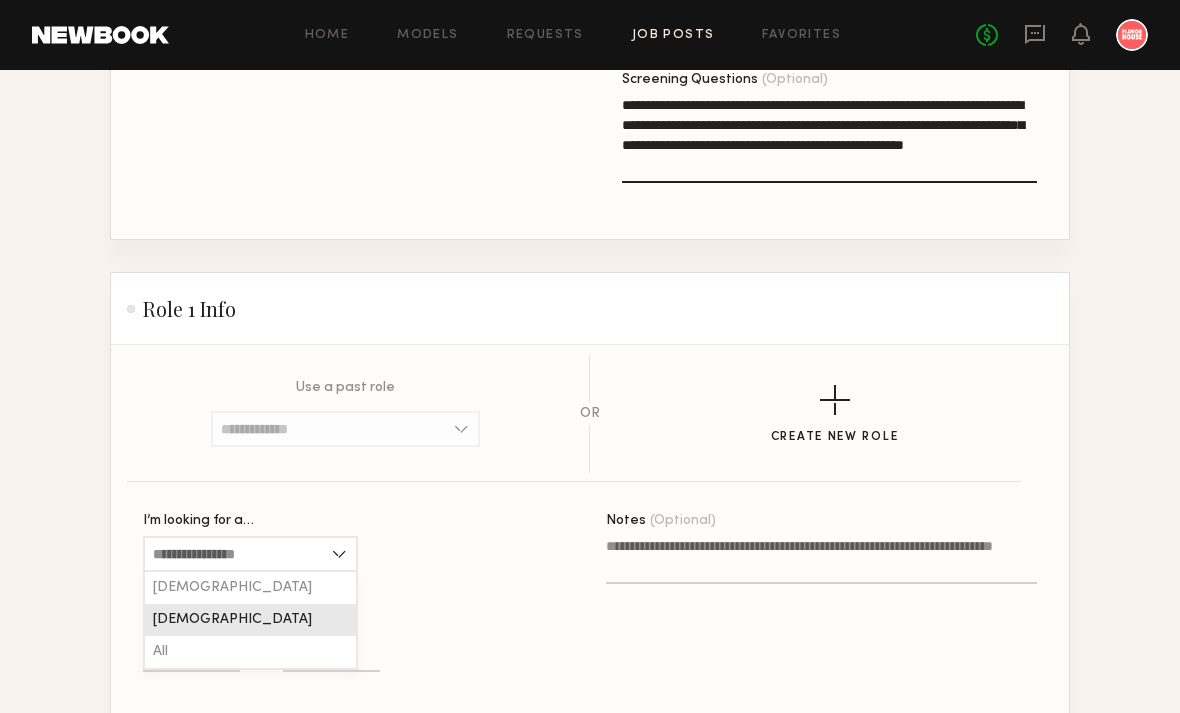 click on "I’m looking for a… Female Male All Between the ages of… —" 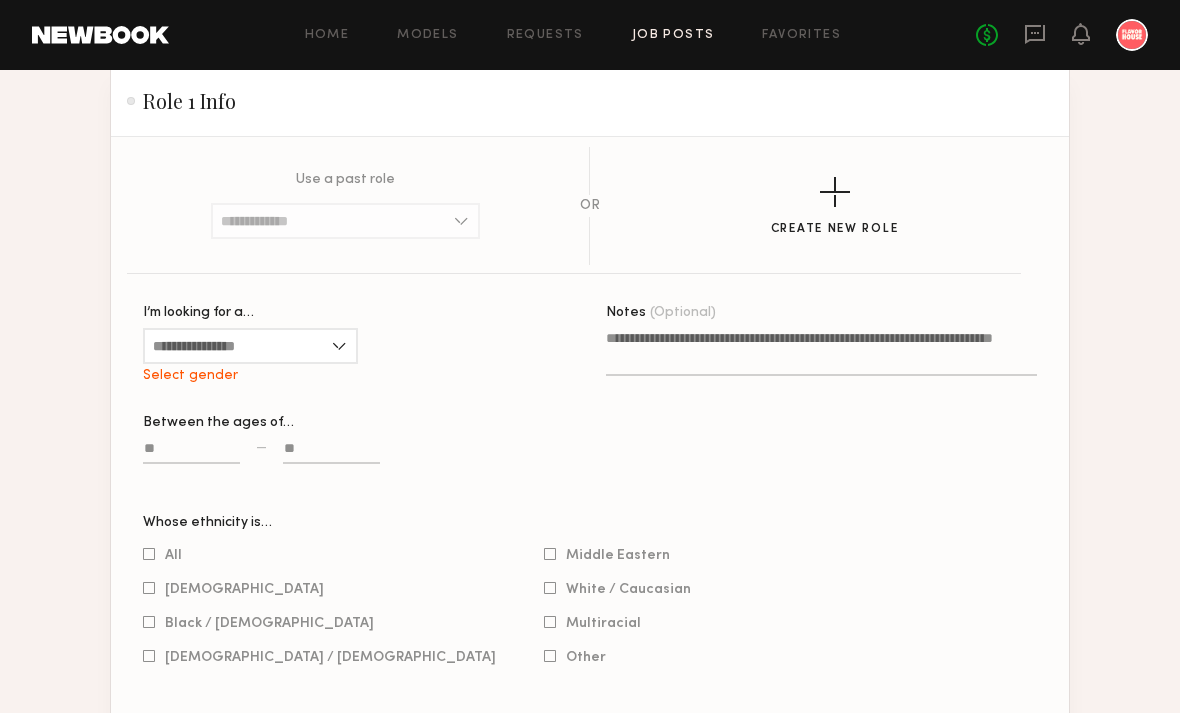 scroll, scrollTop: 1105, scrollLeft: 0, axis: vertical 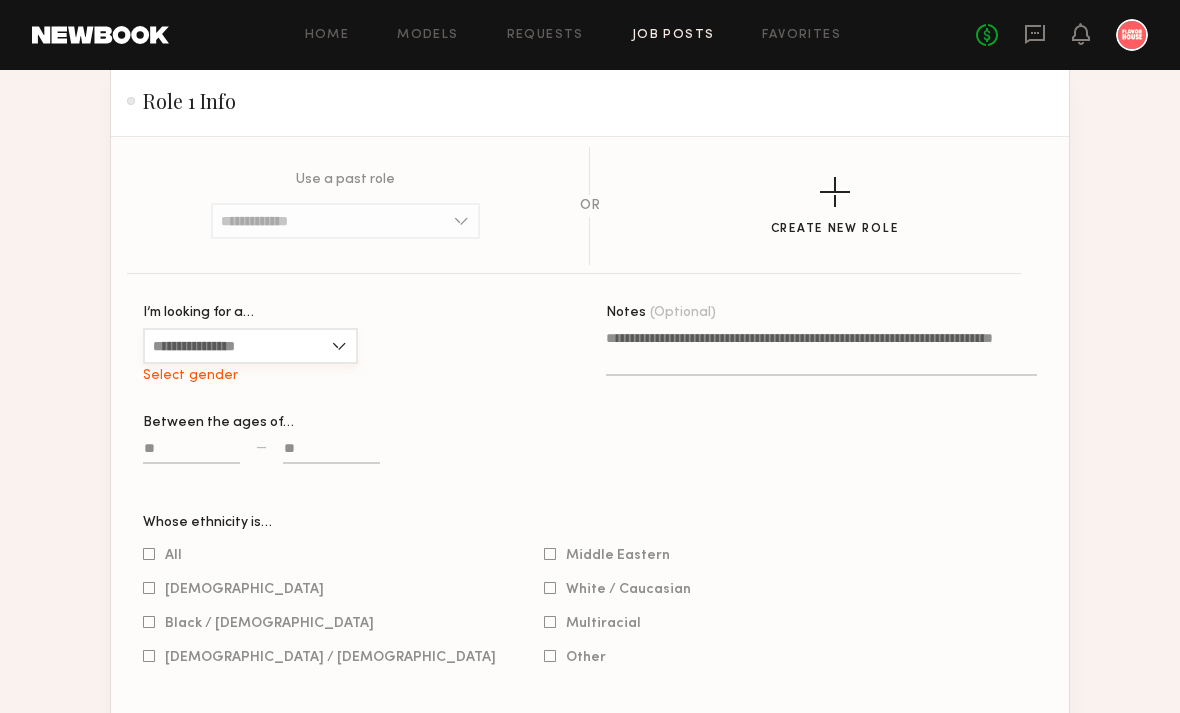 click on "I’m looking for a…" at bounding box center (250, 346) 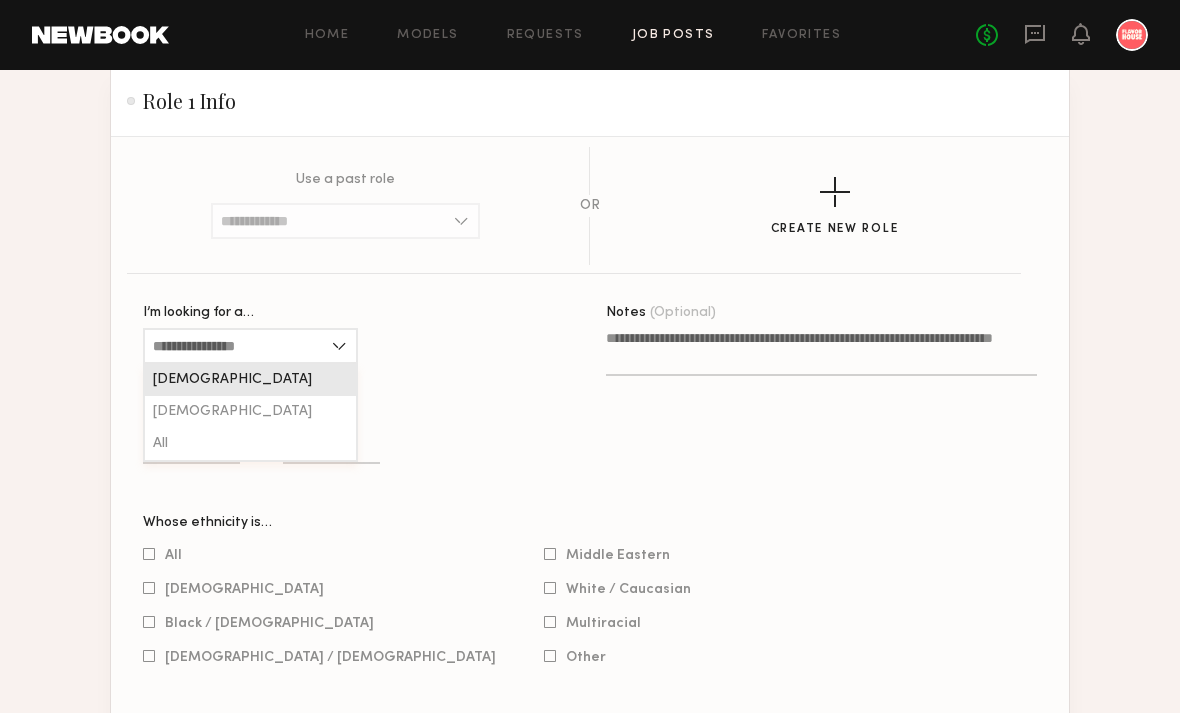 click on "[DEMOGRAPHIC_DATA]" 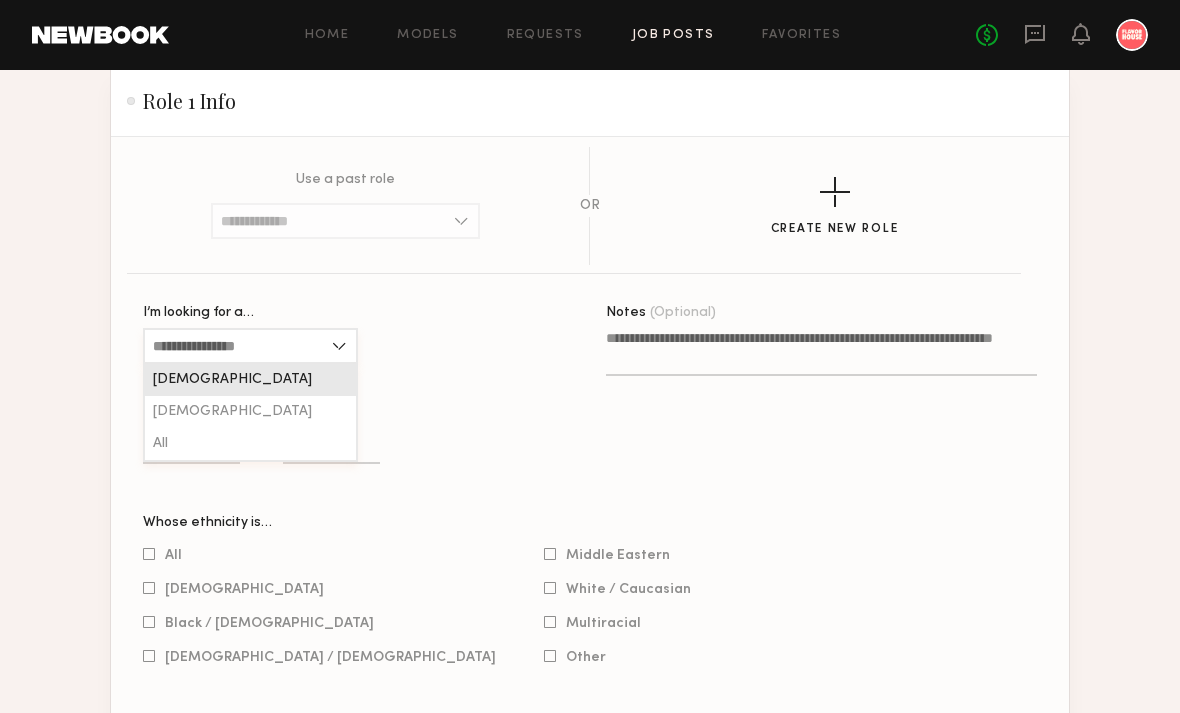 type on "******" 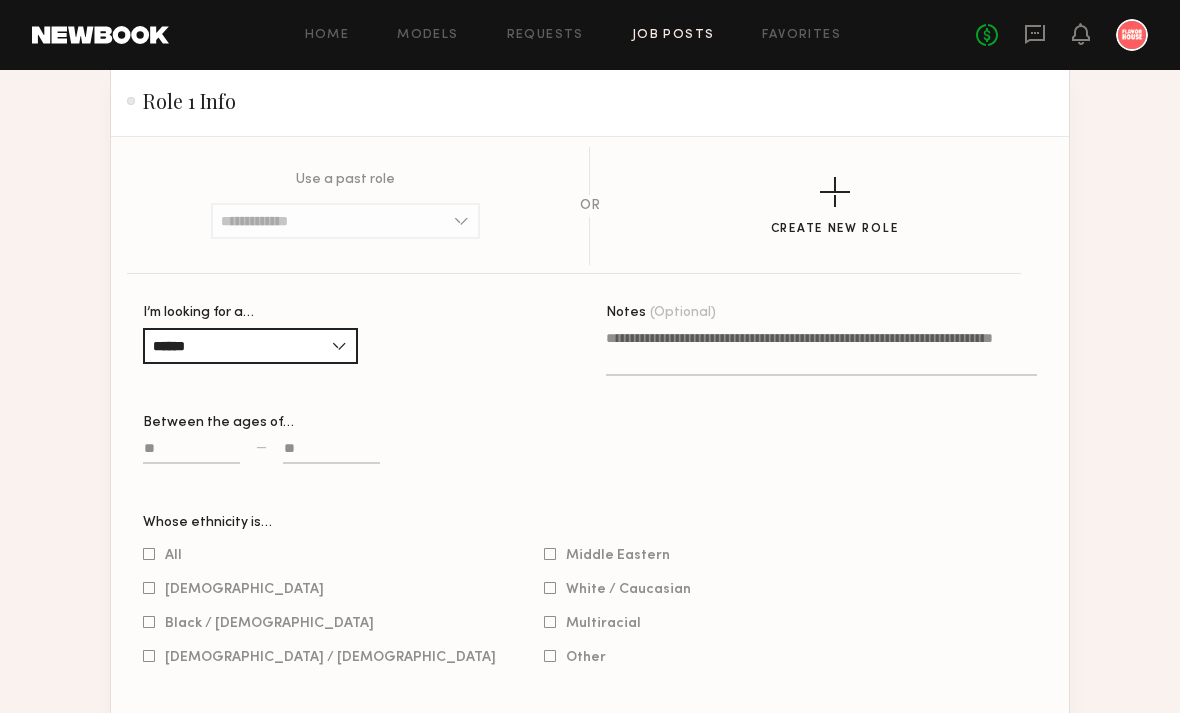 click 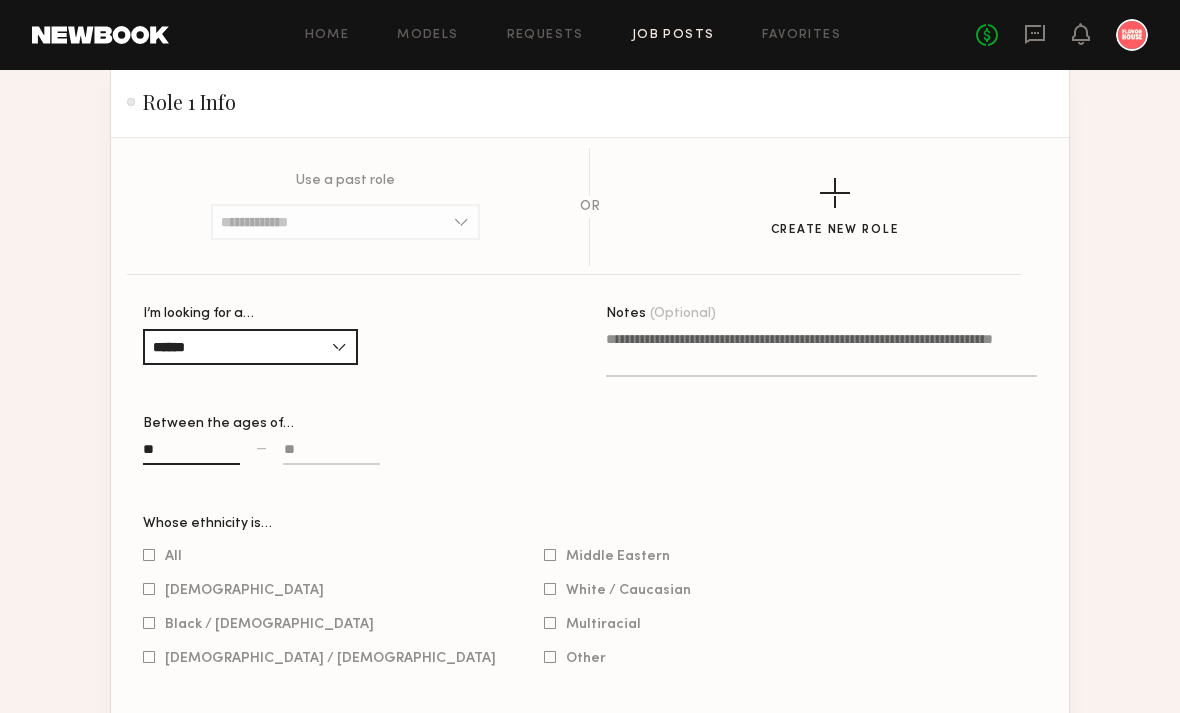 type on "**" 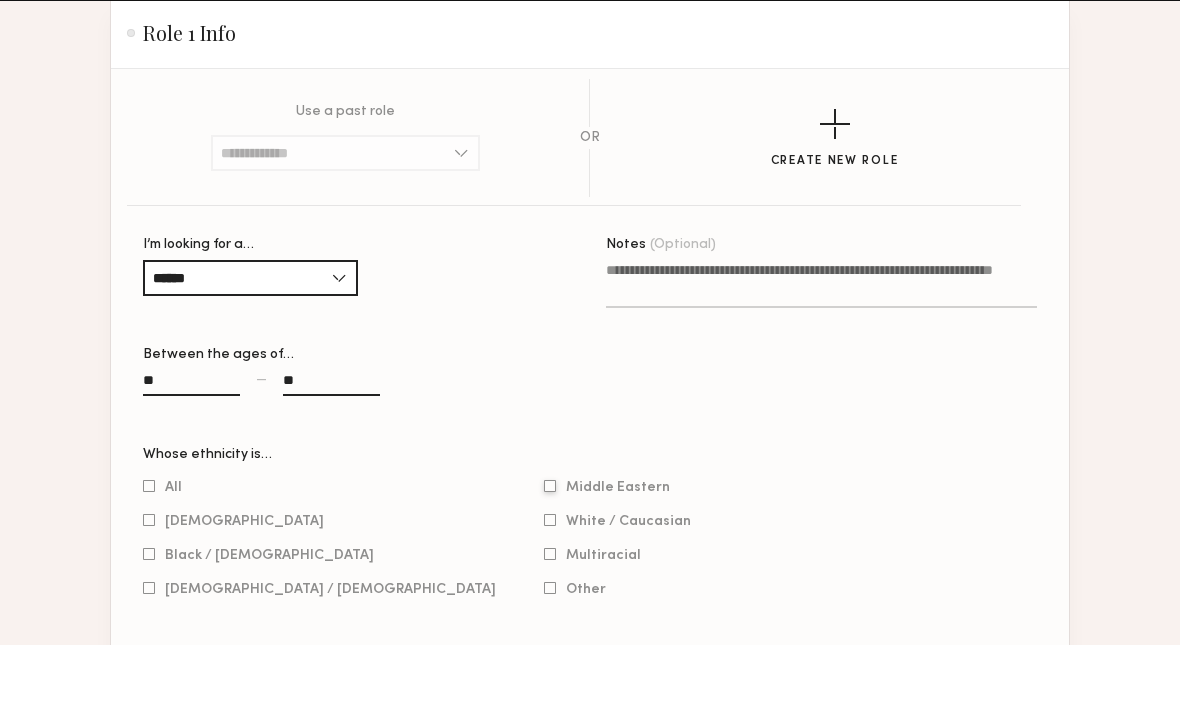 scroll, scrollTop: 1138, scrollLeft: 0, axis: vertical 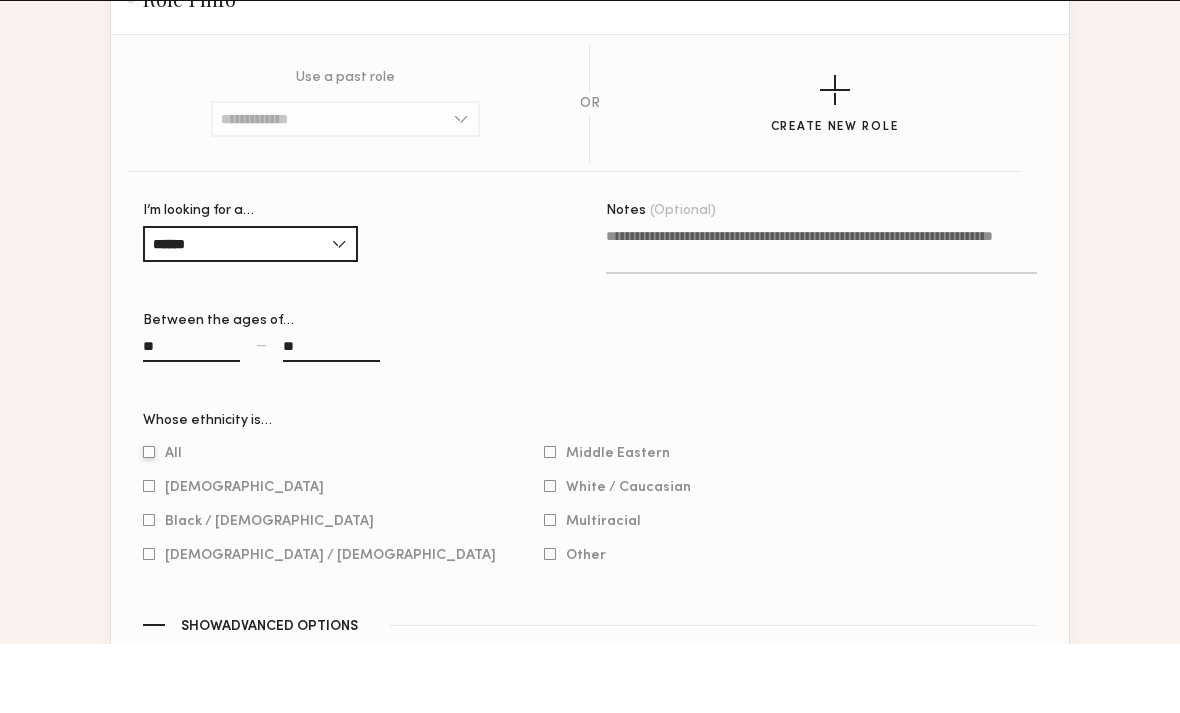 type on "**" 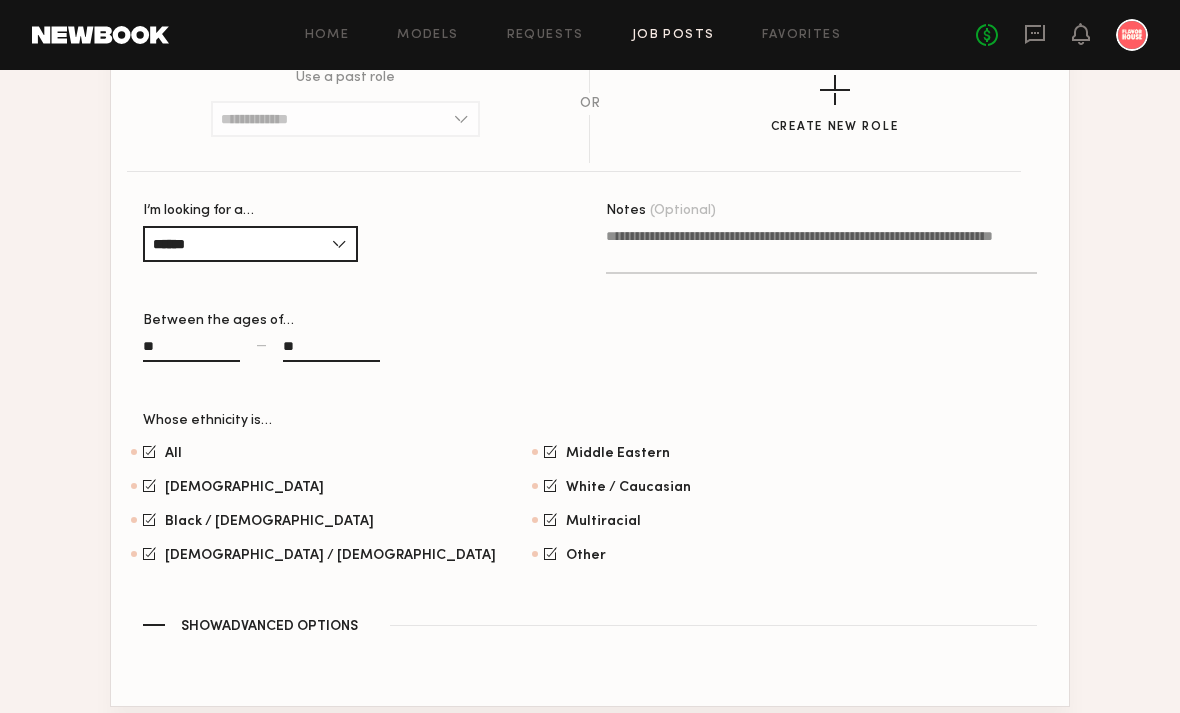 scroll, scrollTop: 1425, scrollLeft: 0, axis: vertical 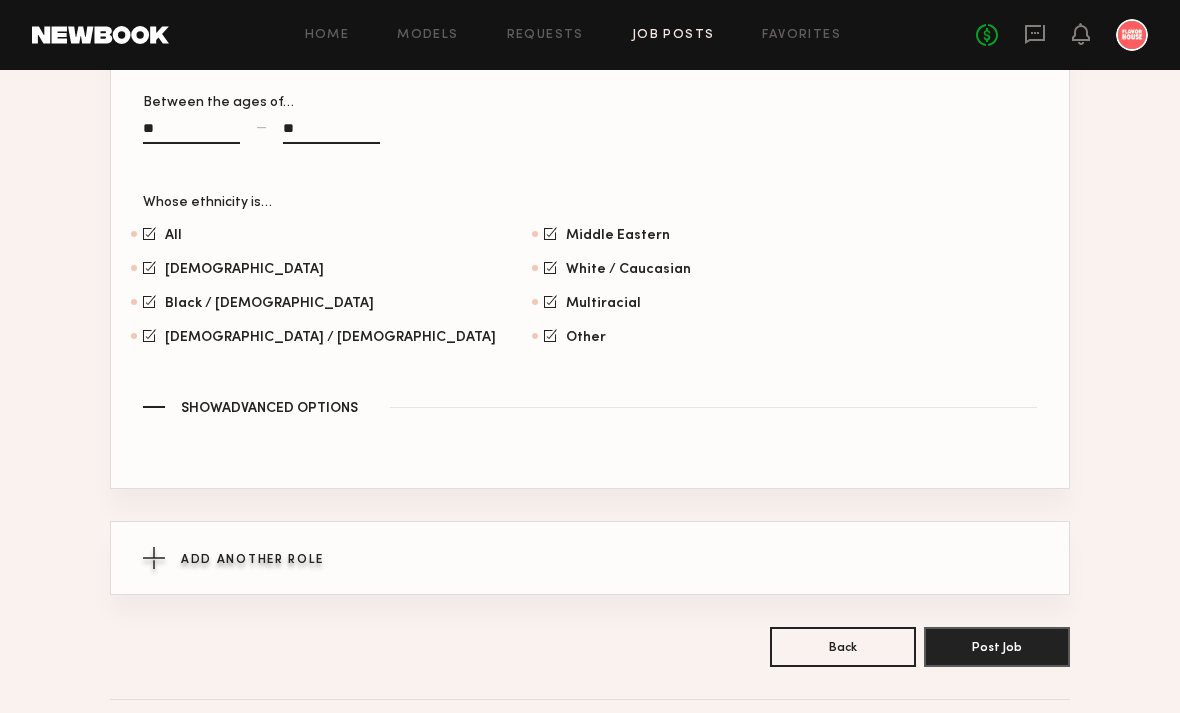 click on "Add Another Role" 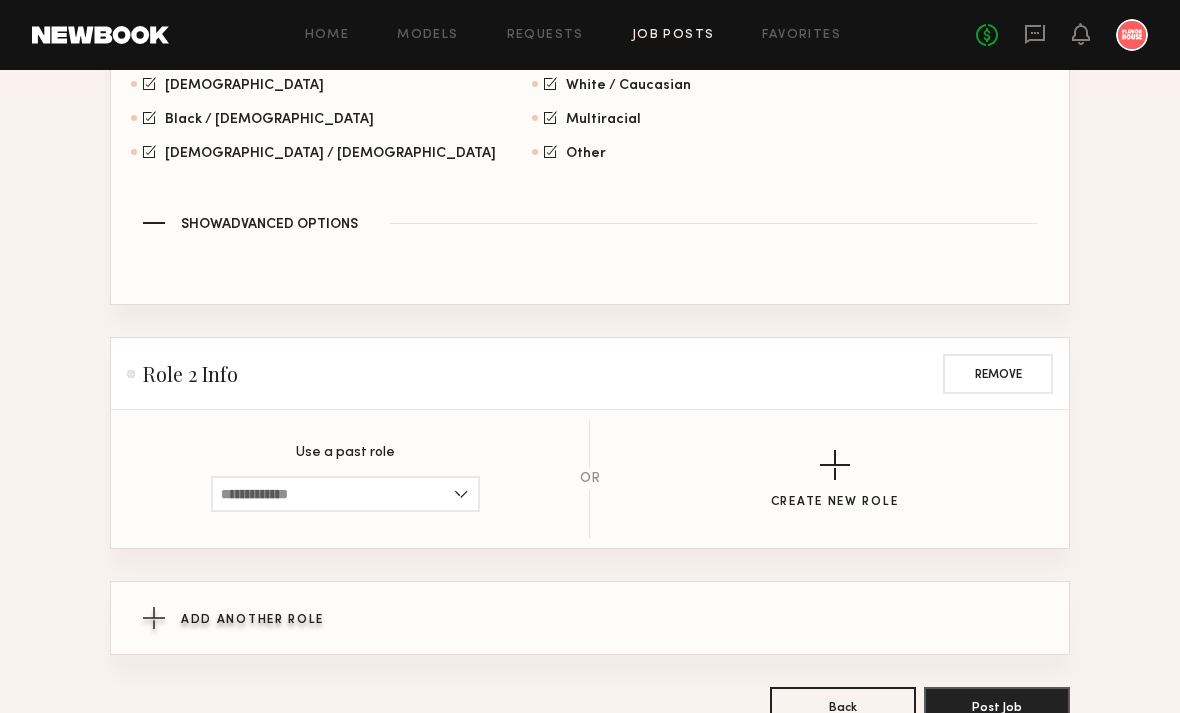 scroll, scrollTop: 1610, scrollLeft: 0, axis: vertical 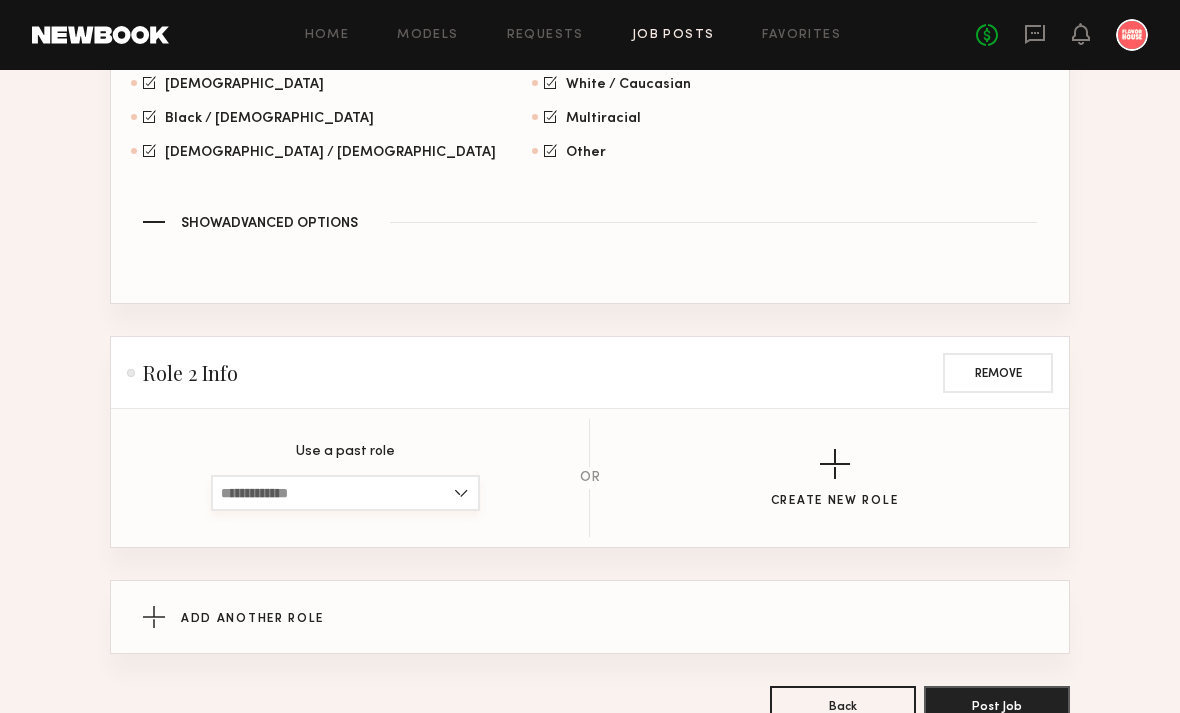 click at bounding box center (345, 493) 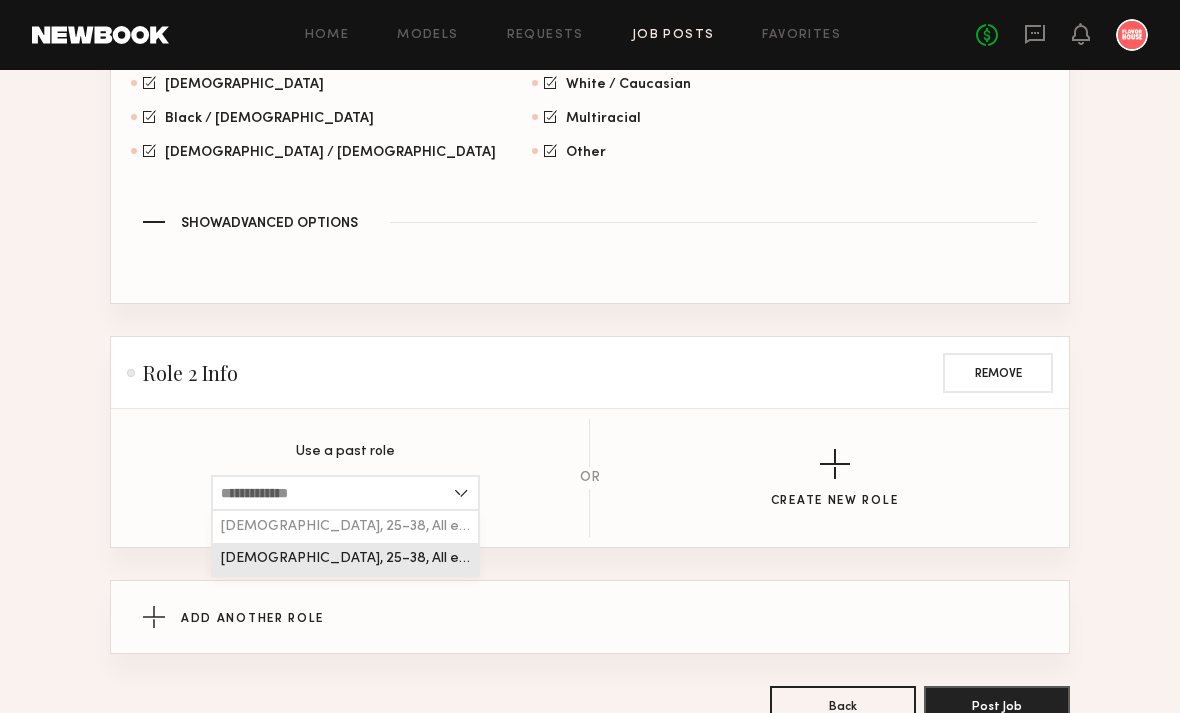 click on "Female, 25–38, All ethnicities" 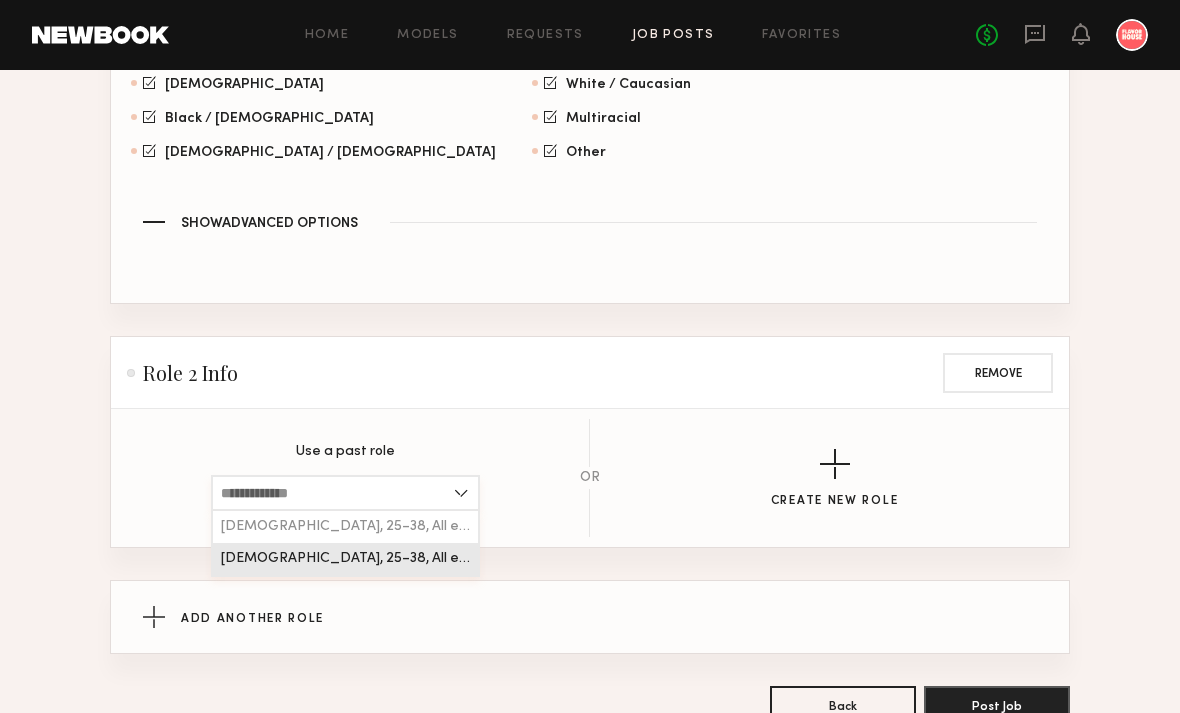type on "**********" 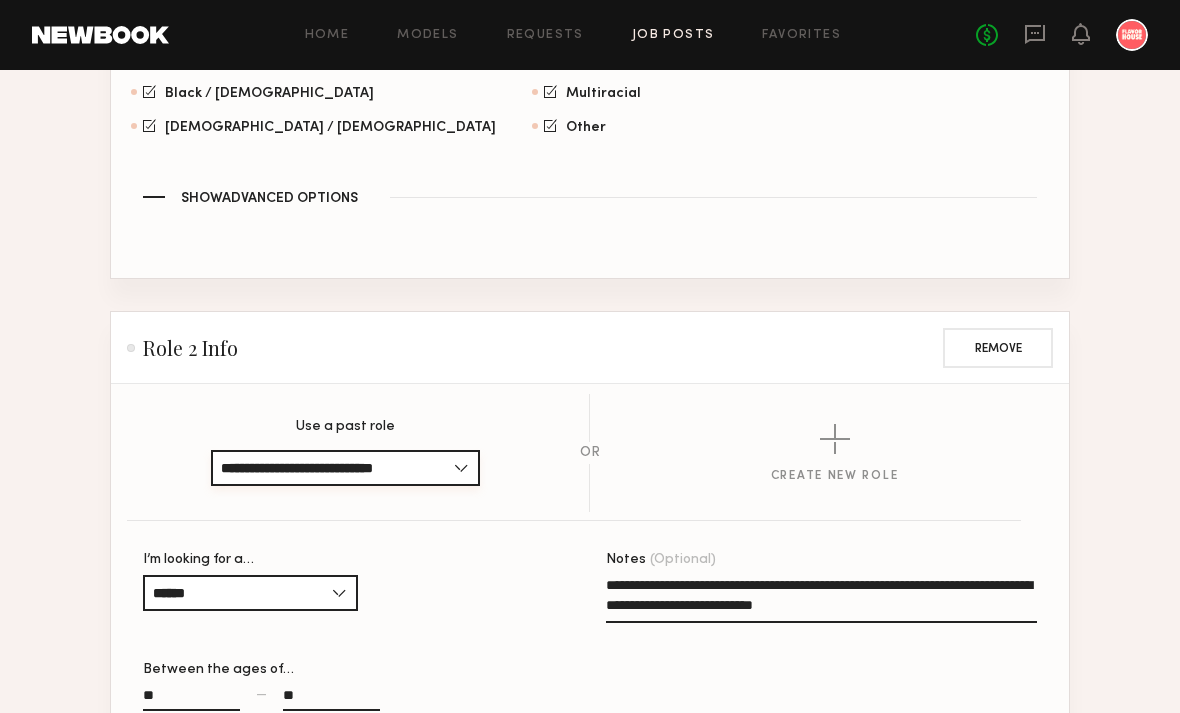 scroll, scrollTop: 1819, scrollLeft: 0, axis: vertical 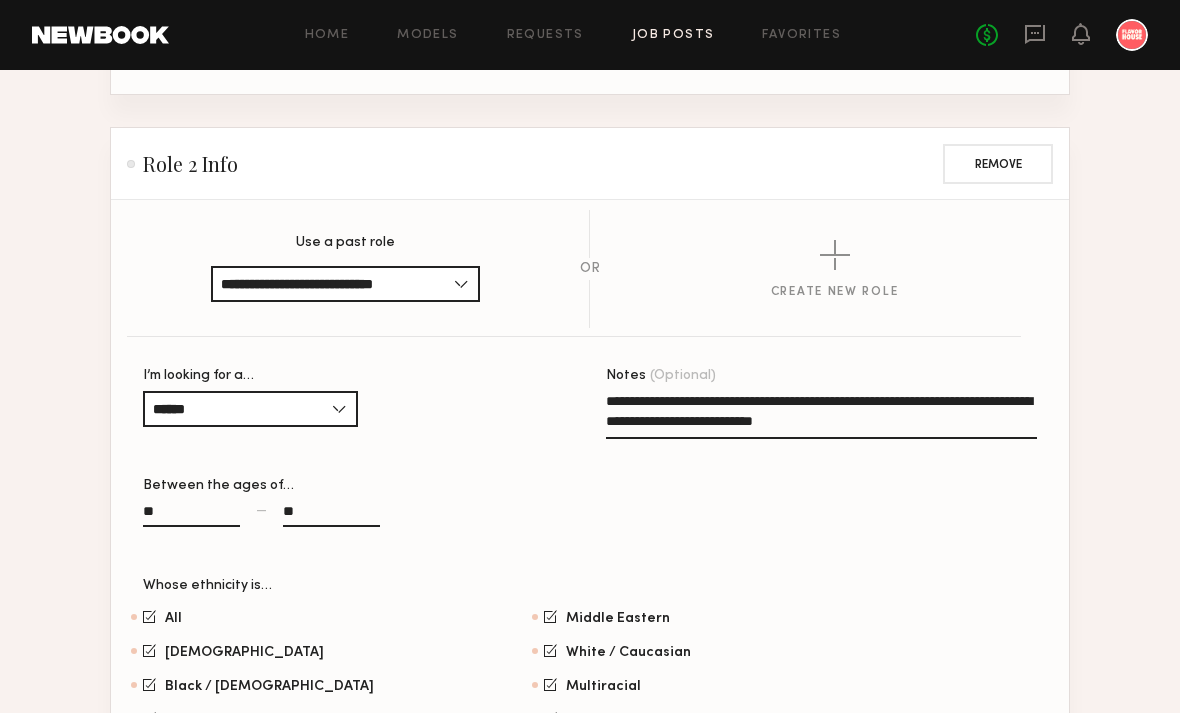 click on "**********" 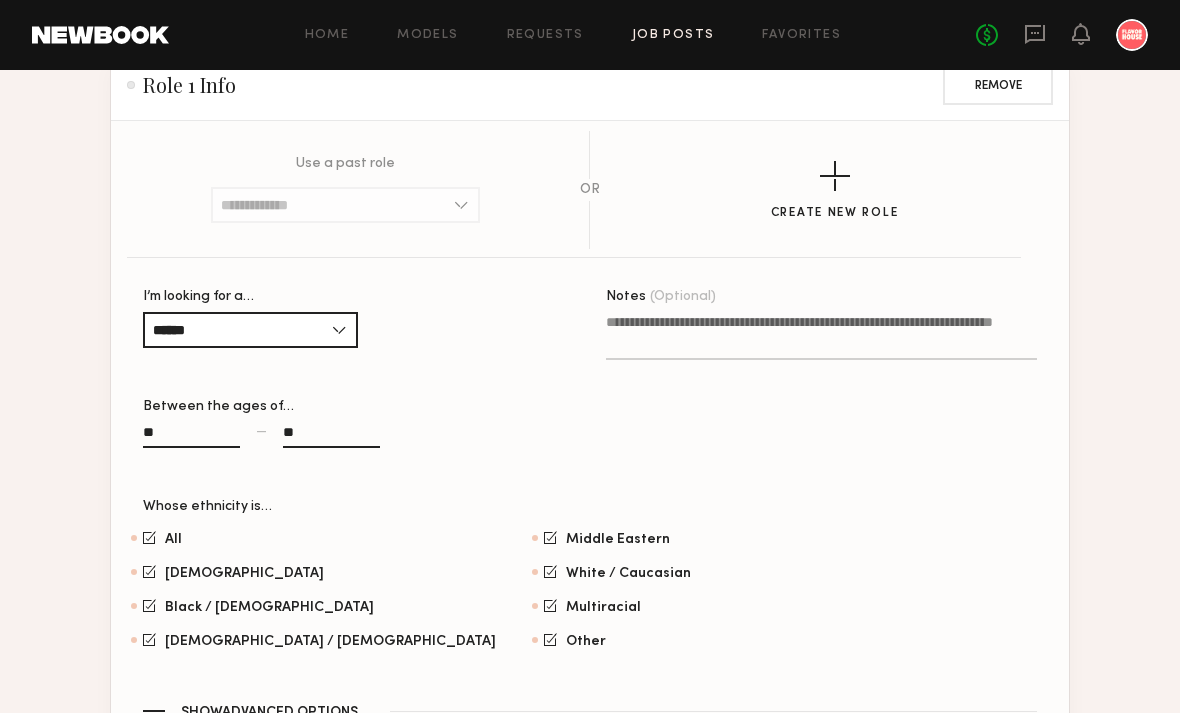 scroll, scrollTop: 1095, scrollLeft: 0, axis: vertical 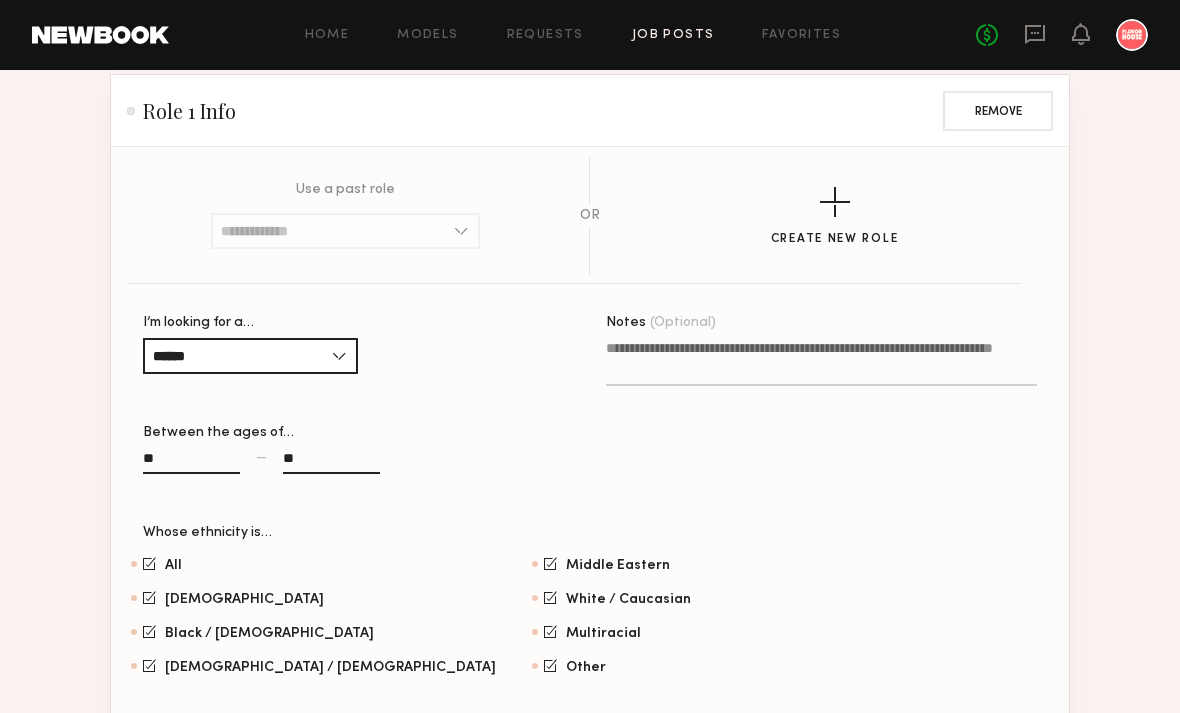 type 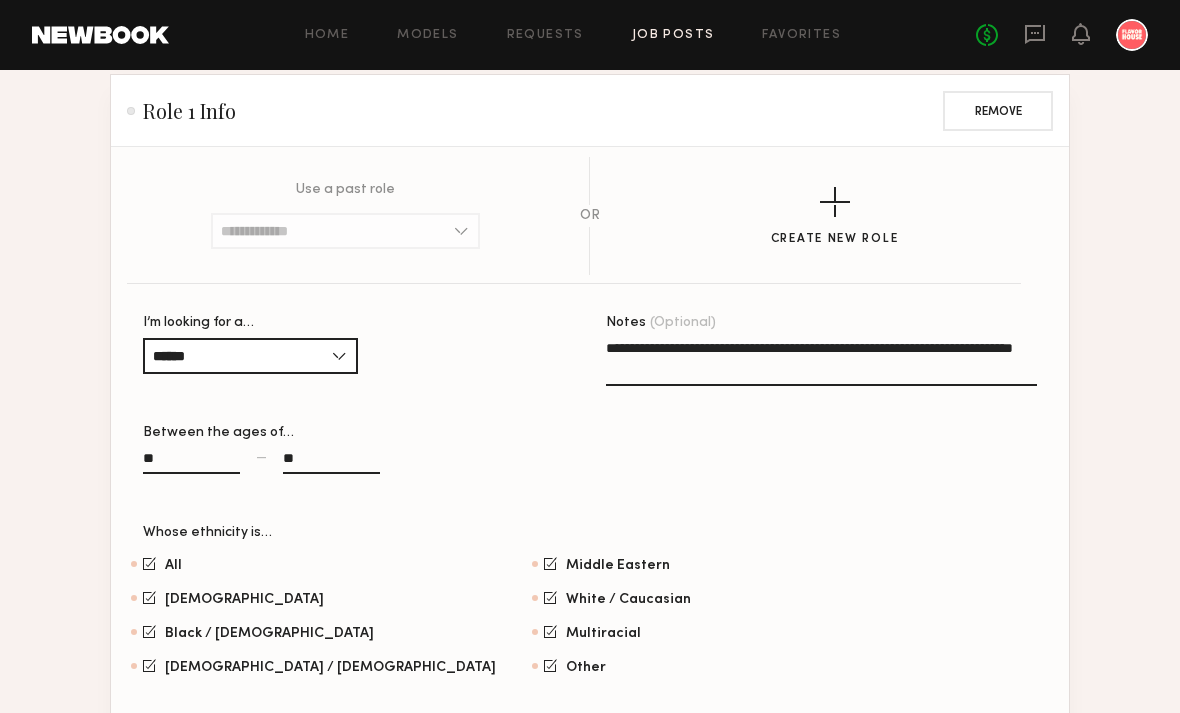 click on "**********" 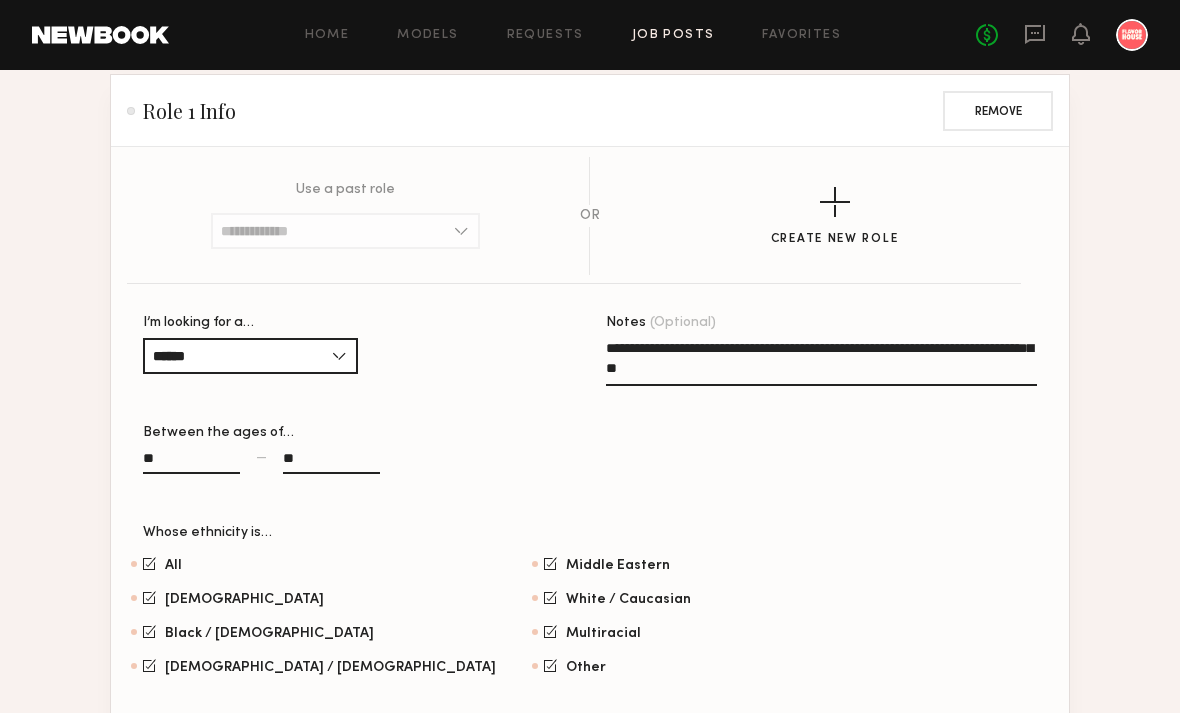 drag, startPoint x: 866, startPoint y: 340, endPoint x: 571, endPoint y: 312, distance: 296.32584 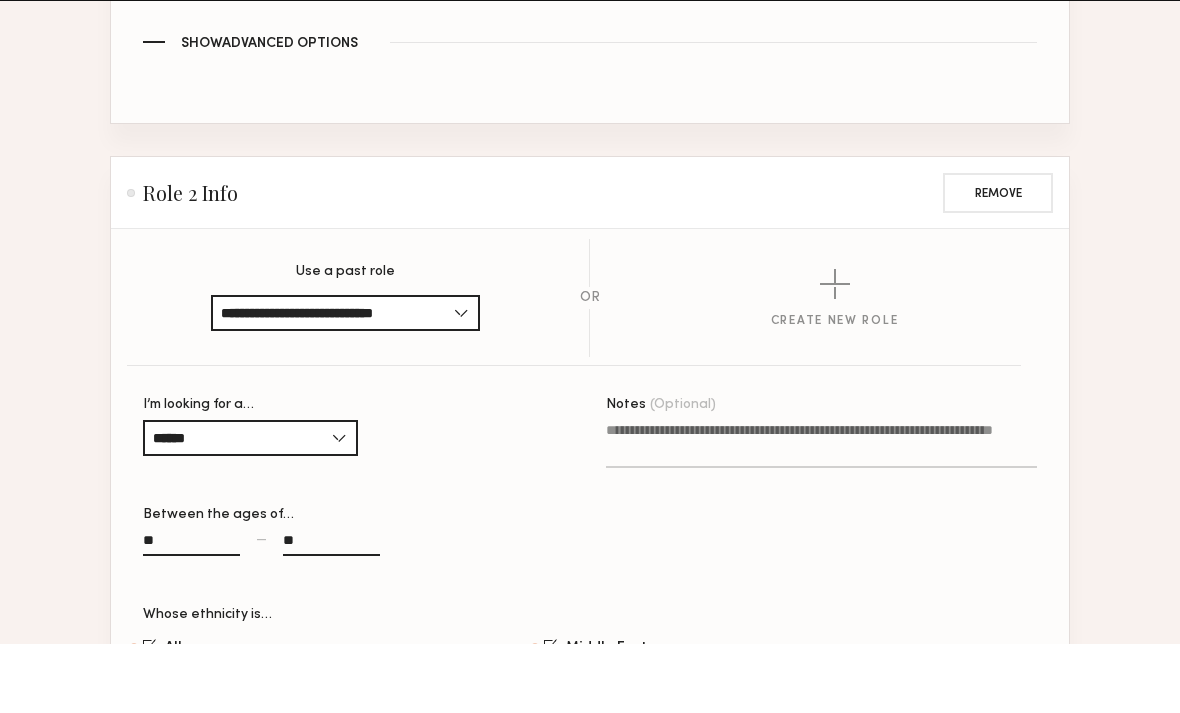 scroll, scrollTop: 1725, scrollLeft: 0, axis: vertical 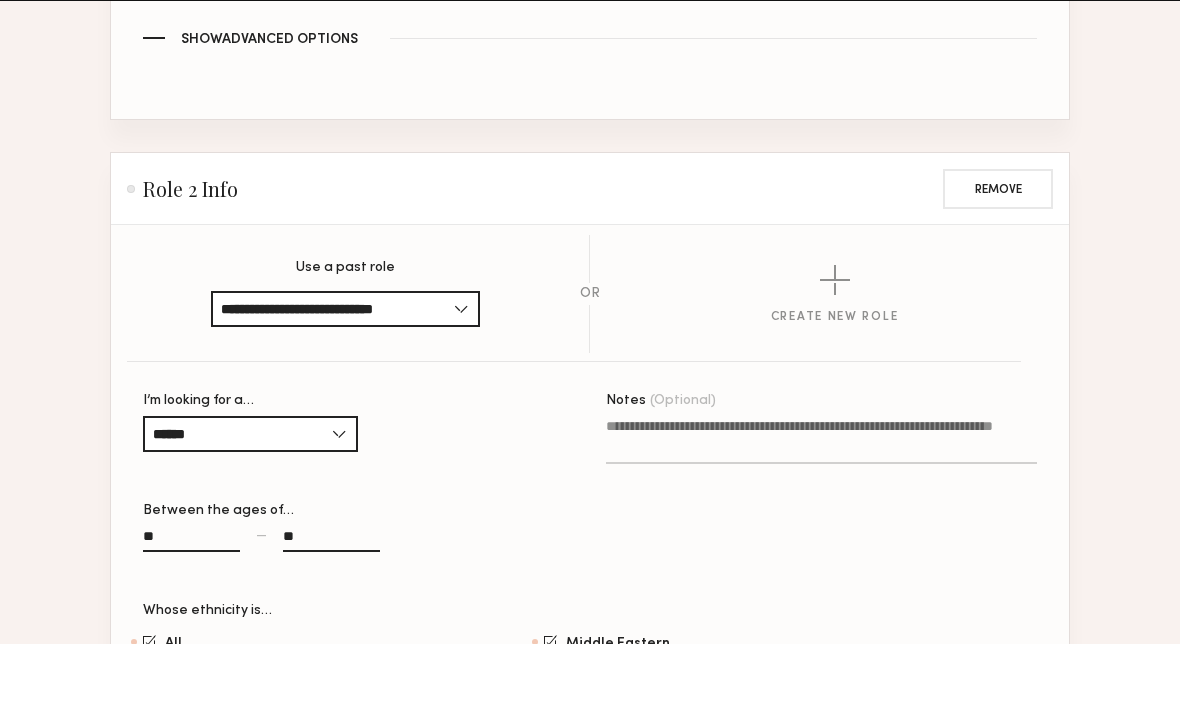 type on "**********" 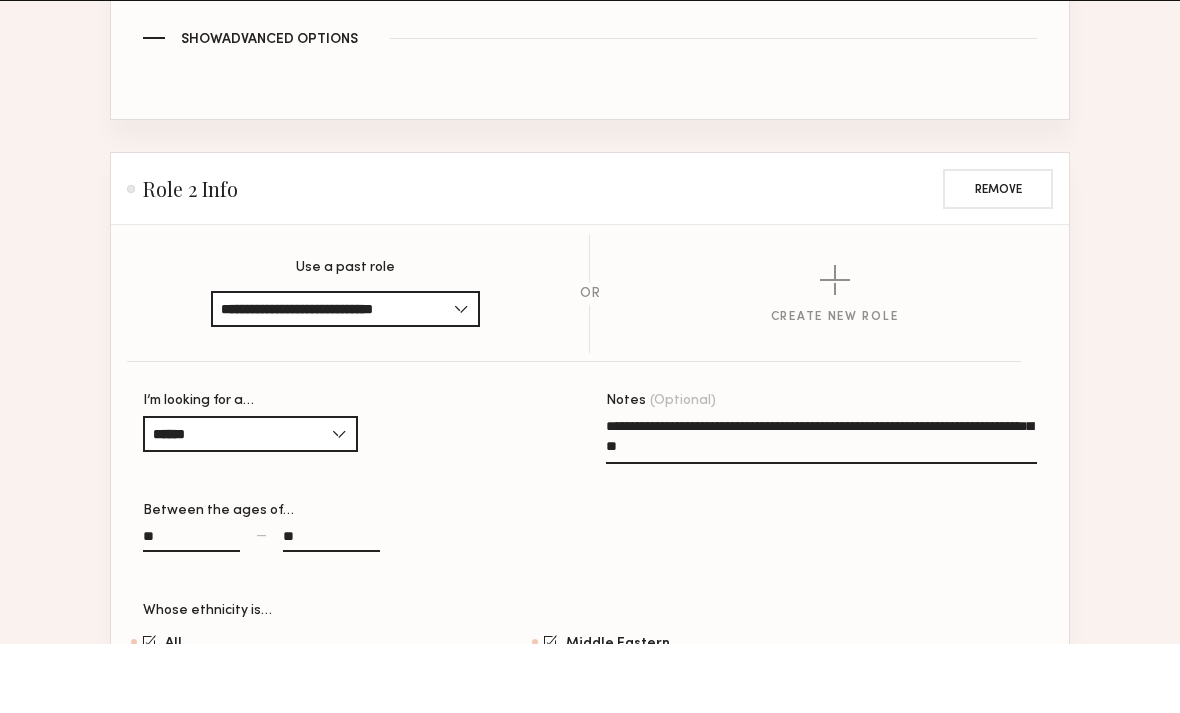 click on "**********" 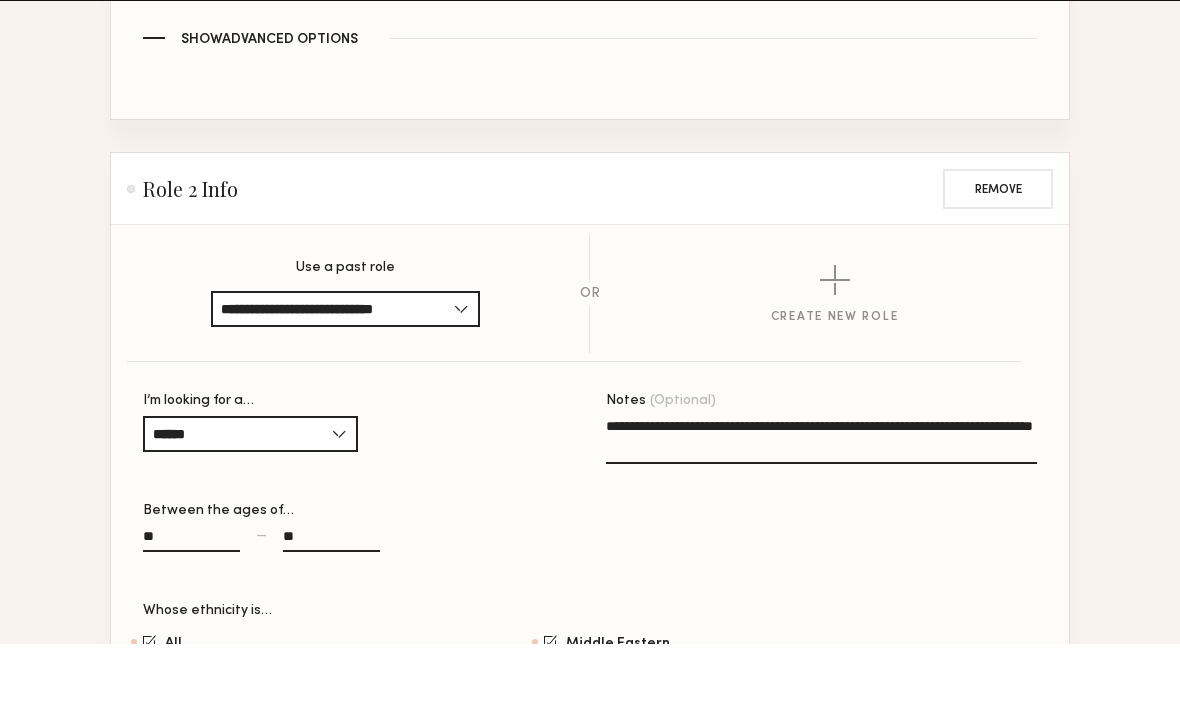 click on "**********" 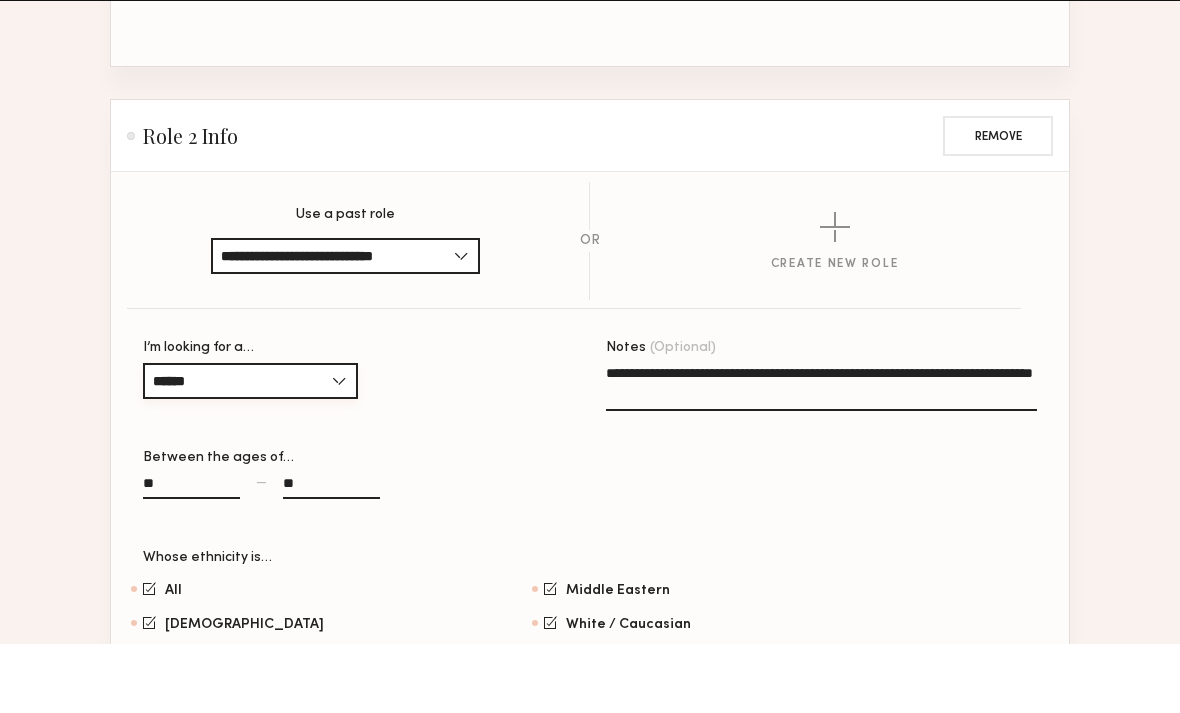 type on "**********" 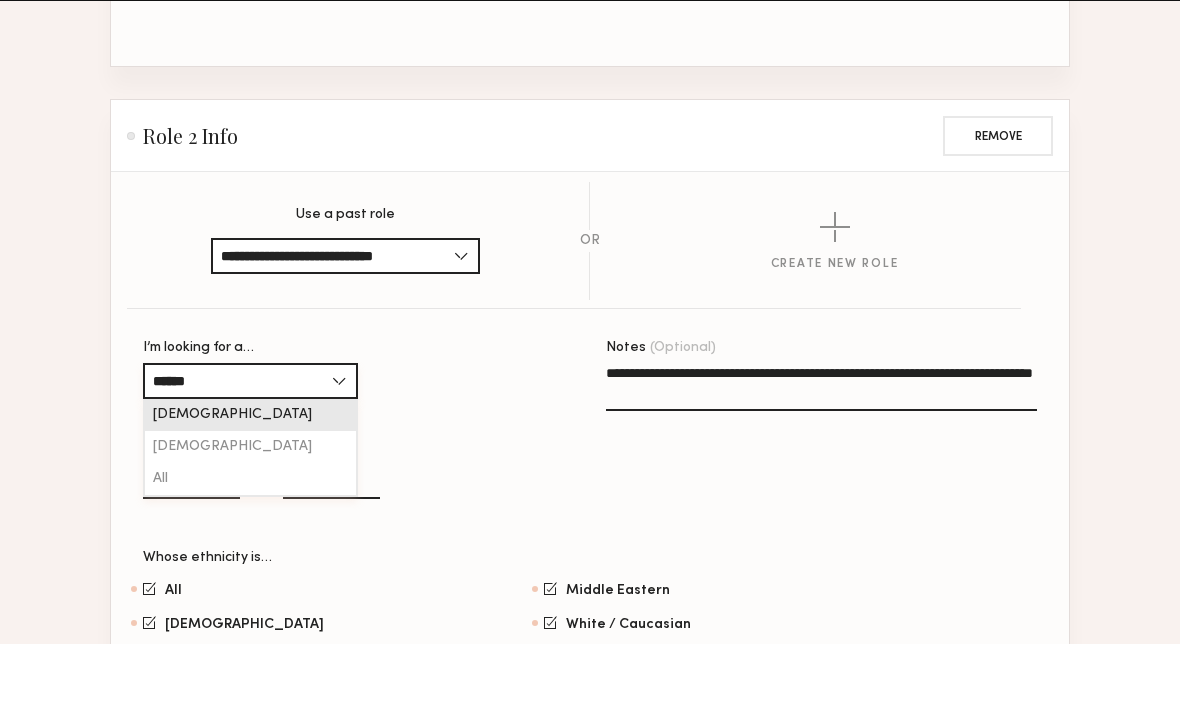 scroll, scrollTop: 1847, scrollLeft: 0, axis: vertical 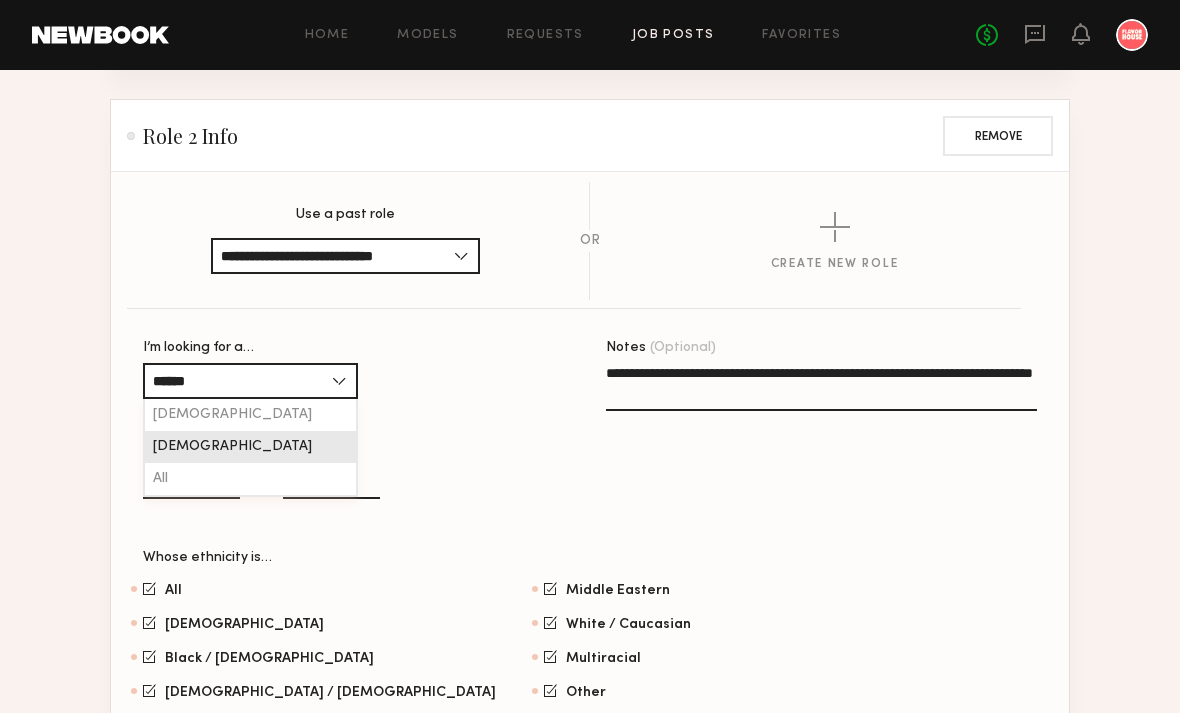 click on "[DEMOGRAPHIC_DATA]" 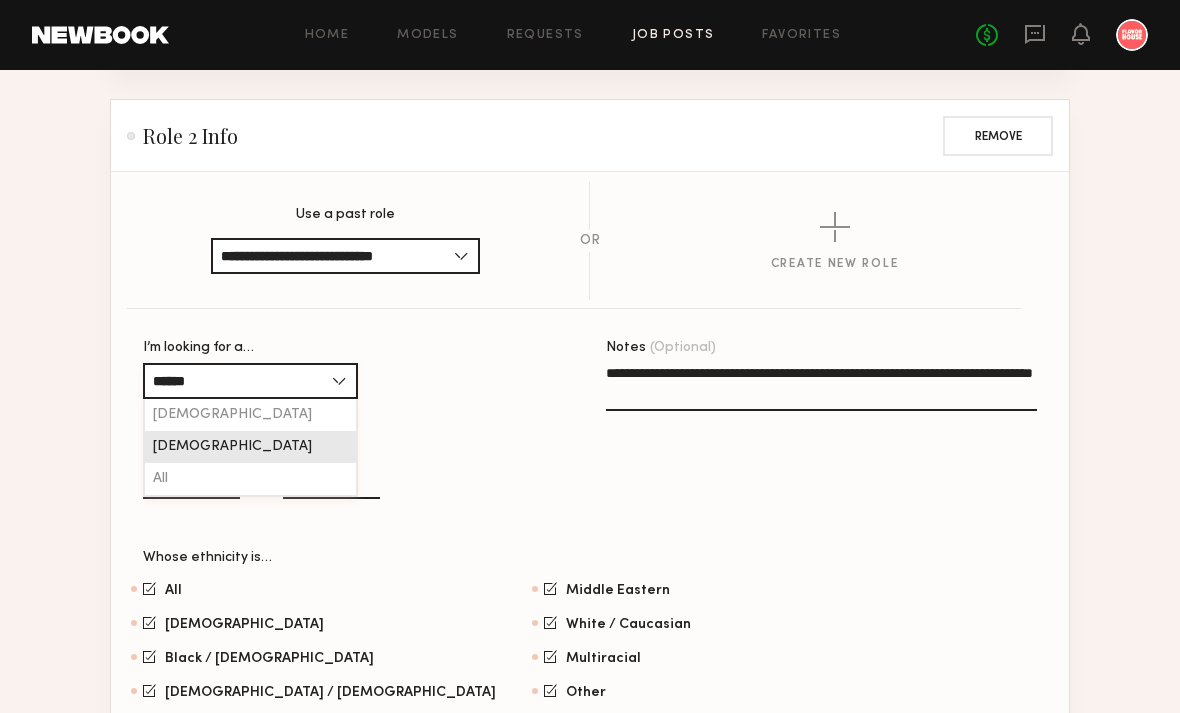 type on "****" 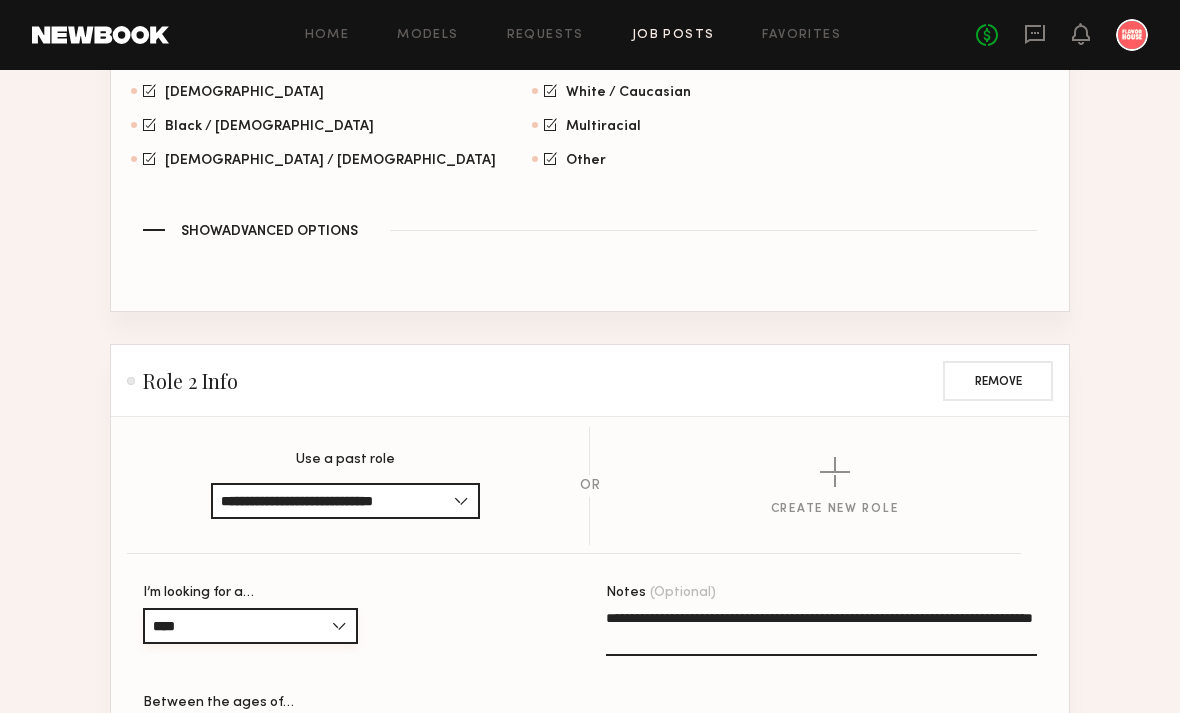 scroll, scrollTop: 1586, scrollLeft: 0, axis: vertical 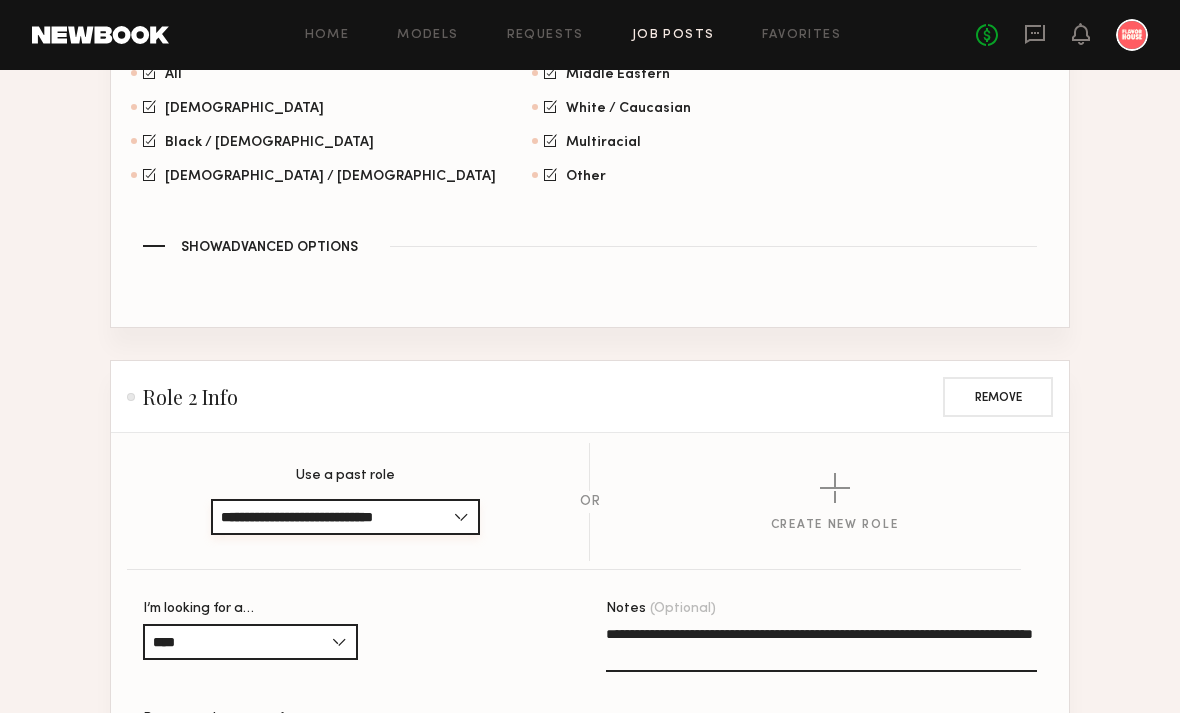 click on "**********" at bounding box center (345, 517) 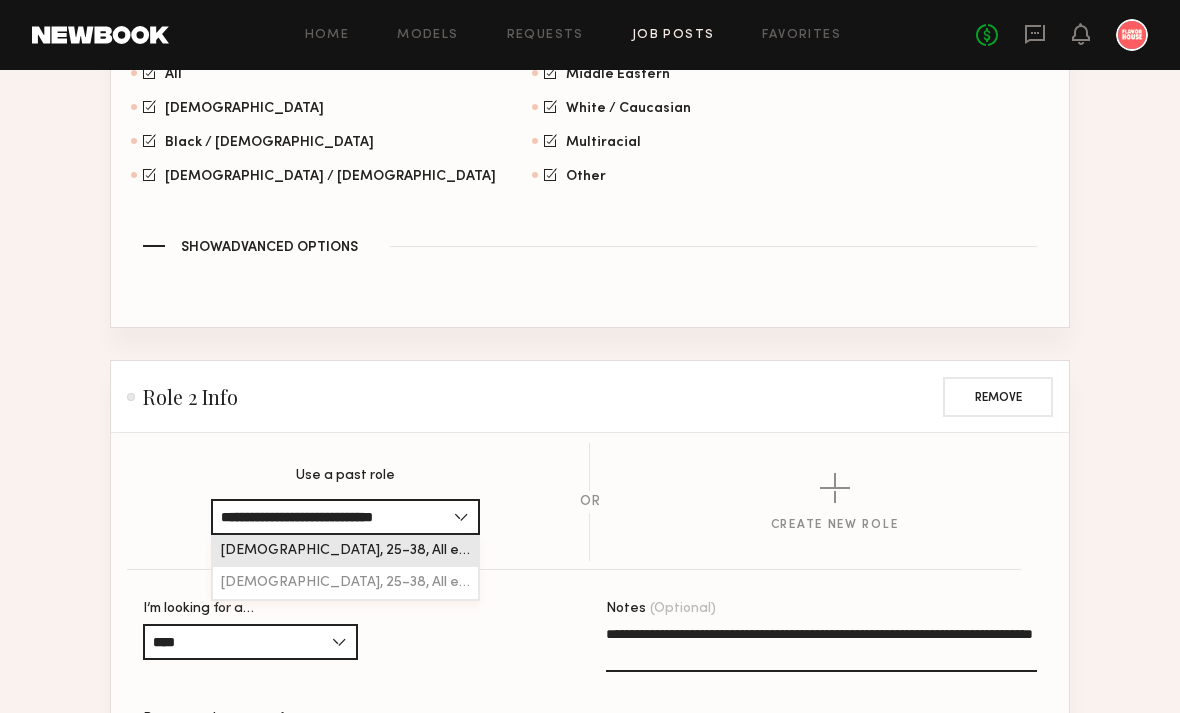 click on "Male, 25–38, All ethnicities" 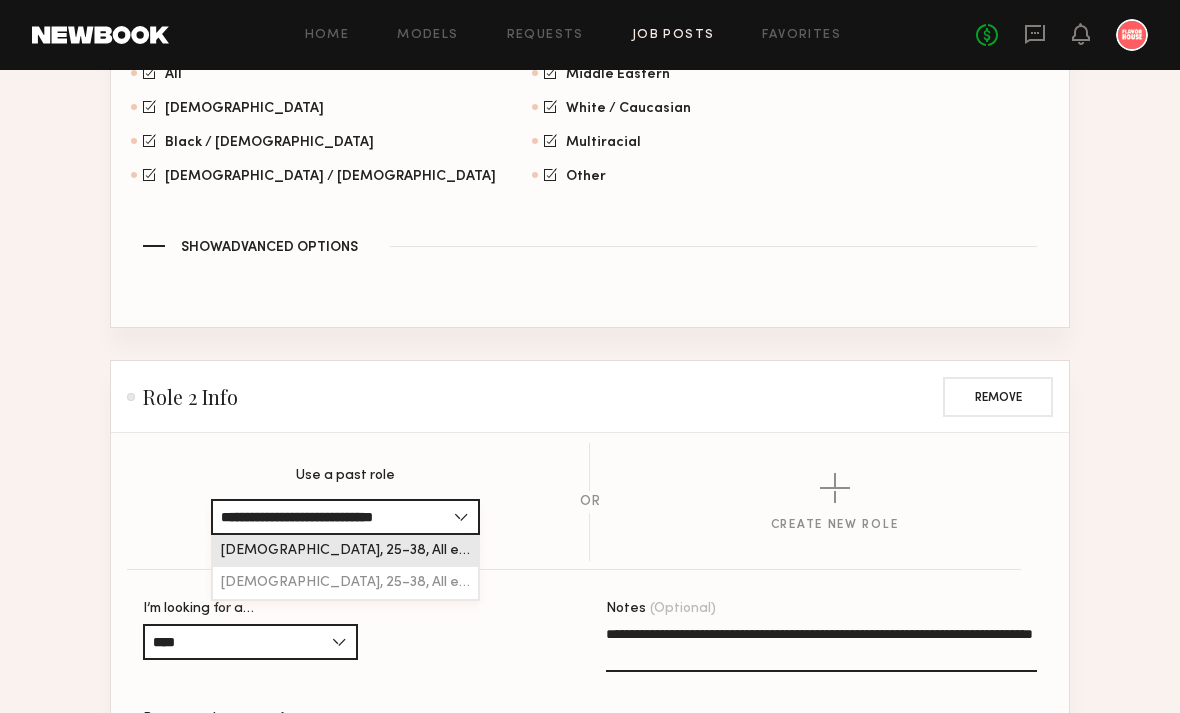 type on "**********" 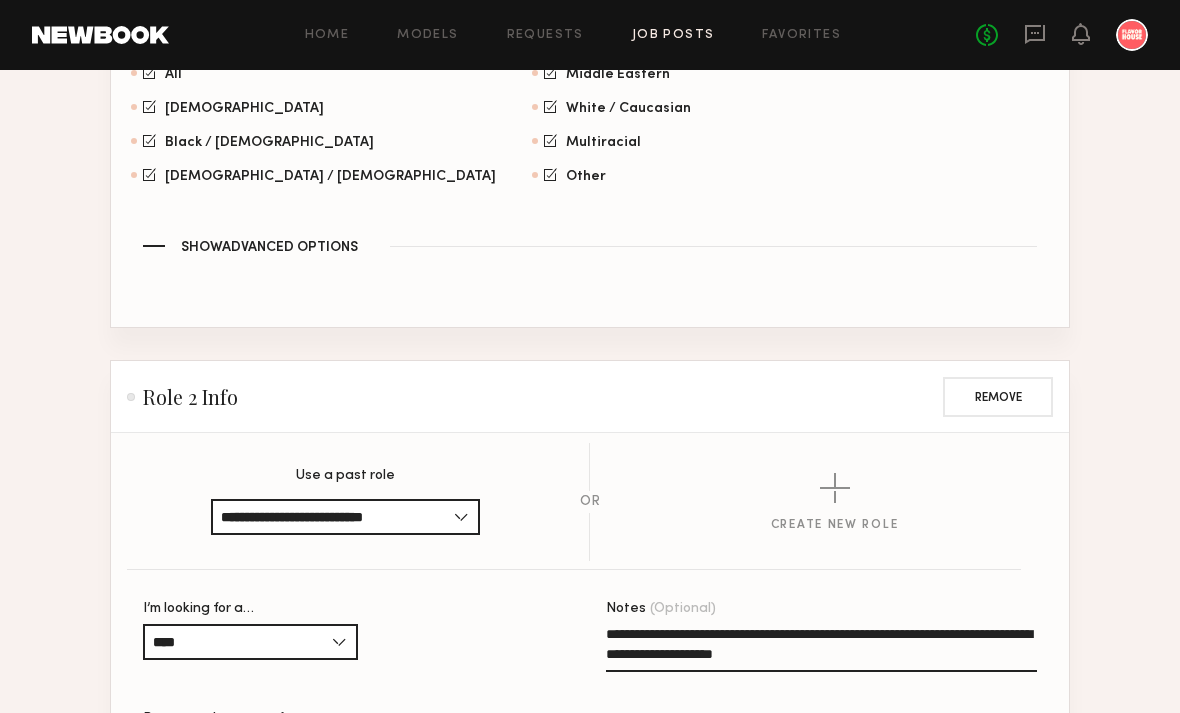 click on "**********" 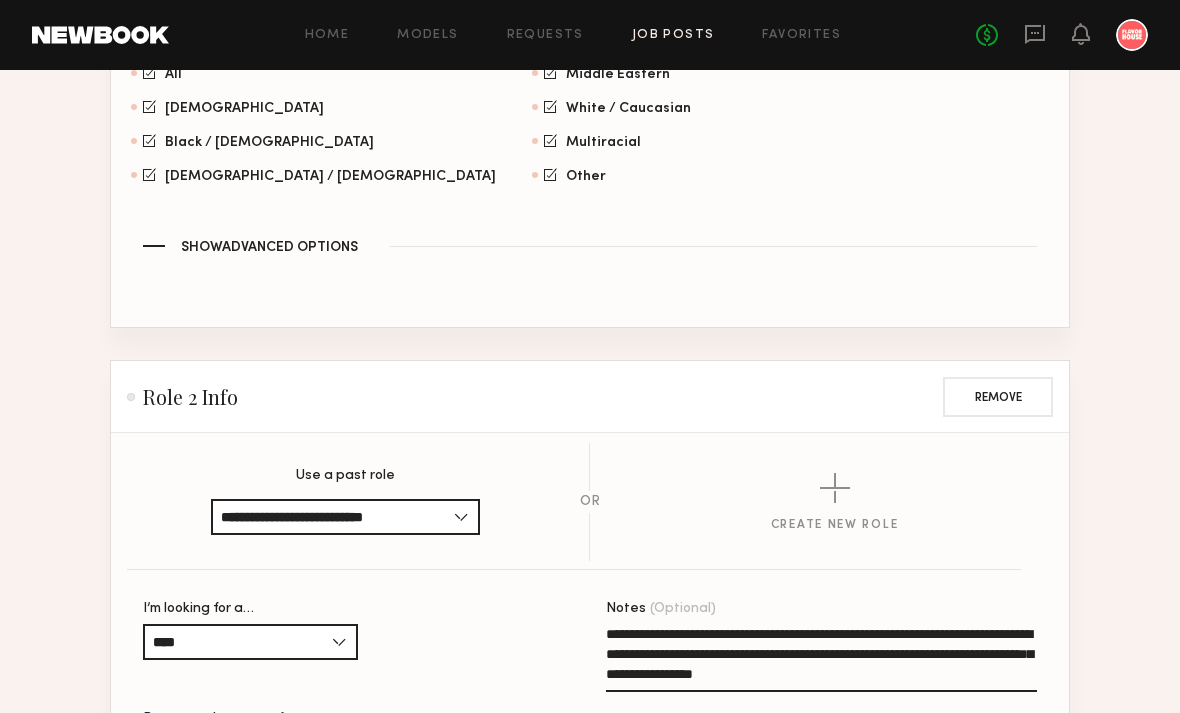 click on "**********" 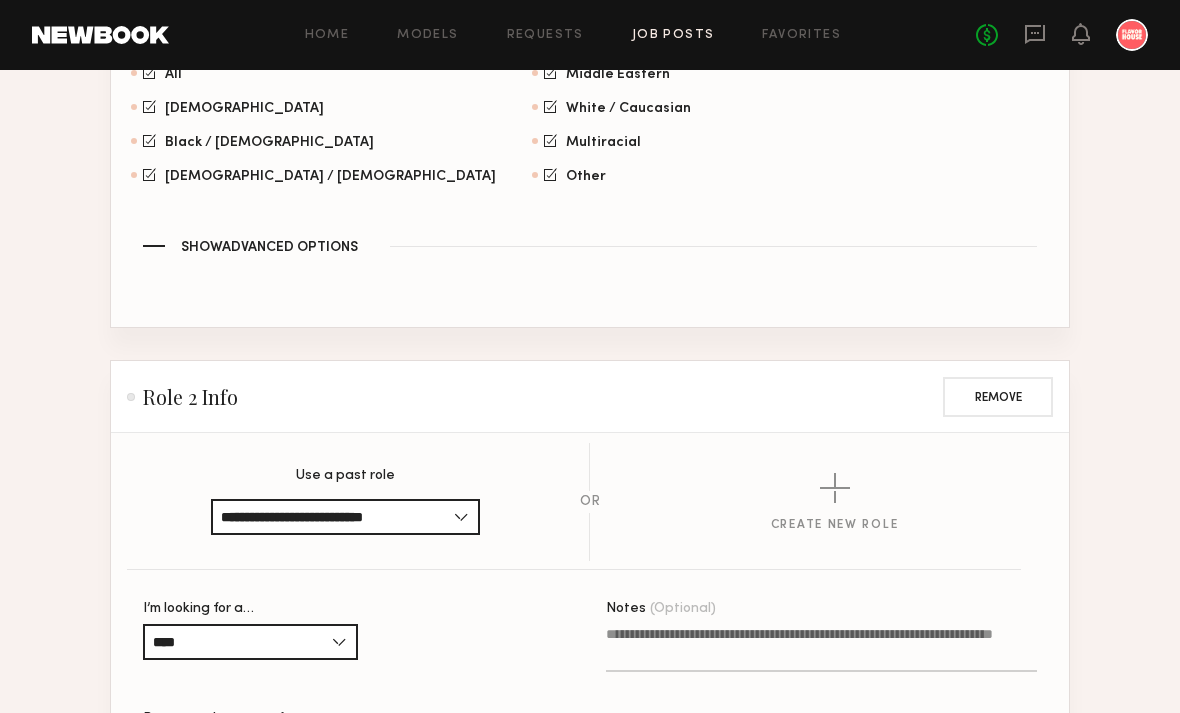paste on "**********" 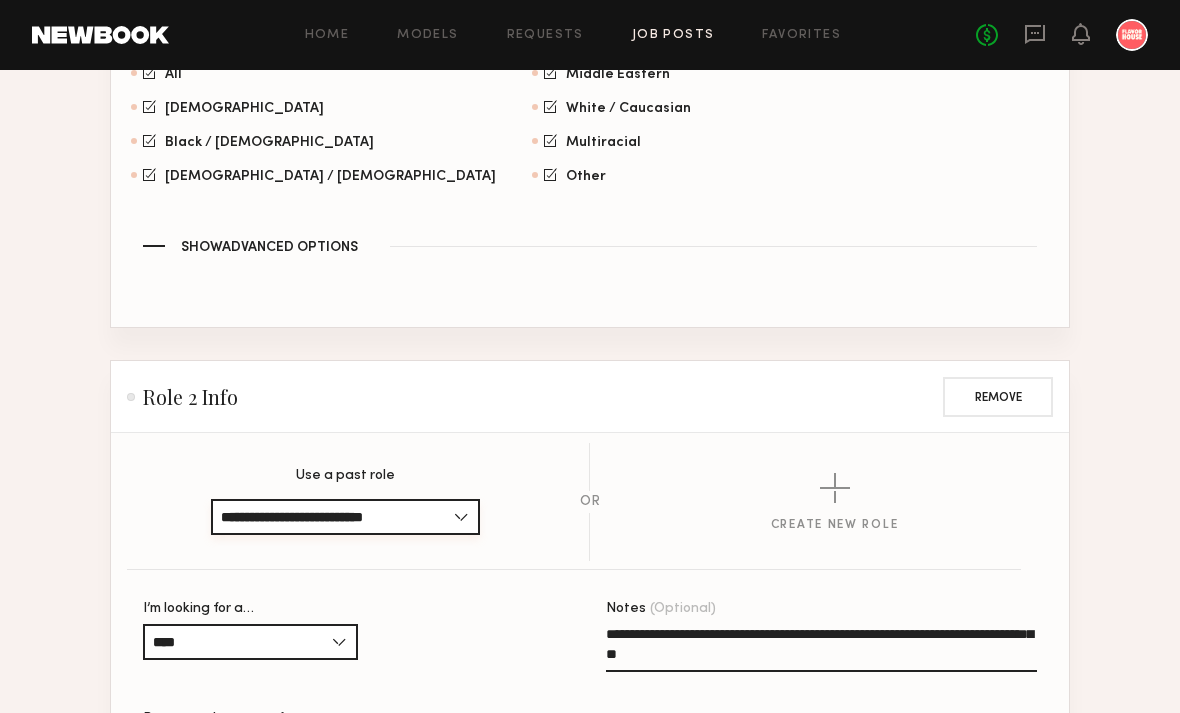 type on "**********" 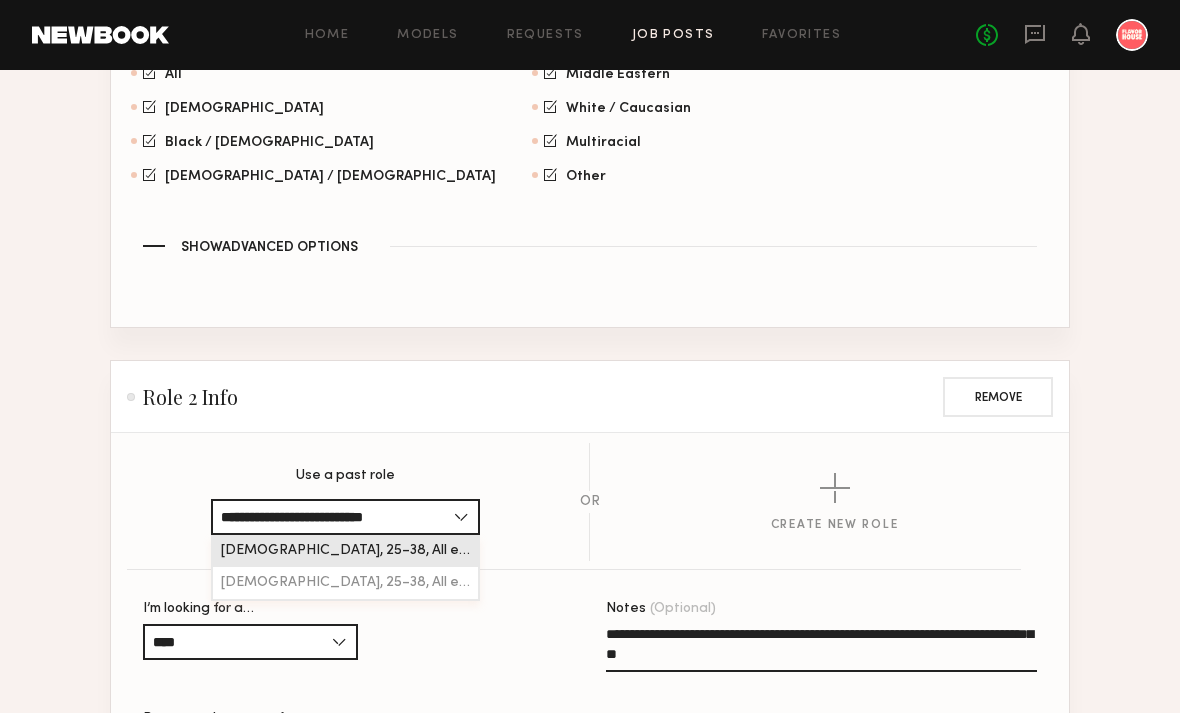click on "**********" 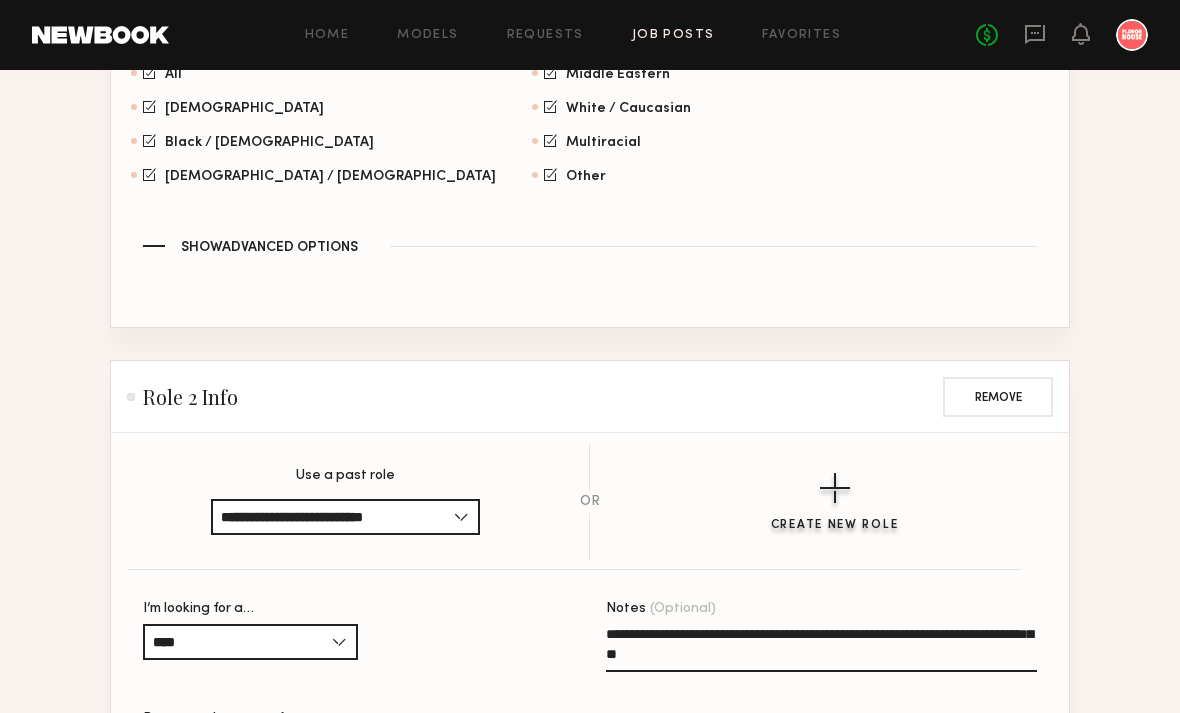 click 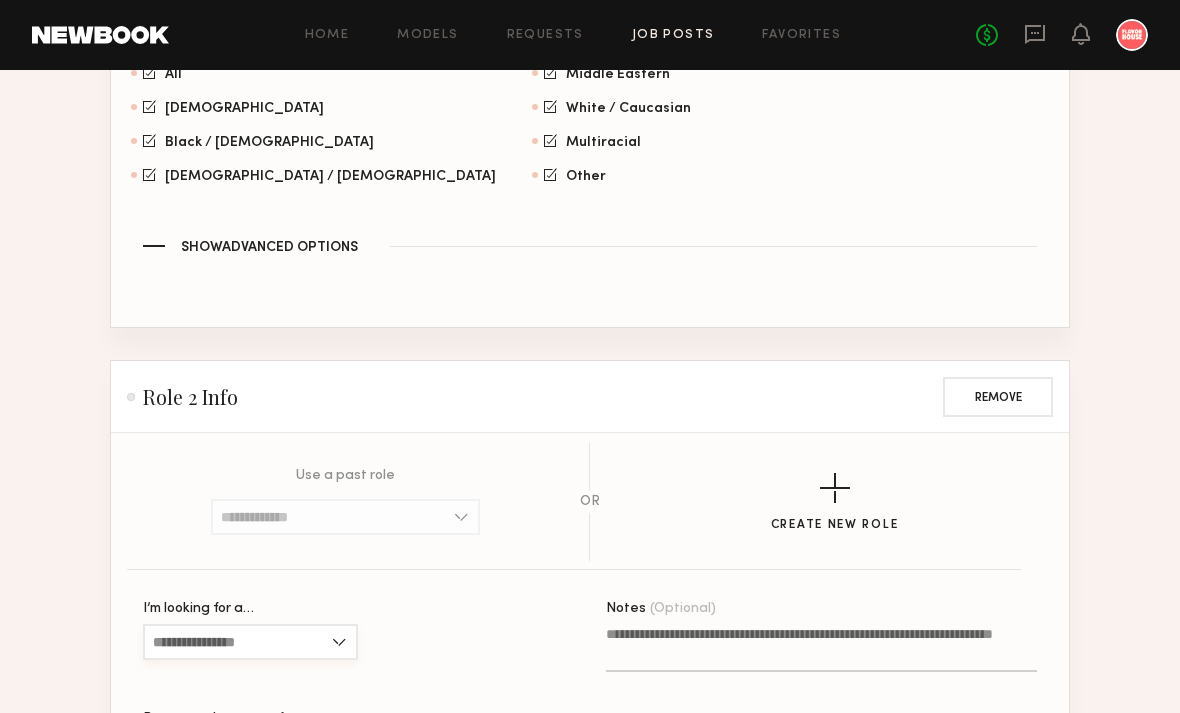 click on "I’m looking for a…" at bounding box center [250, 642] 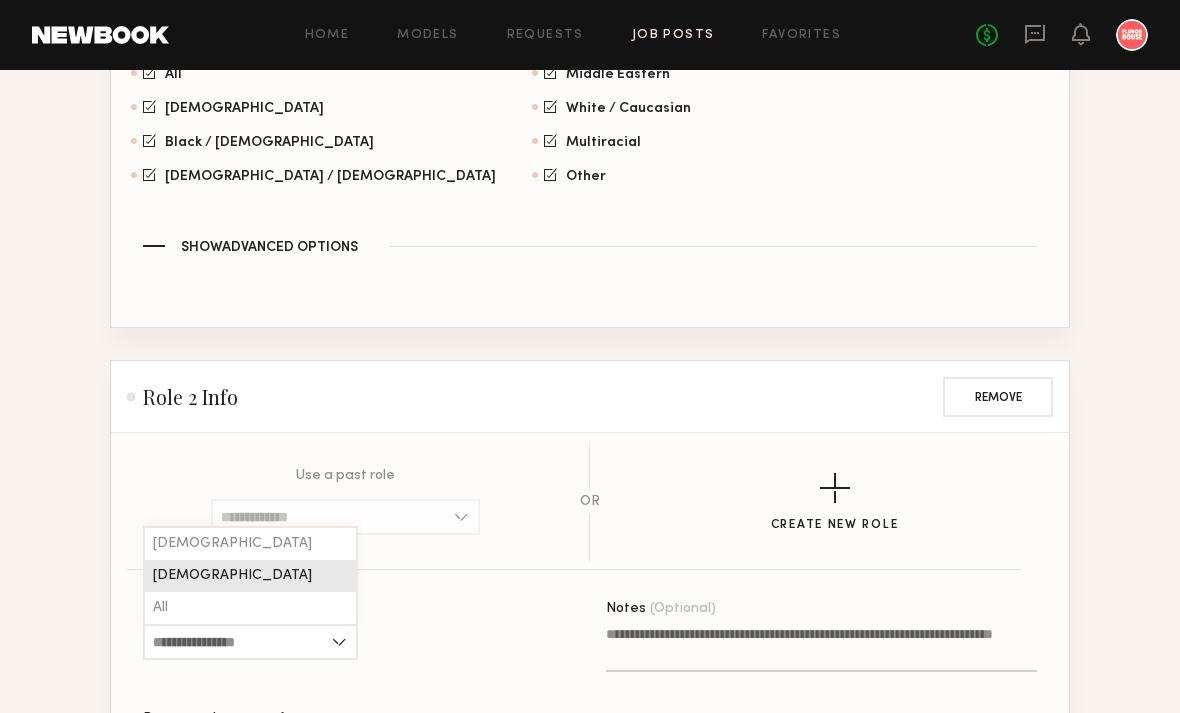 click on "[DEMOGRAPHIC_DATA]" 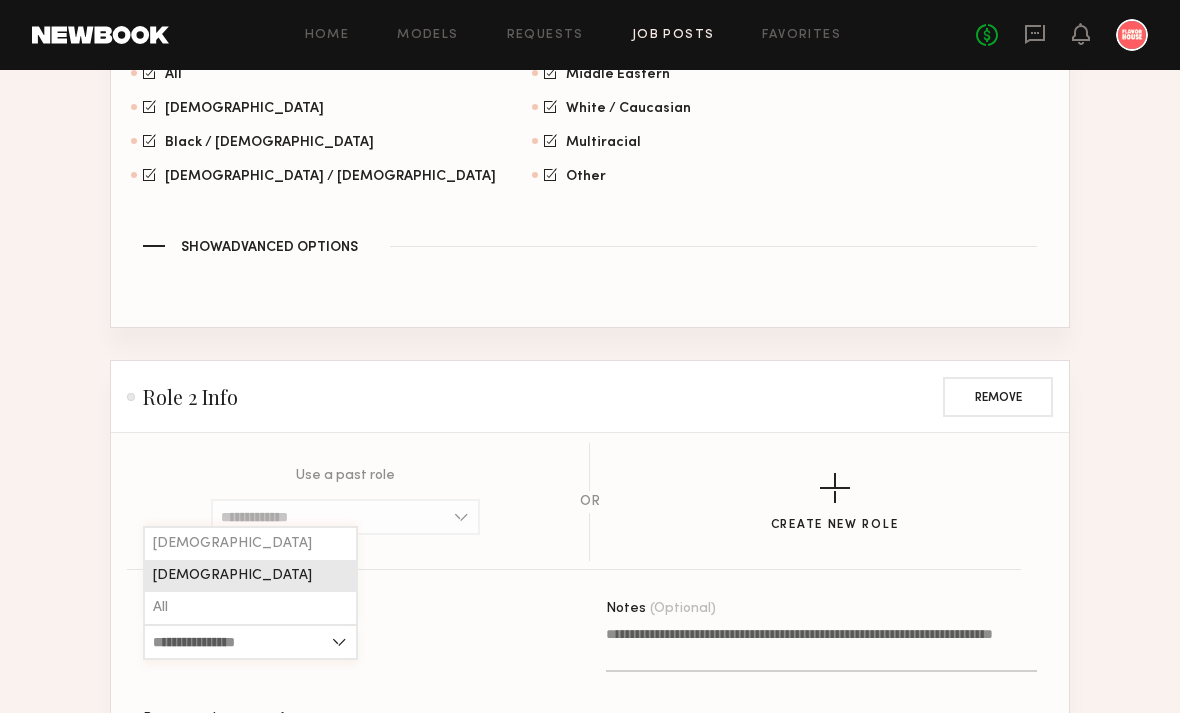 type on "****" 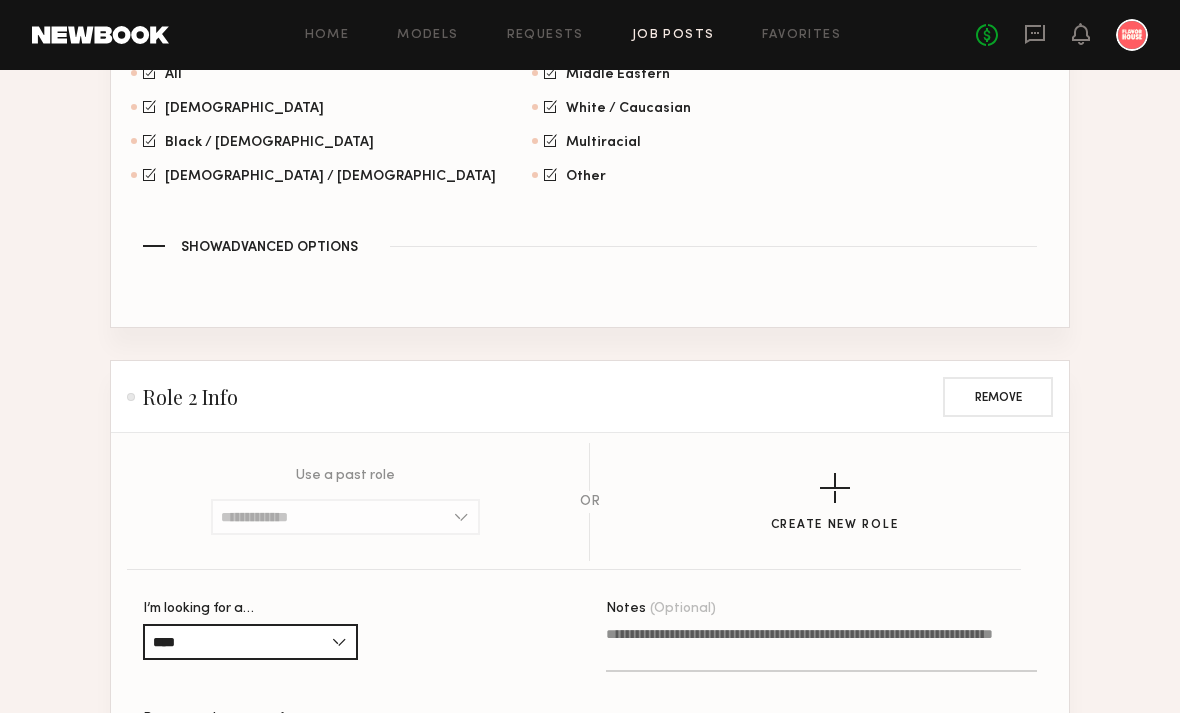 click on "Notes (Optional)" 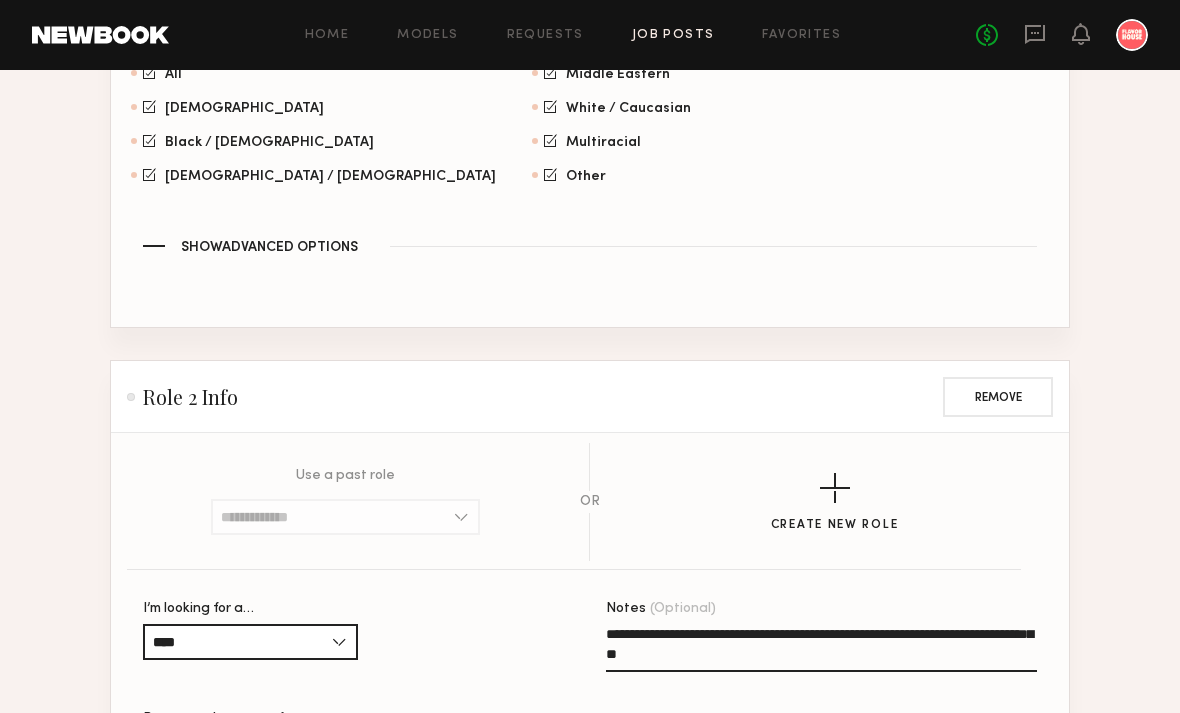 click on "**********" 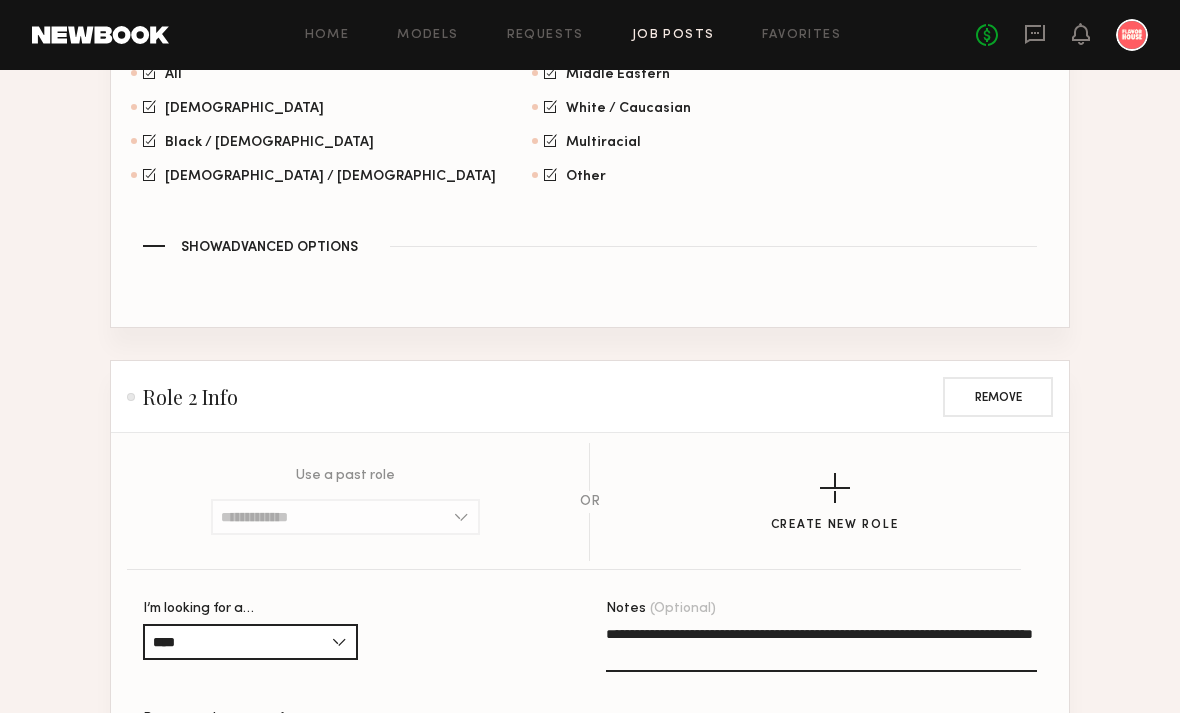 click on "**********" 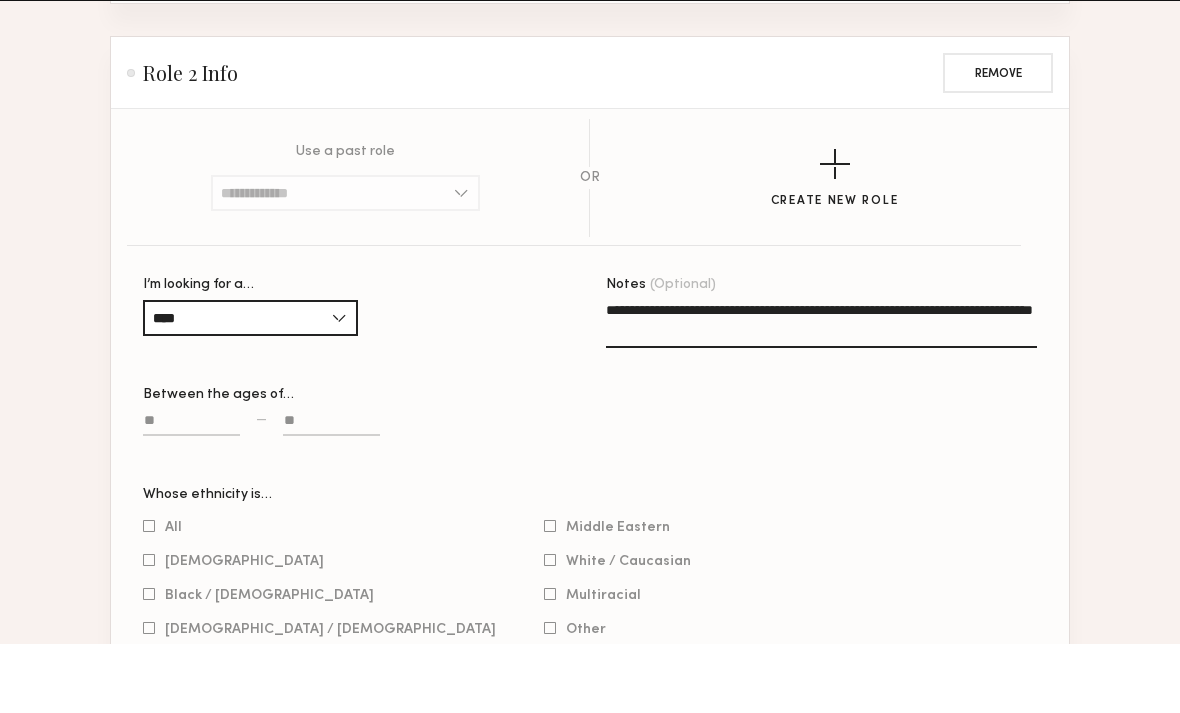 scroll, scrollTop: 1854, scrollLeft: 0, axis: vertical 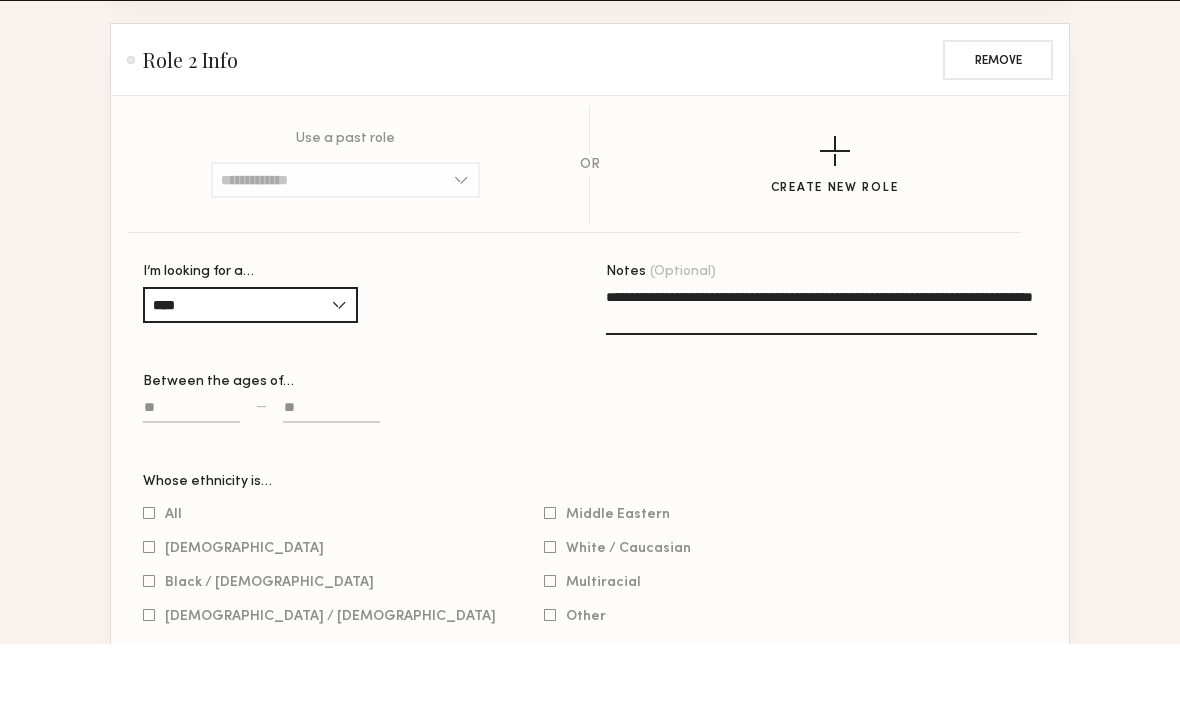 type on "**********" 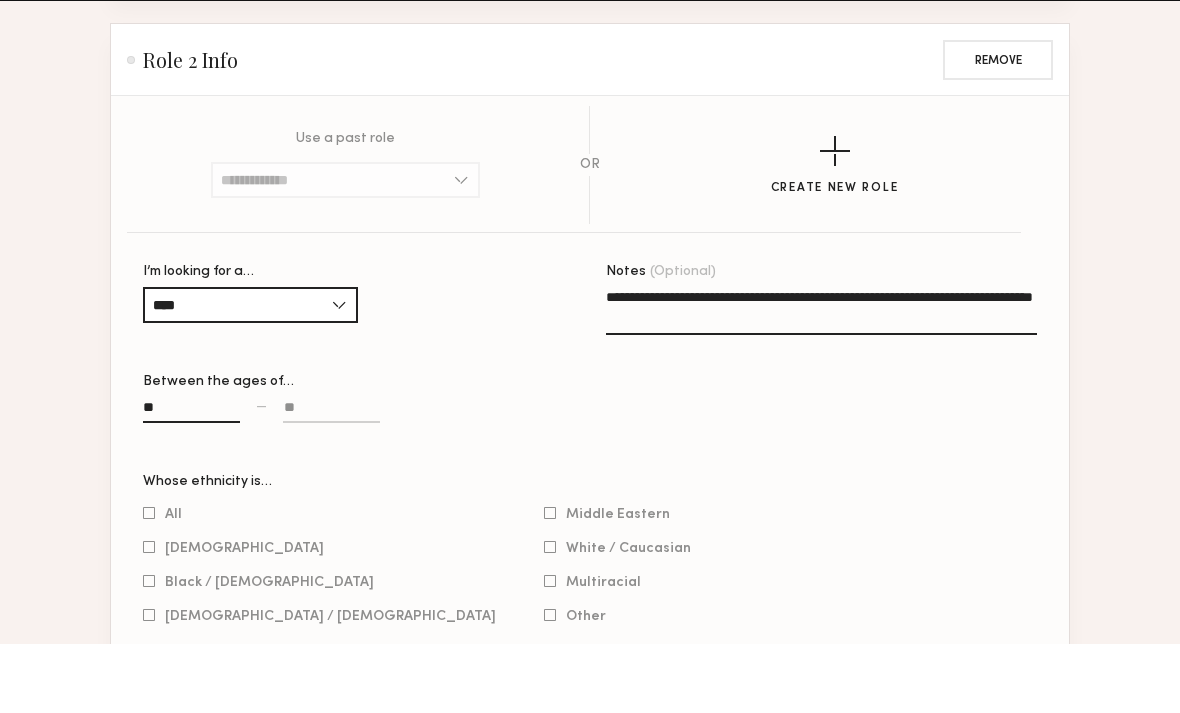 type on "**" 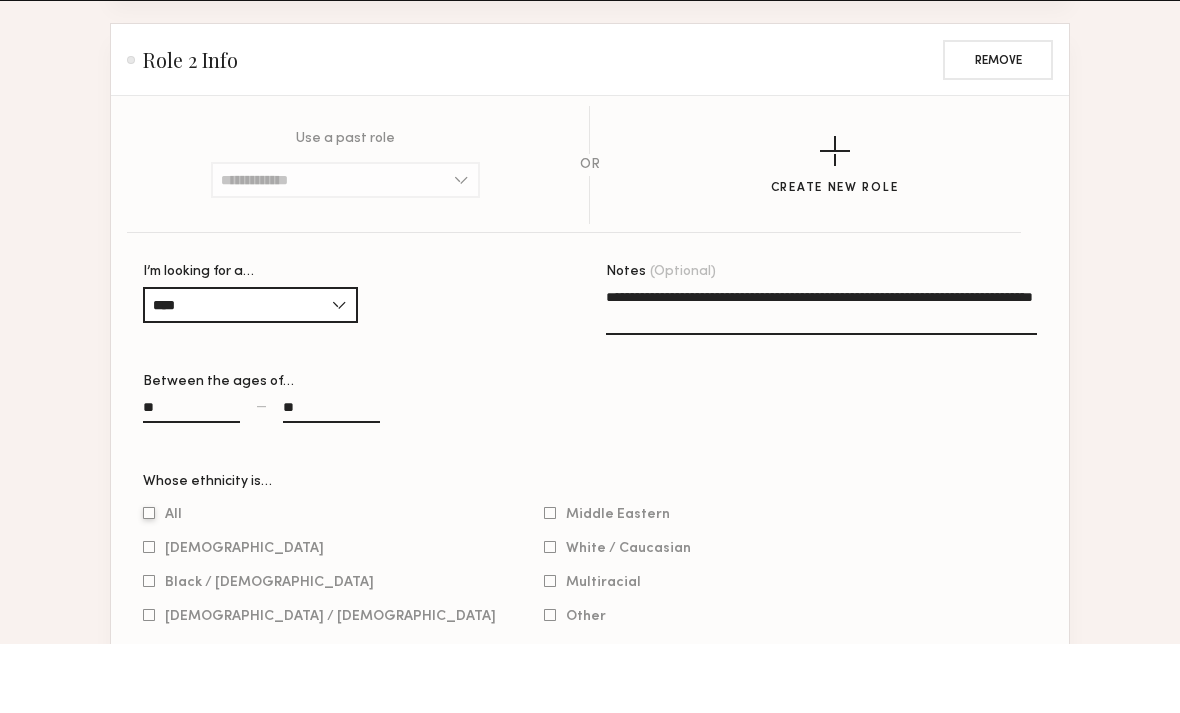 type on "**" 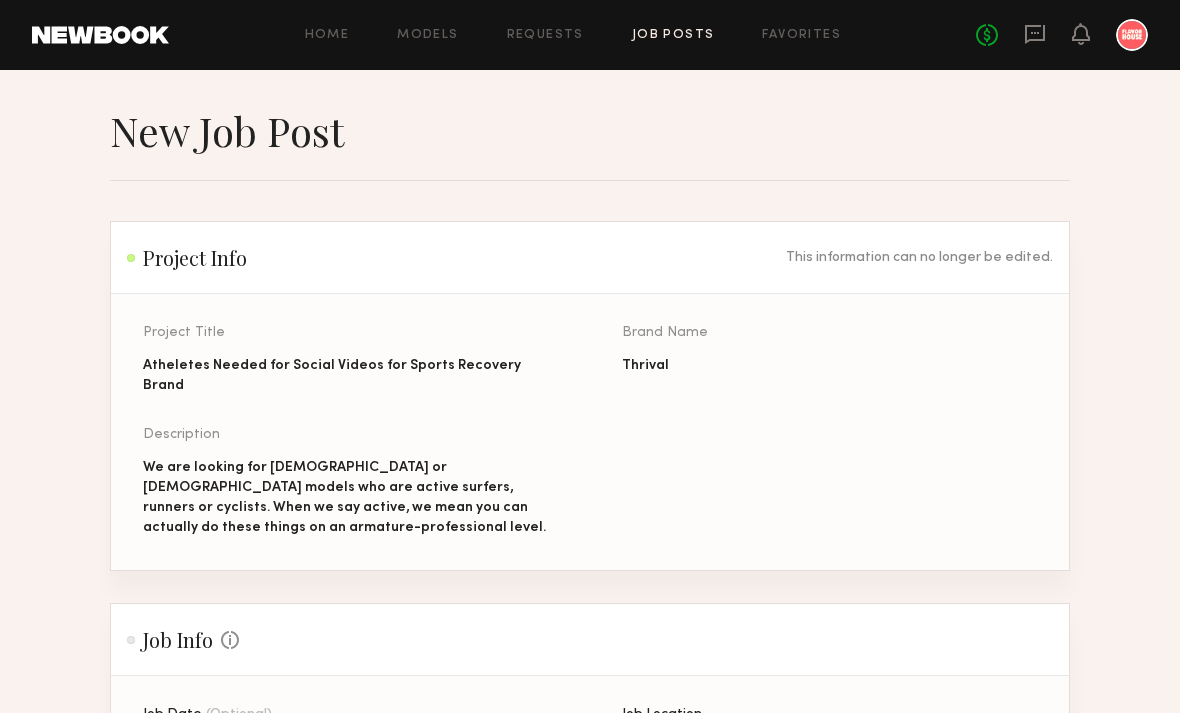 scroll, scrollTop: 58, scrollLeft: 0, axis: vertical 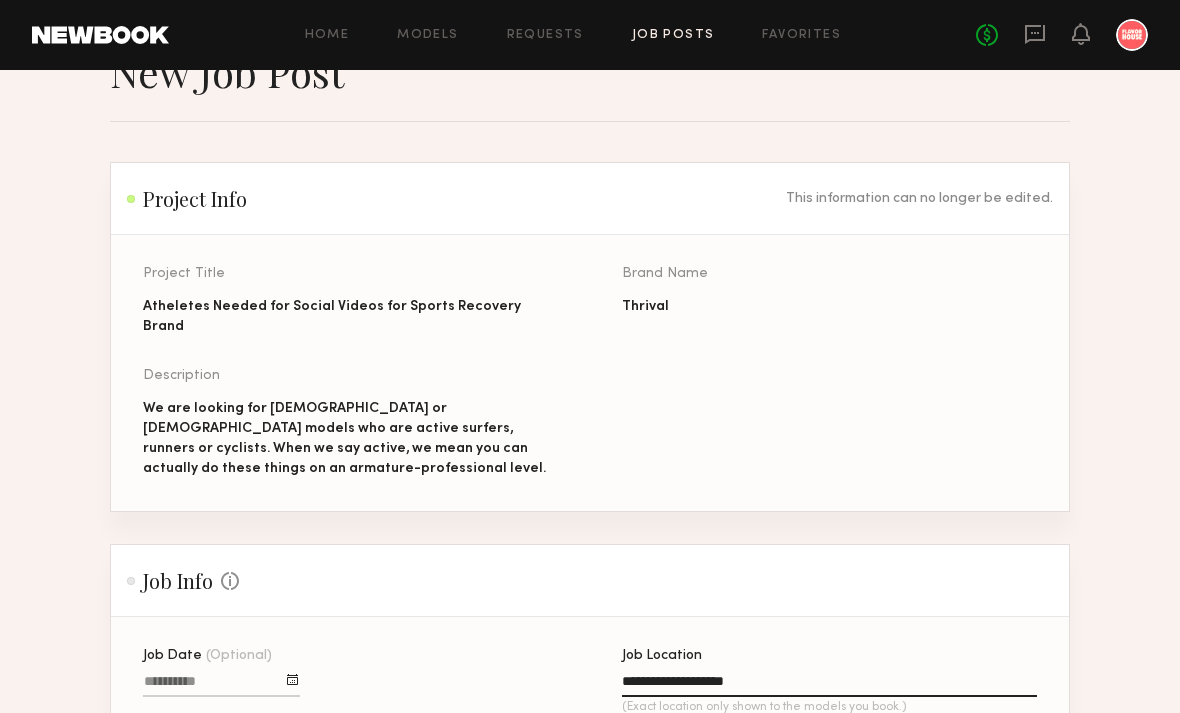 click on "Atheletes Needed for Social Videos for Sports Recovery Brand" 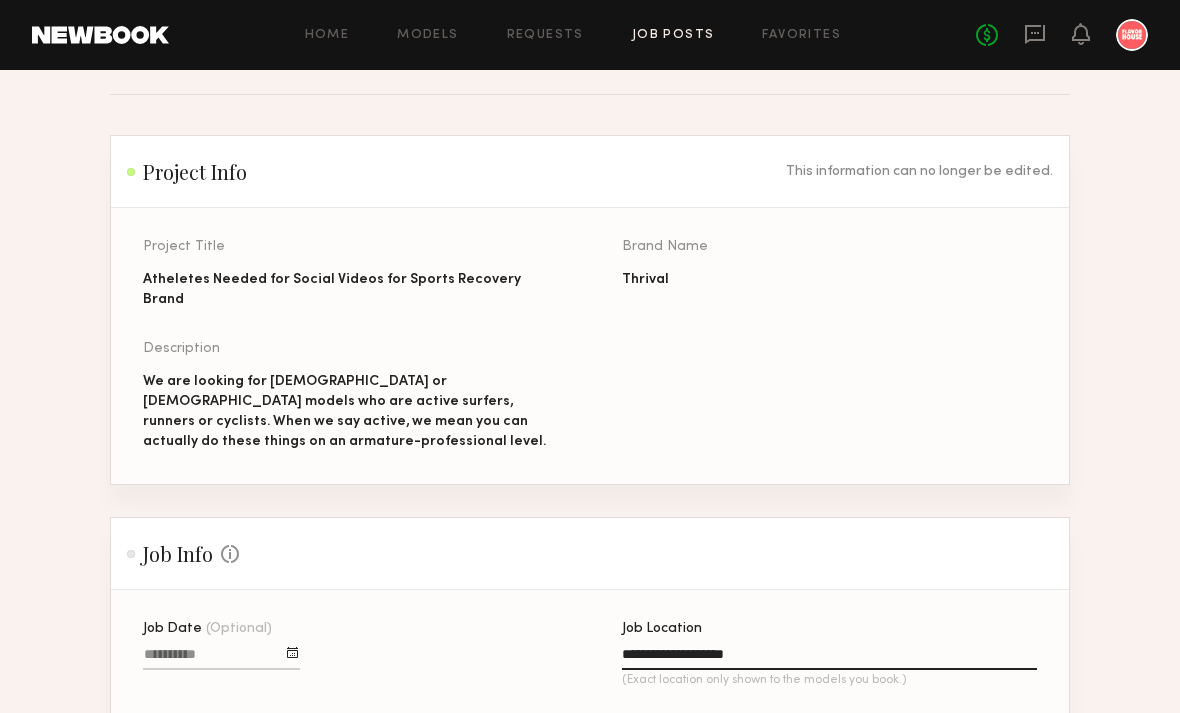 scroll, scrollTop: 127, scrollLeft: 0, axis: vertical 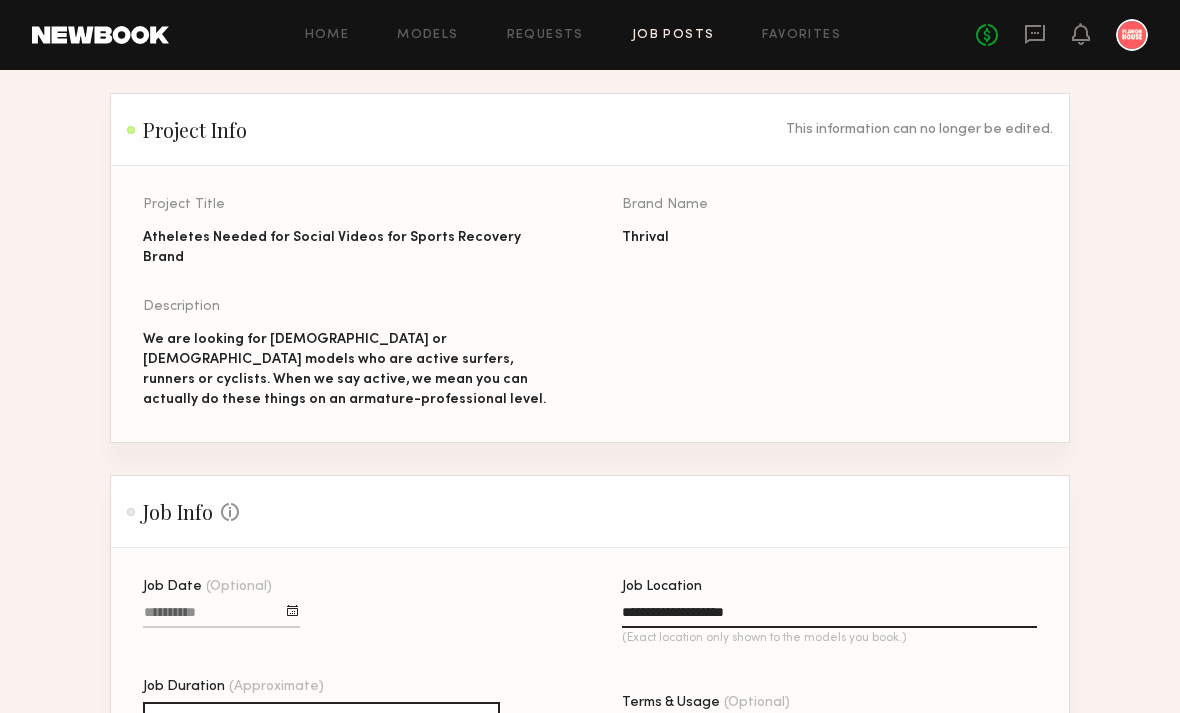 click on "We are looking for [DEMOGRAPHIC_DATA] or [DEMOGRAPHIC_DATA] models who are active surfers, runners or cyclists. When we say active, we mean you can actually do these things on an armature-professional level." 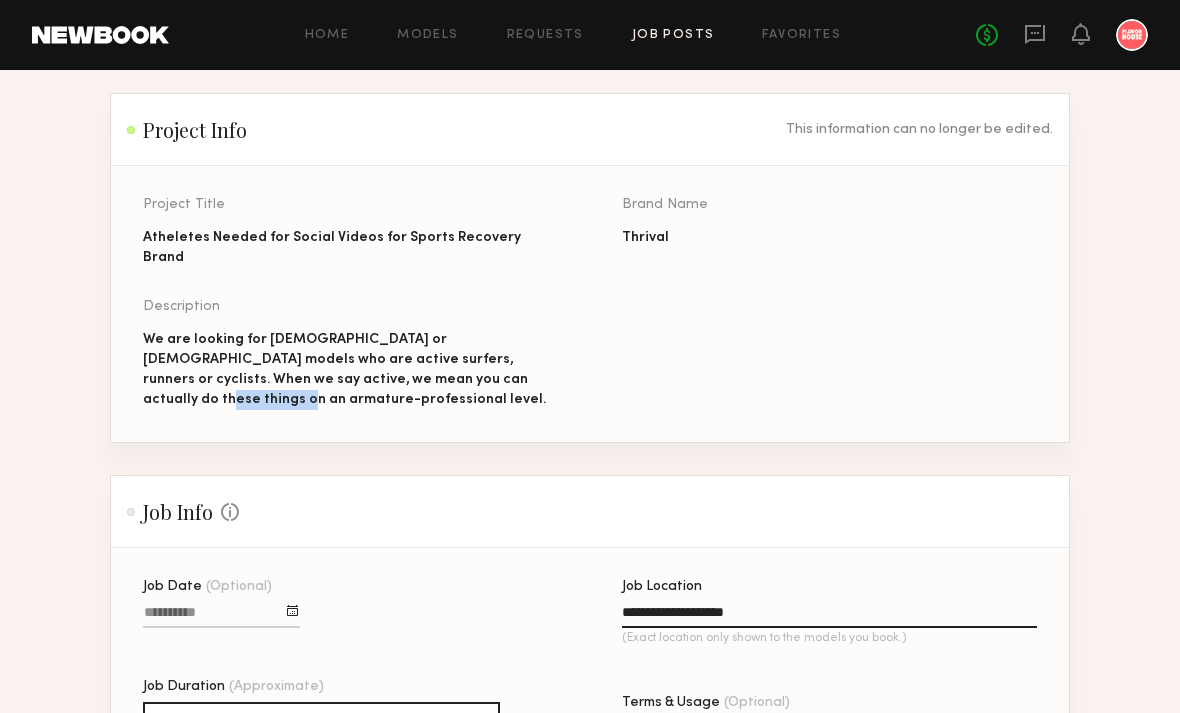click on "We are looking for [DEMOGRAPHIC_DATA] or [DEMOGRAPHIC_DATA] models who are active surfers, runners or cyclists. When we say active, we mean you can actually do these things on an armature-professional level." 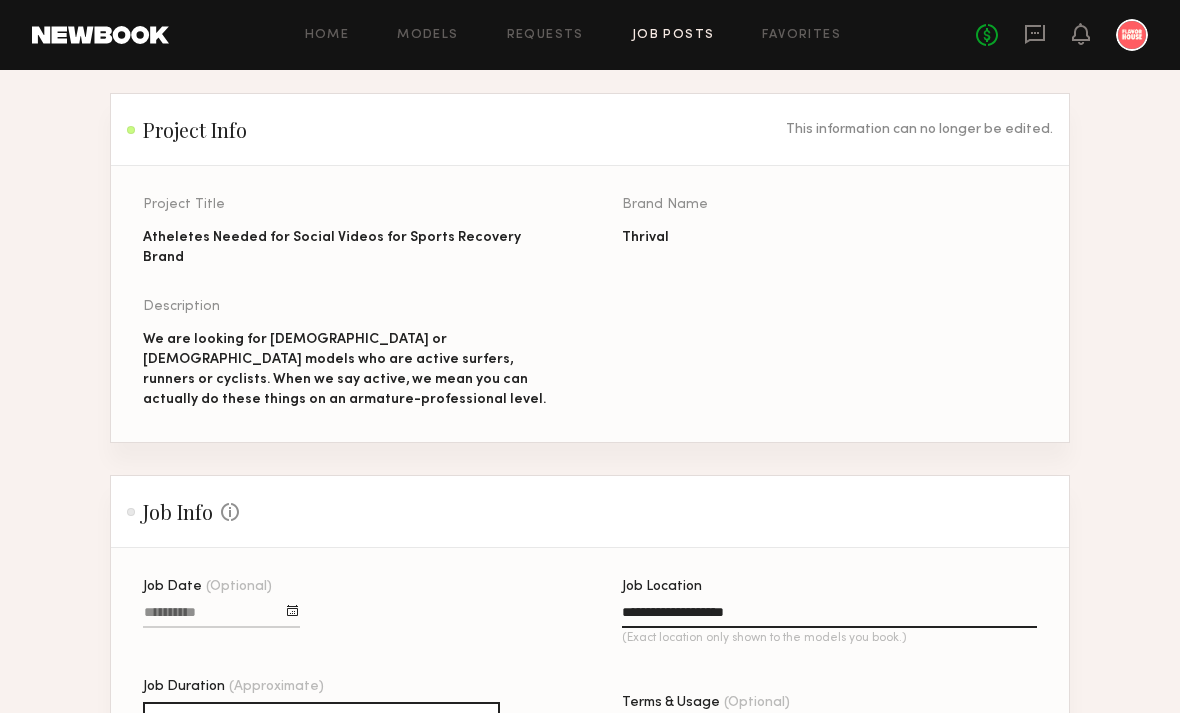 click on "Project Title Atheletes Needed for Social Videos for Sports Recovery Brand Brand Name Thrival Description We are looking for male or female models who are active surfers, runners or cyclists. When we say active, we mean you can actually do these things on an armature-professional level." 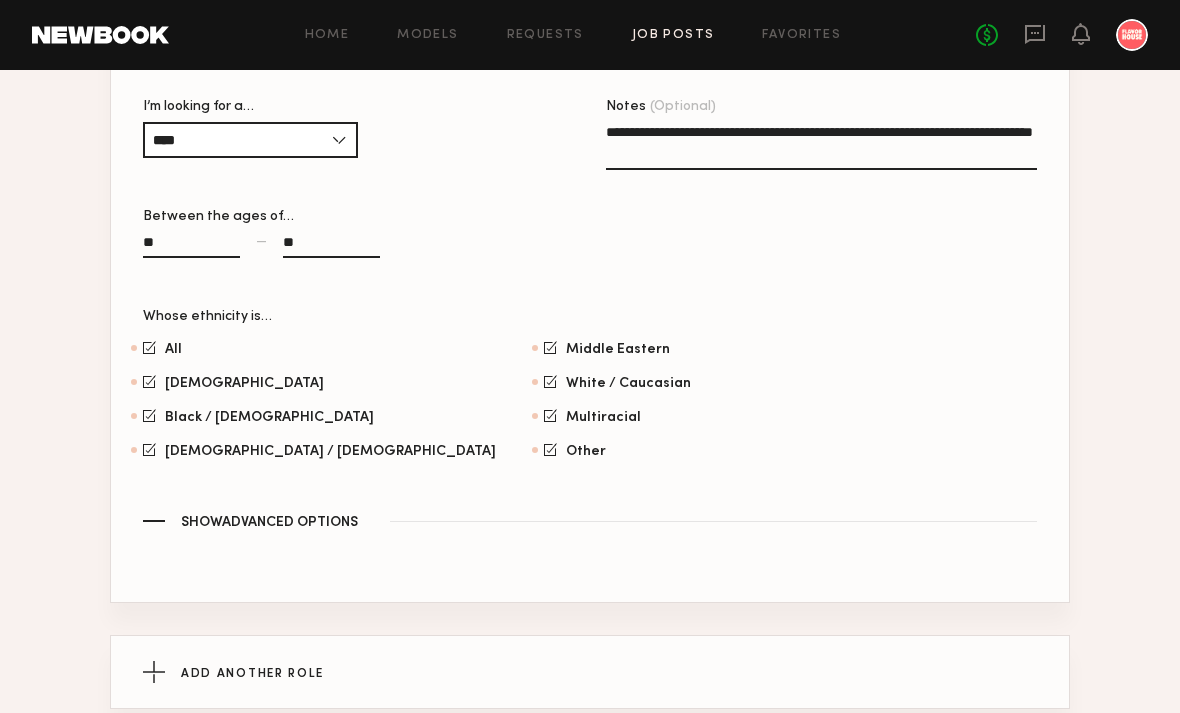 scroll, scrollTop: 2221, scrollLeft: 0, axis: vertical 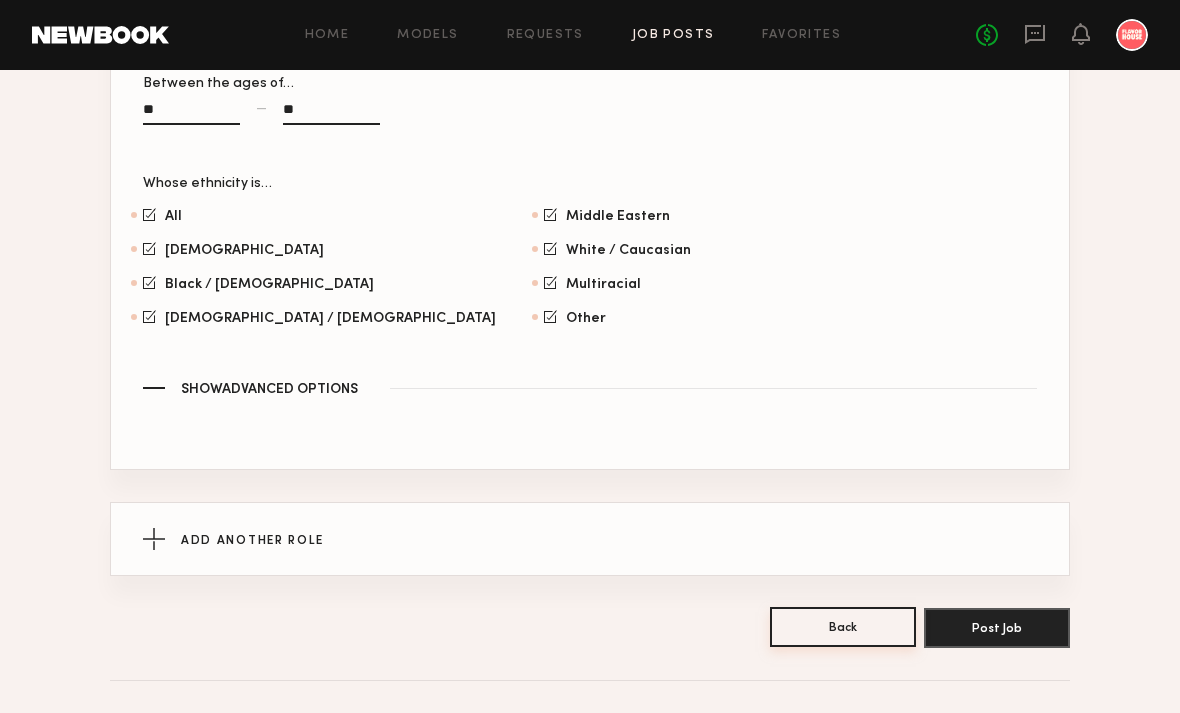 click on "Back" 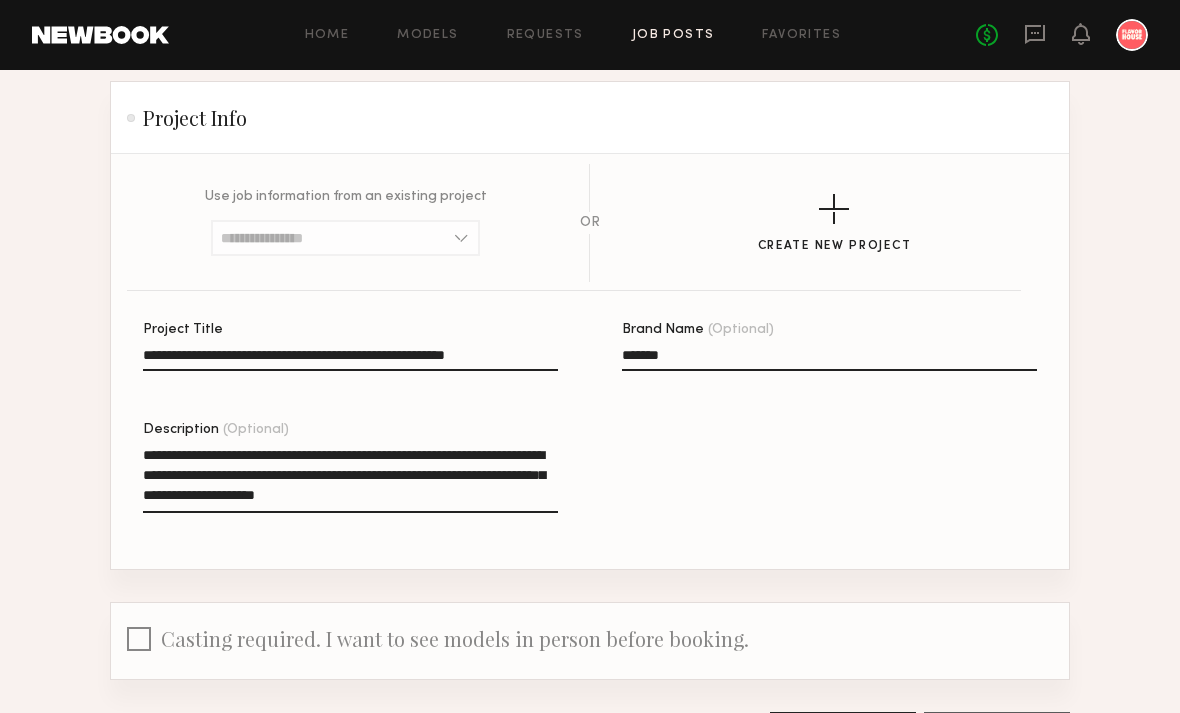 scroll, scrollTop: 145, scrollLeft: 0, axis: vertical 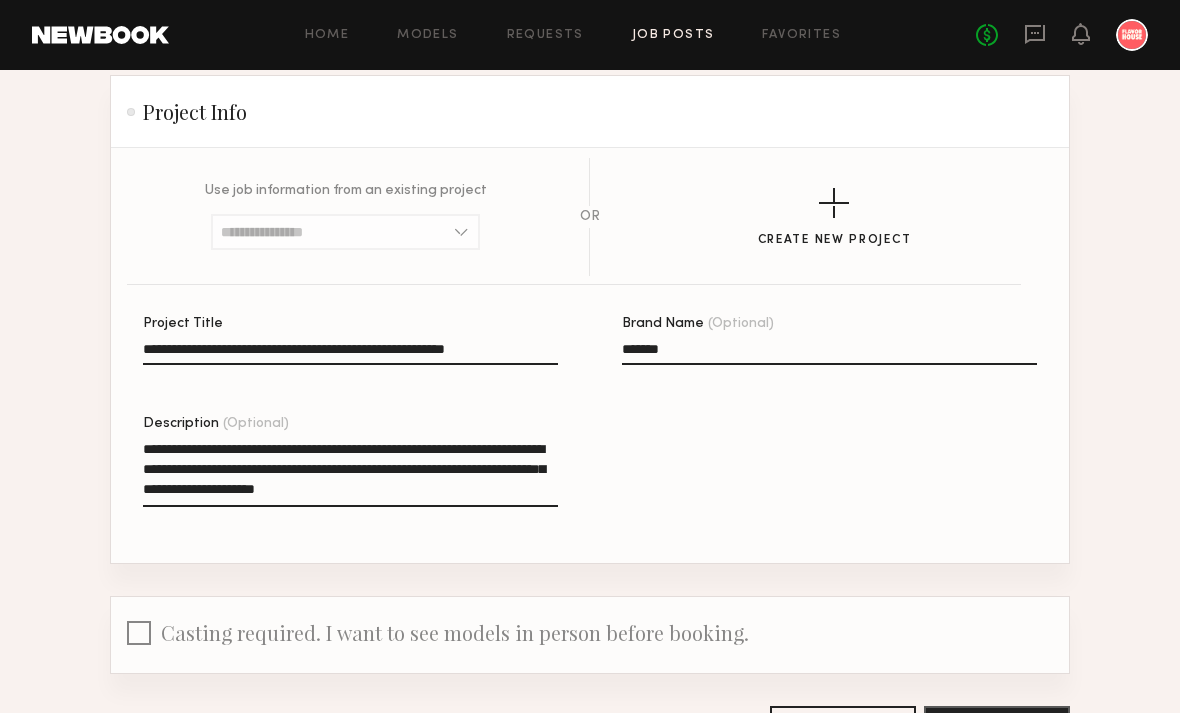 click on "**********" 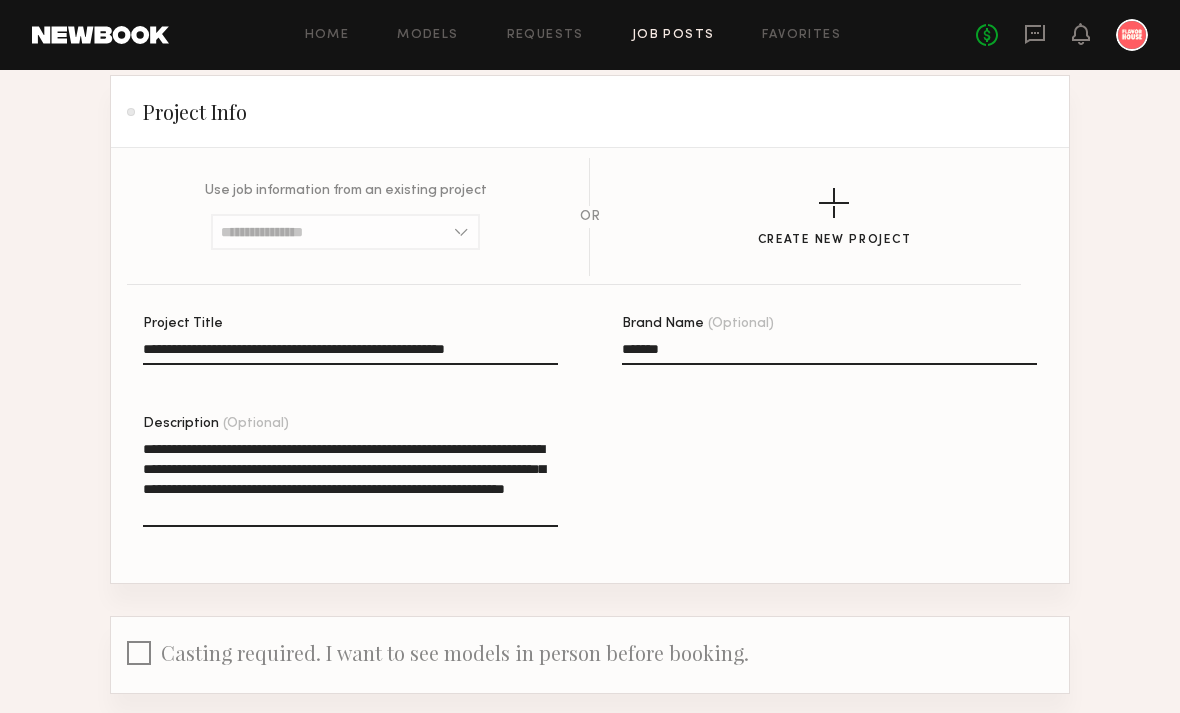 drag, startPoint x: 467, startPoint y: 511, endPoint x: 526, endPoint y: 493, distance: 61.68468 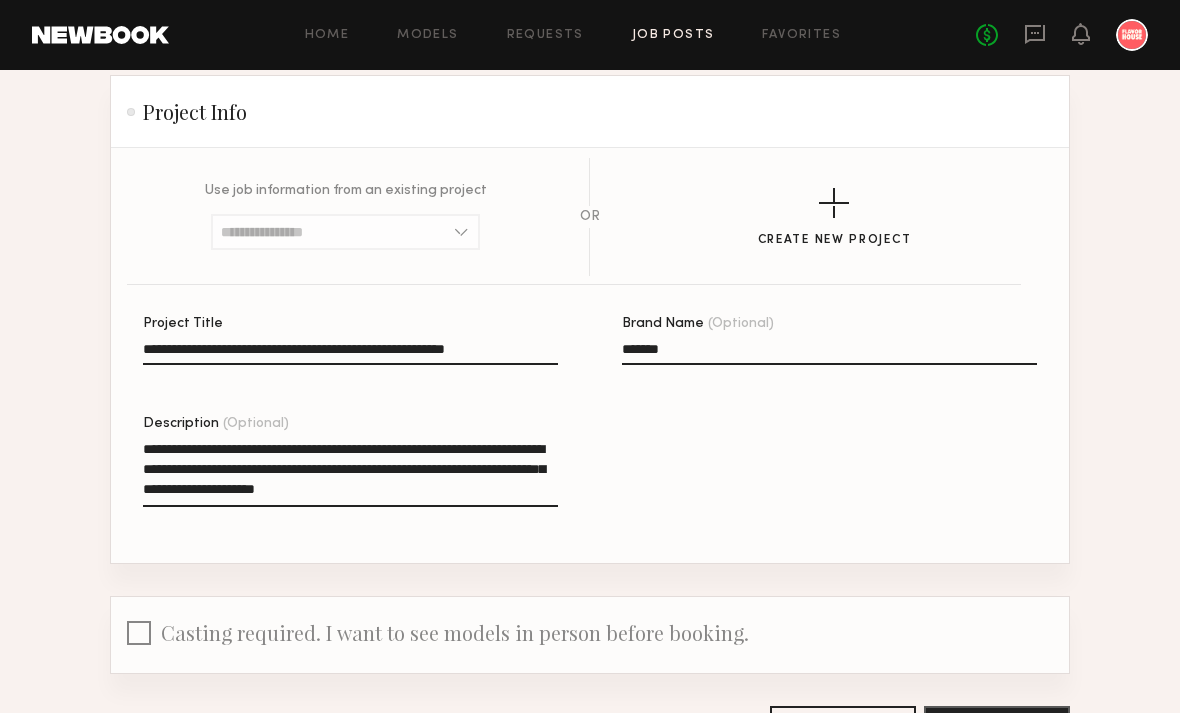 scroll, scrollTop: 304, scrollLeft: 0, axis: vertical 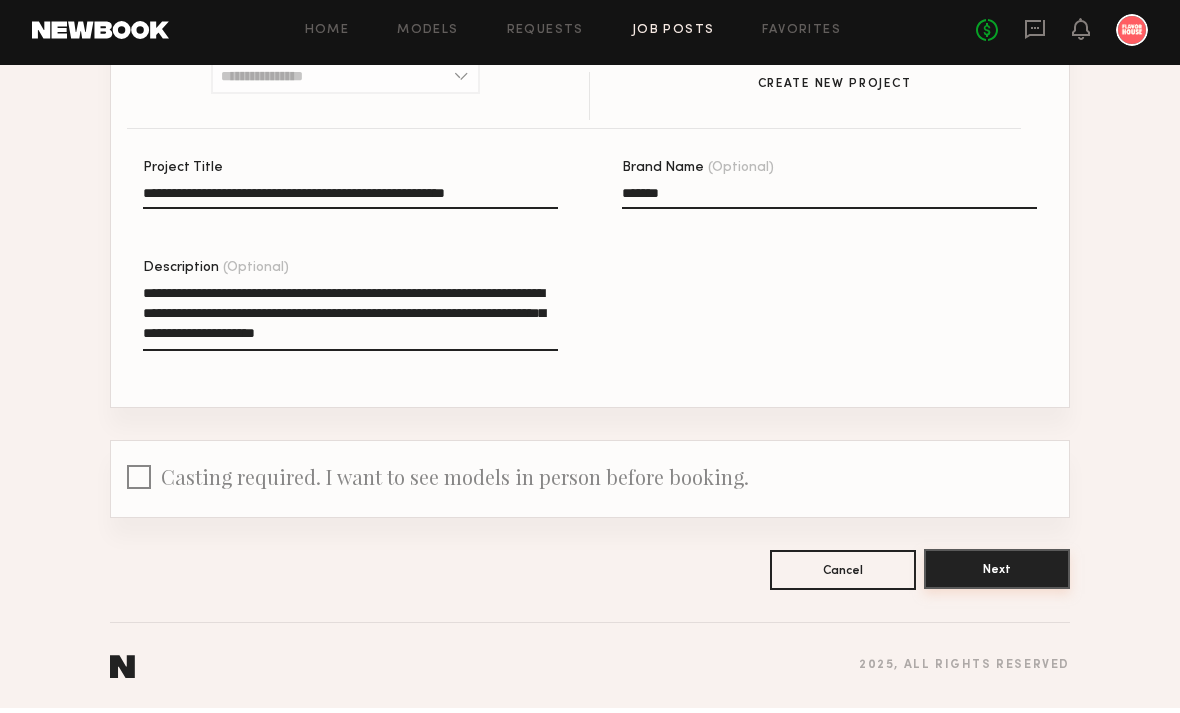 click on "Next" 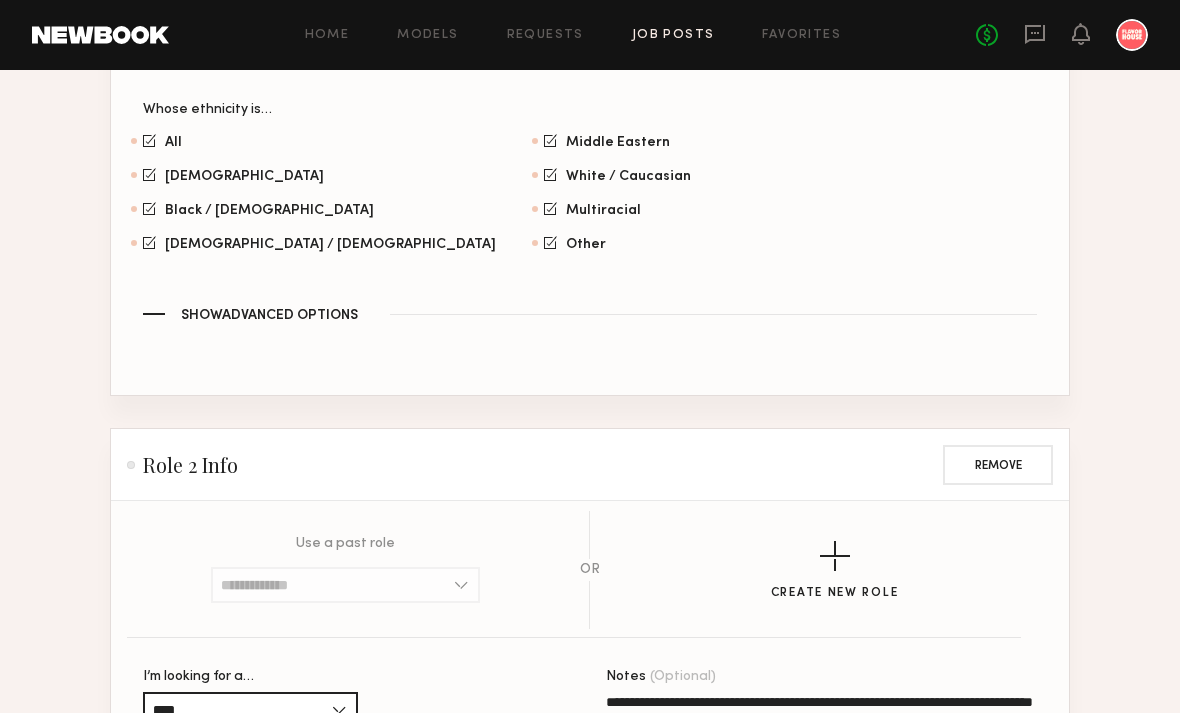scroll, scrollTop: 1547, scrollLeft: 0, axis: vertical 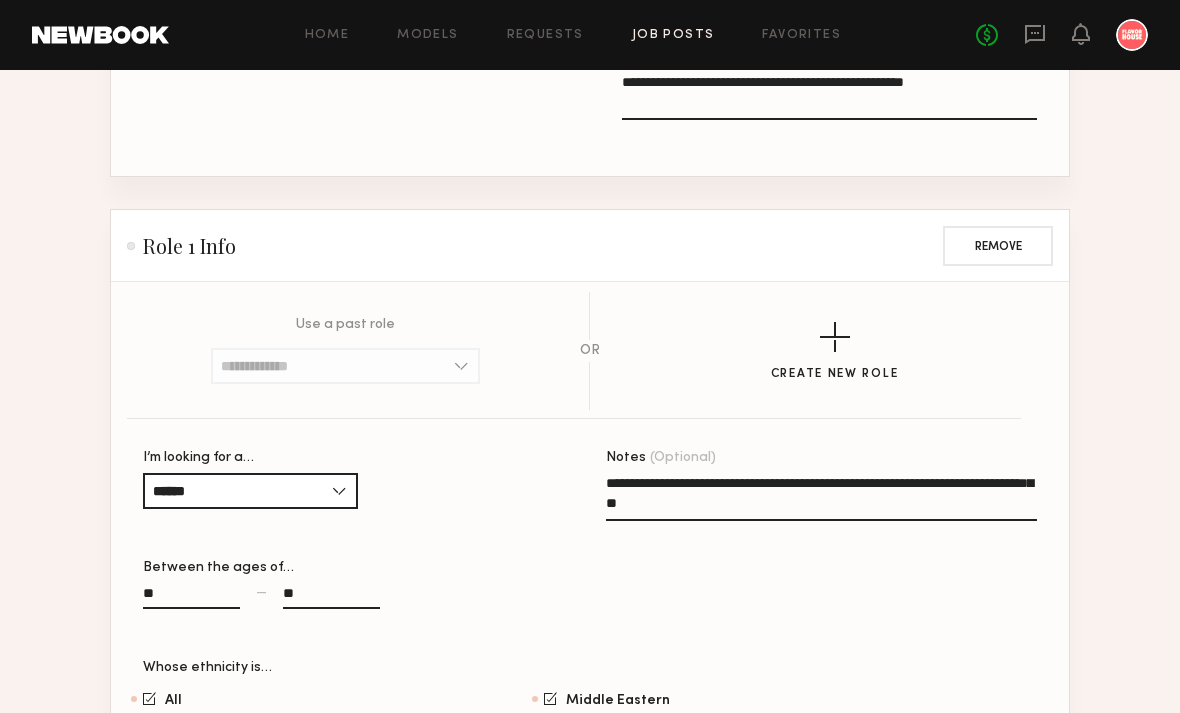 click on "**" 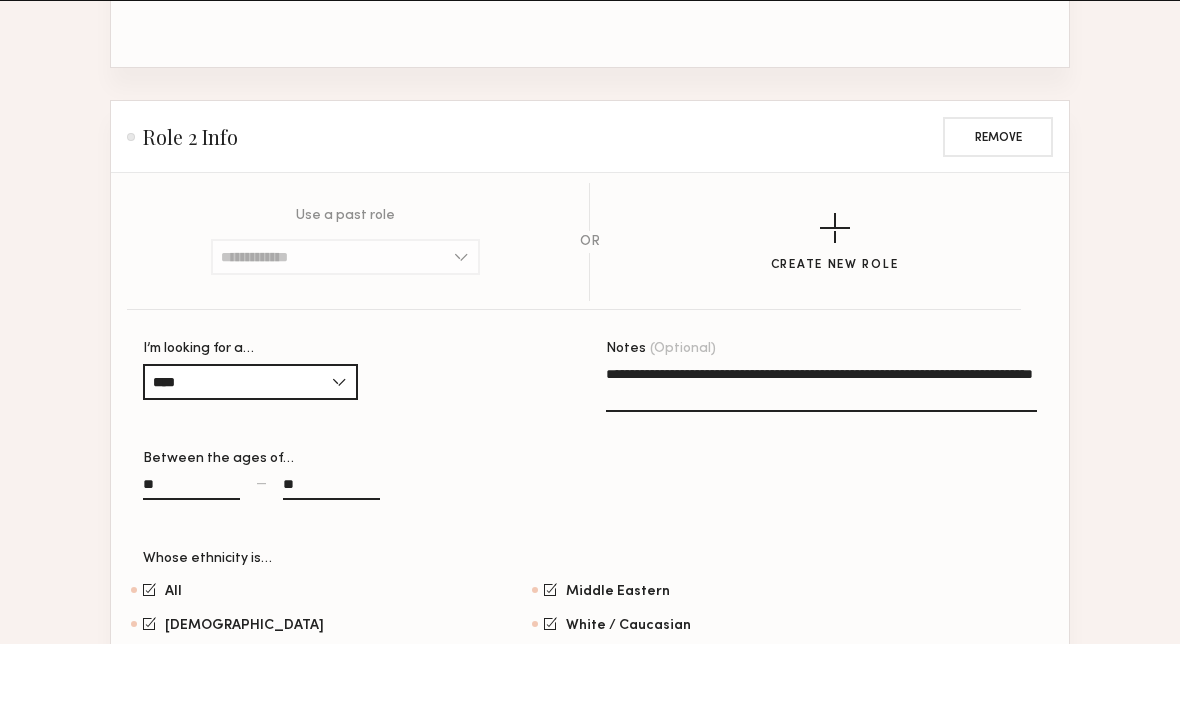 scroll, scrollTop: 1789, scrollLeft: 0, axis: vertical 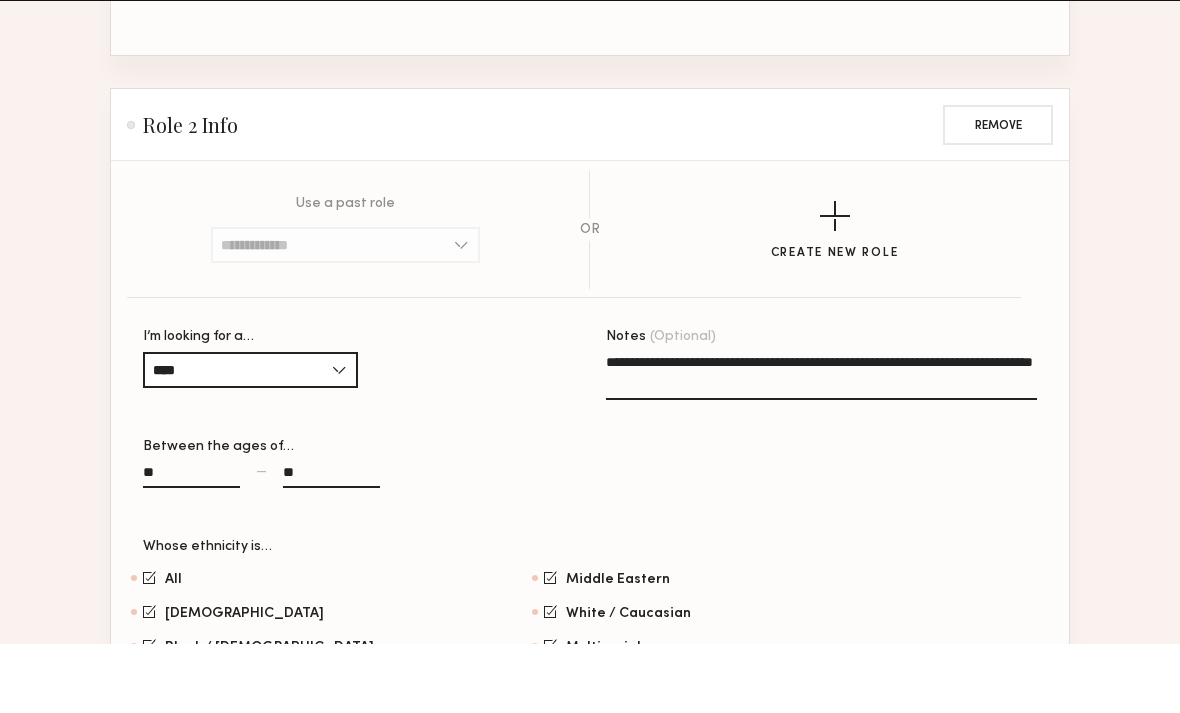 type on "**" 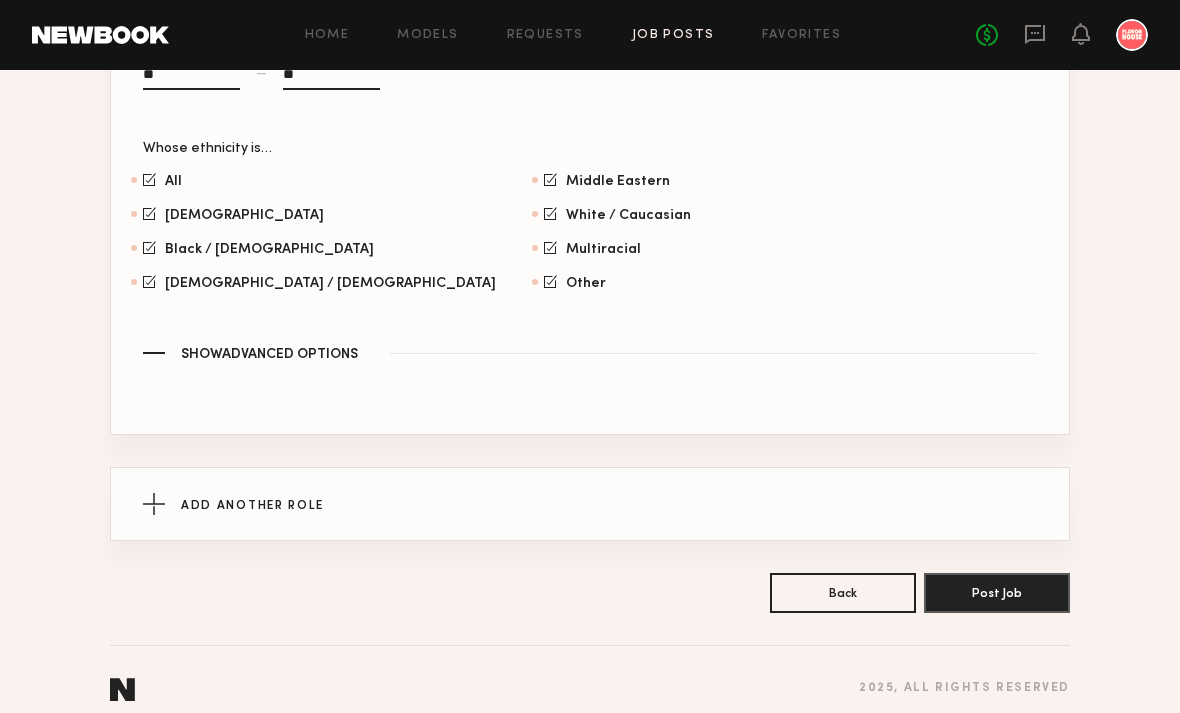 scroll, scrollTop: 2285, scrollLeft: 0, axis: vertical 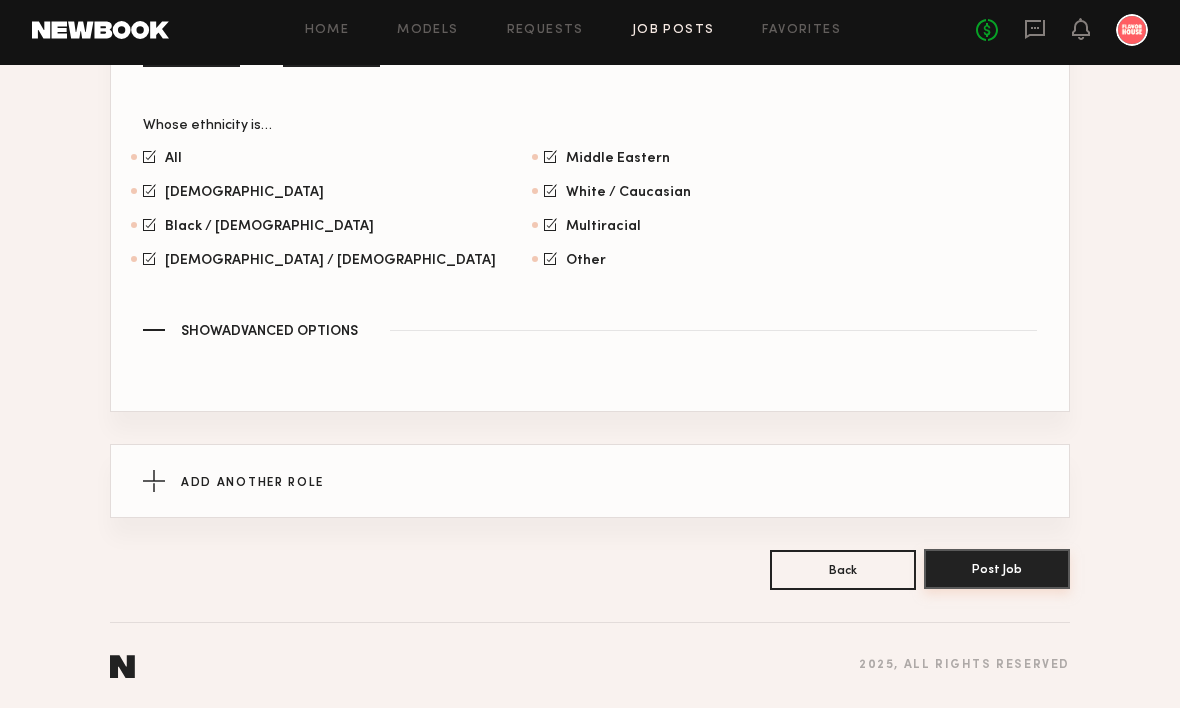 type on "**" 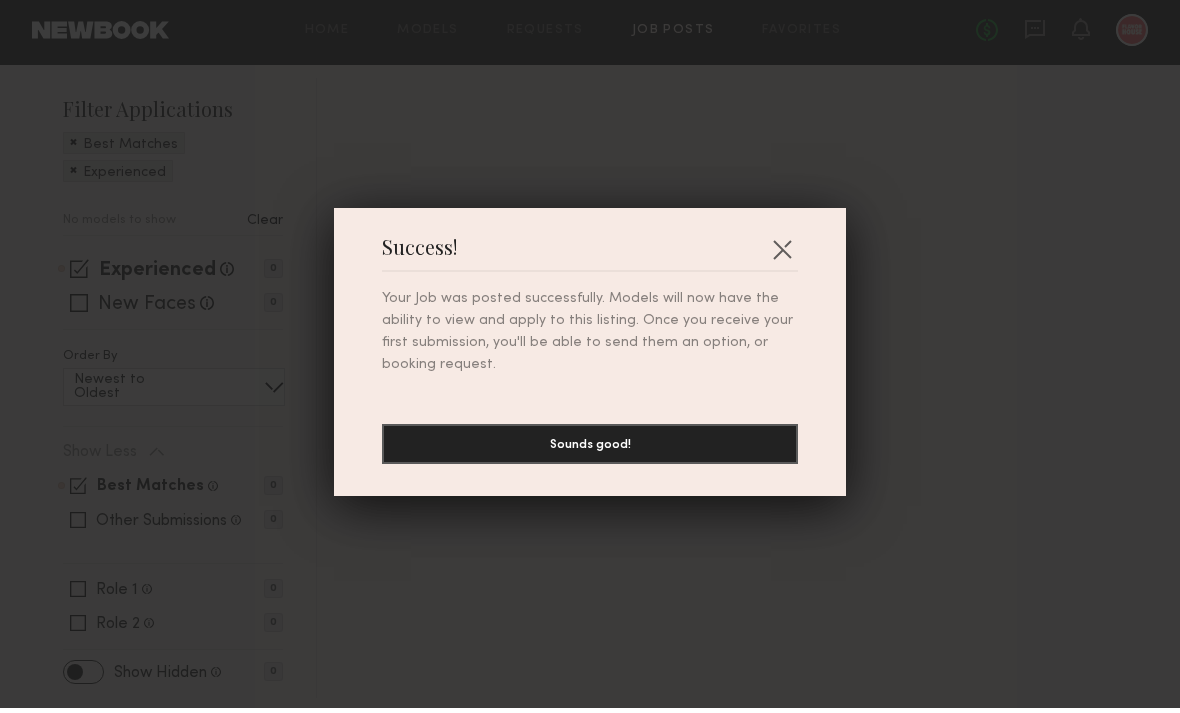 scroll, scrollTop: 0, scrollLeft: 0, axis: both 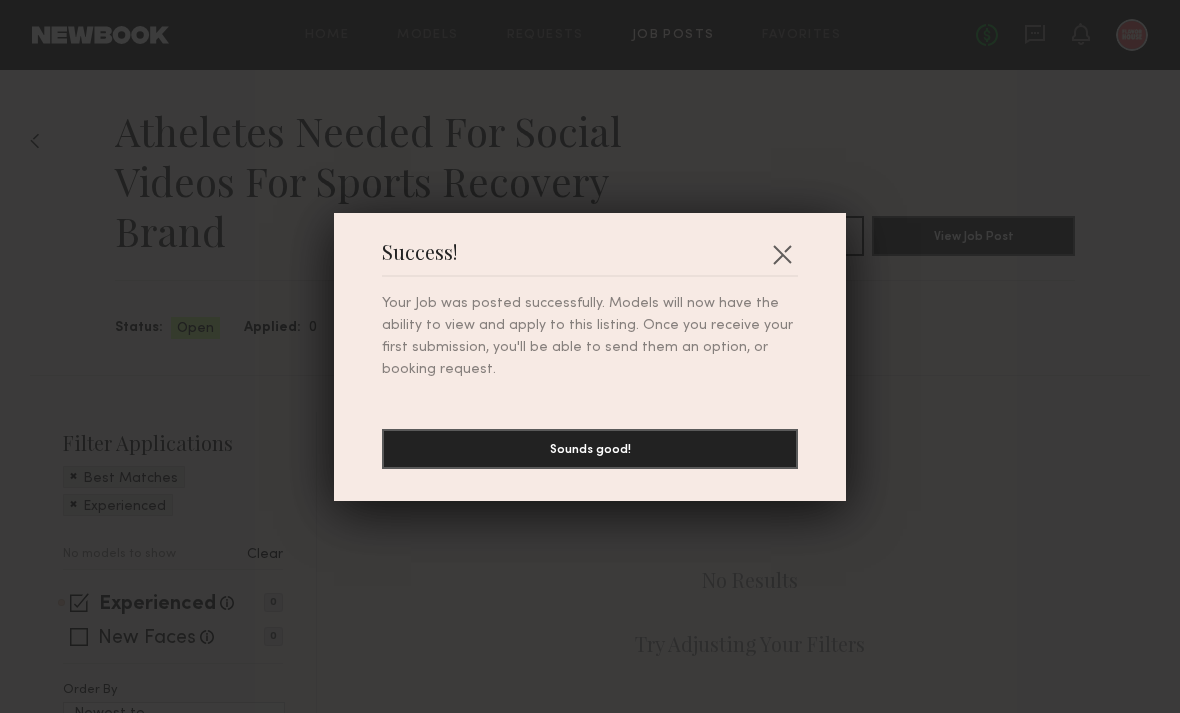 click on "Sounds good!" at bounding box center (590, 449) 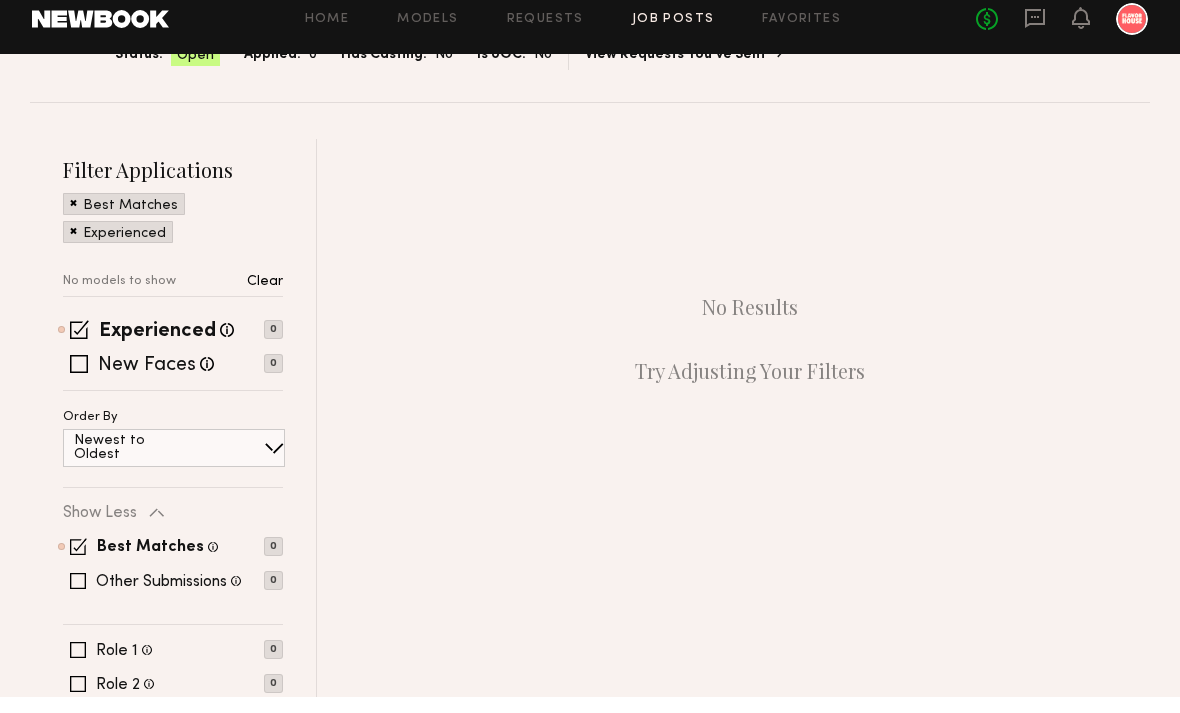 scroll, scrollTop: 0, scrollLeft: 0, axis: both 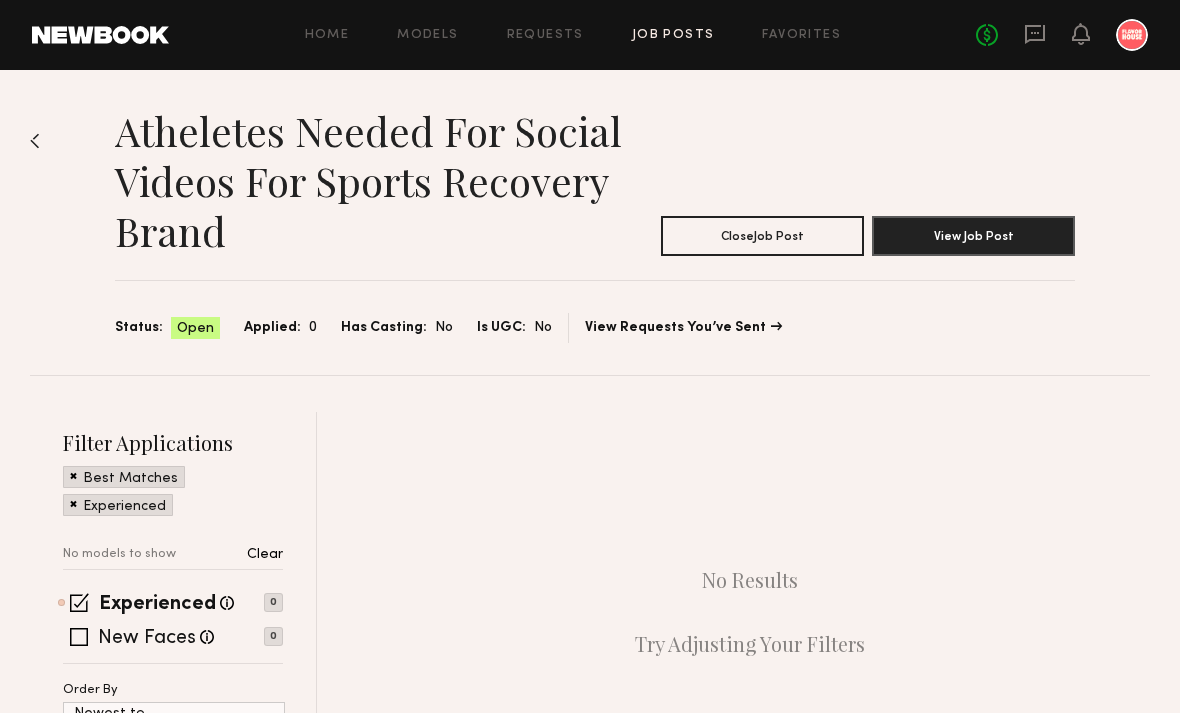 click 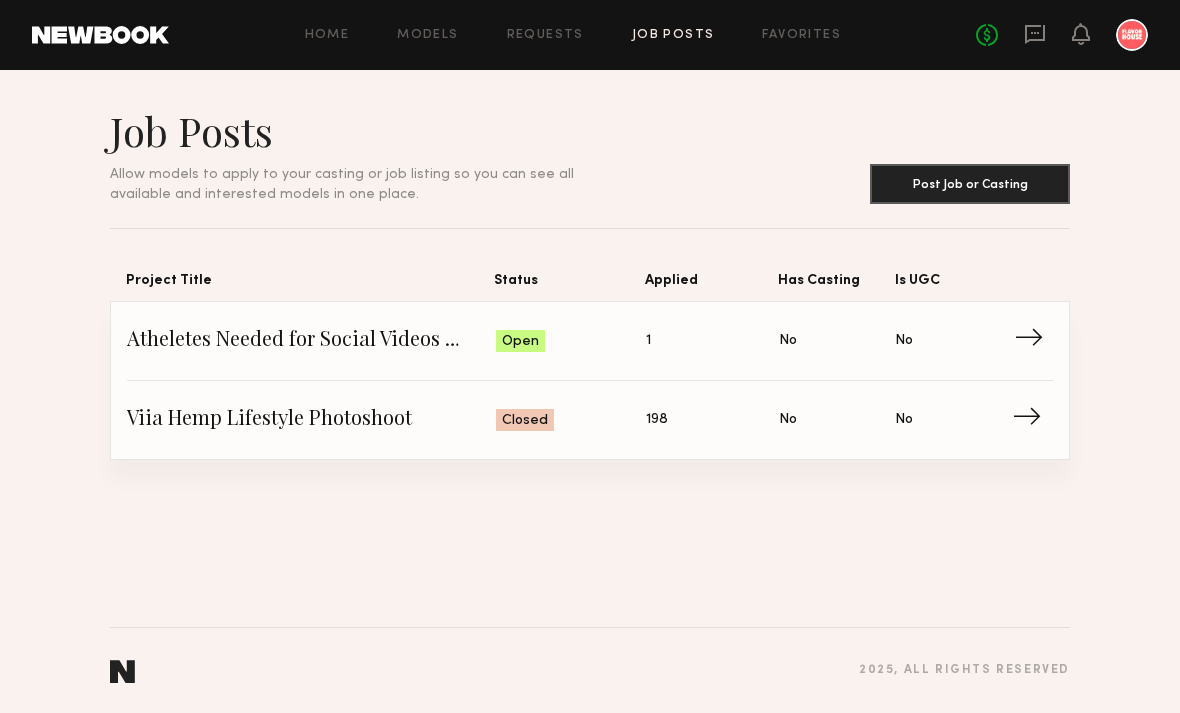 click on "→" 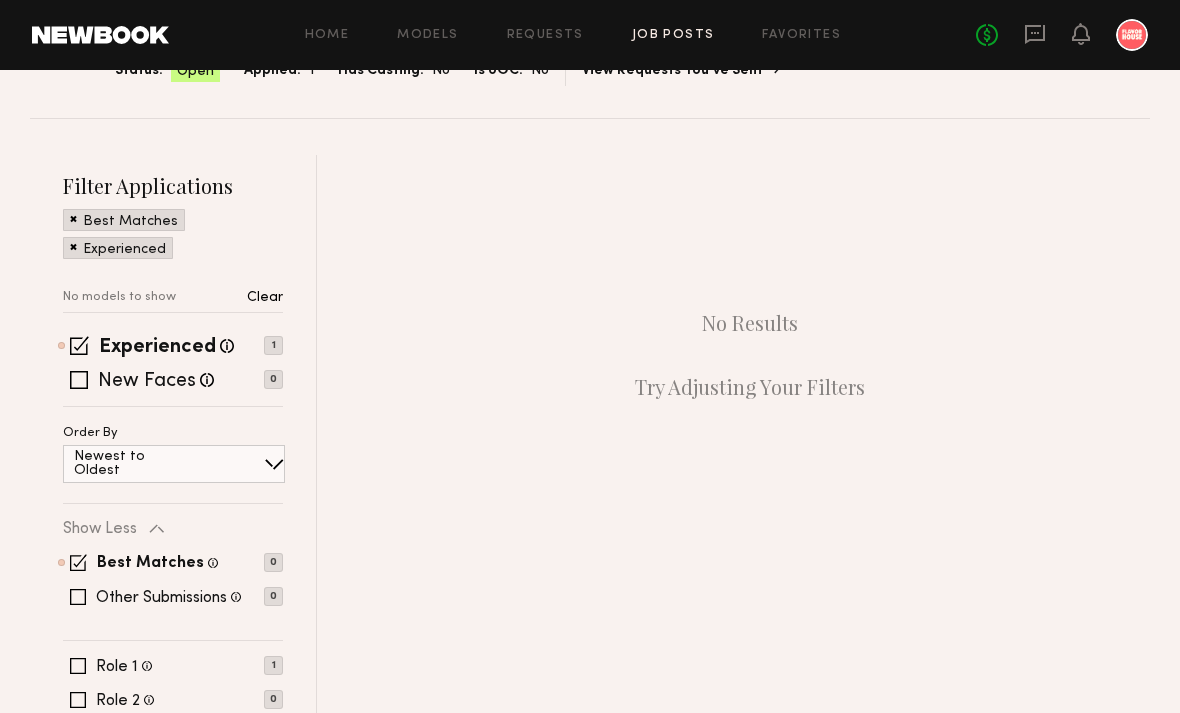 scroll, scrollTop: 0, scrollLeft: 0, axis: both 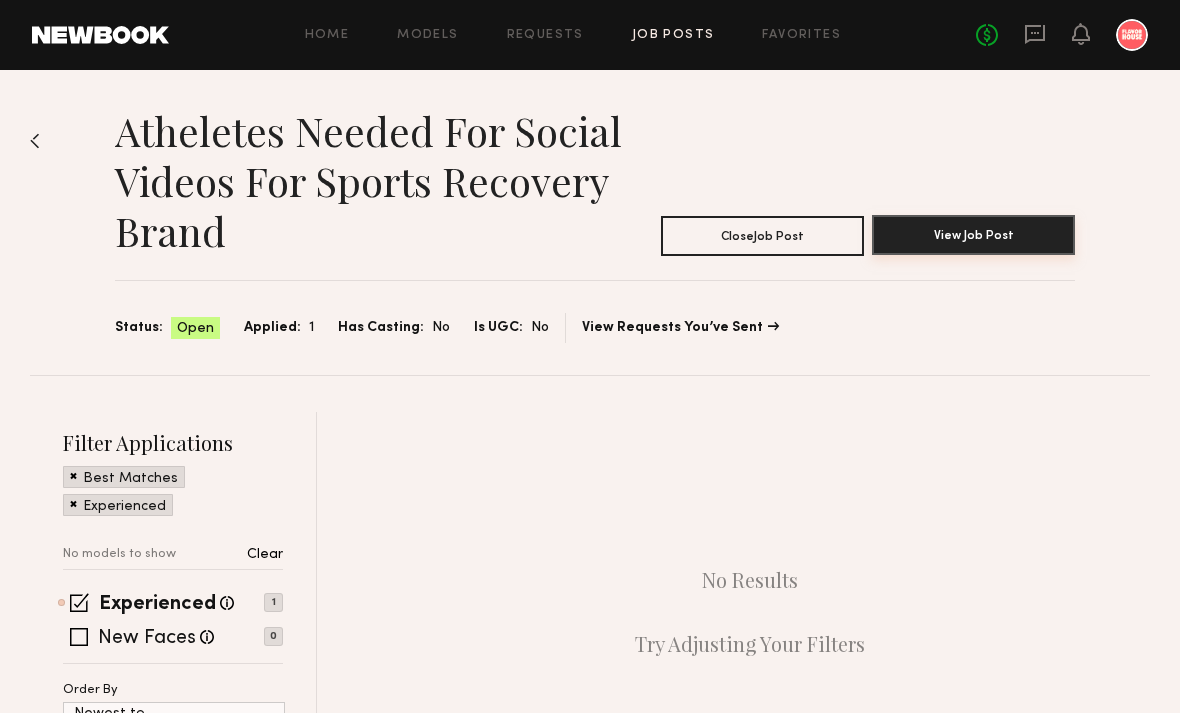 click on "View Job Post" 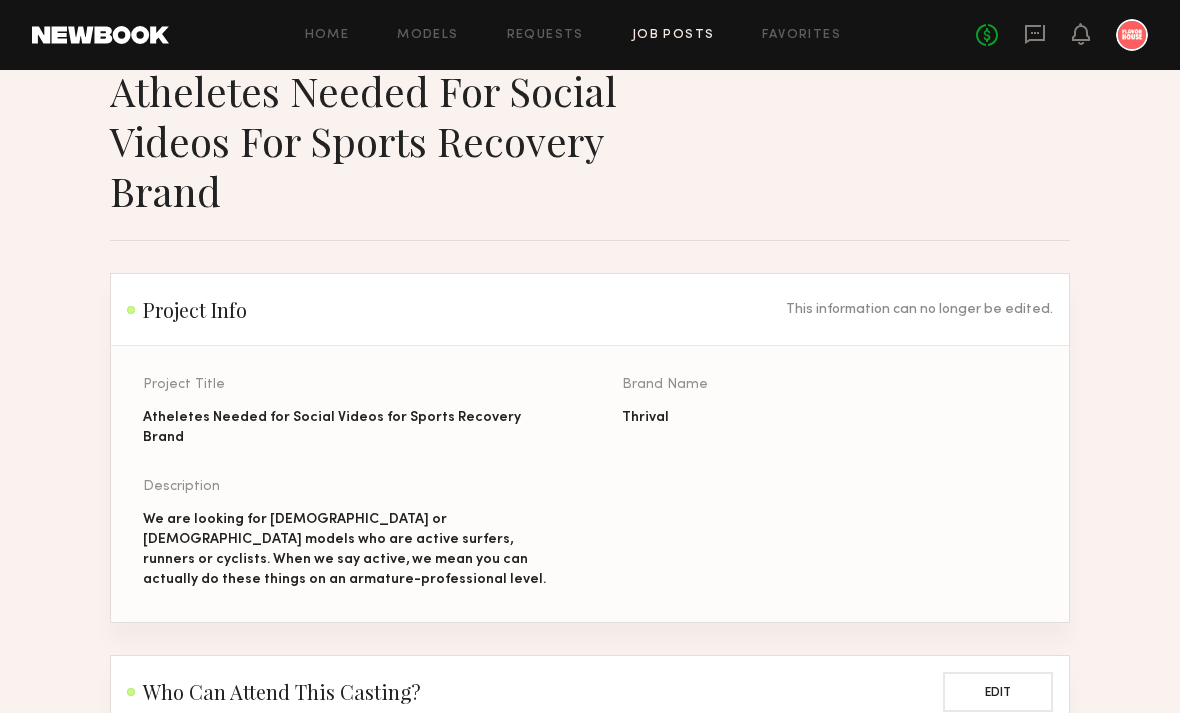 scroll, scrollTop: 0, scrollLeft: 0, axis: both 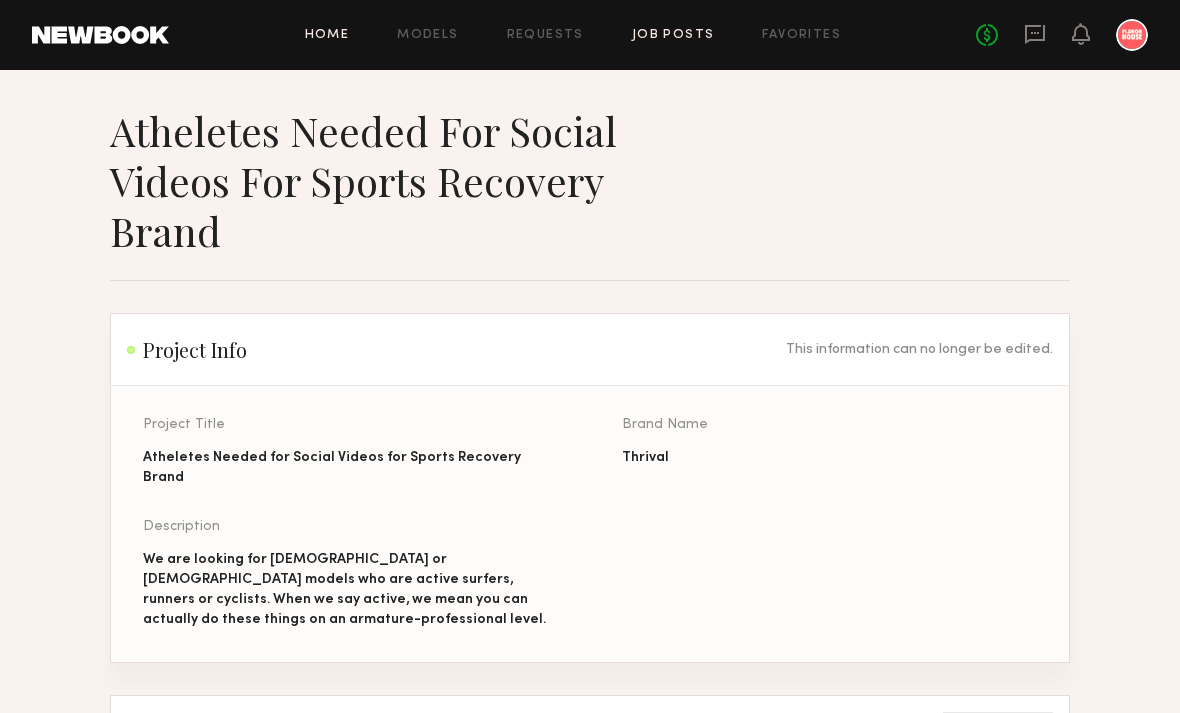 click on "Home" 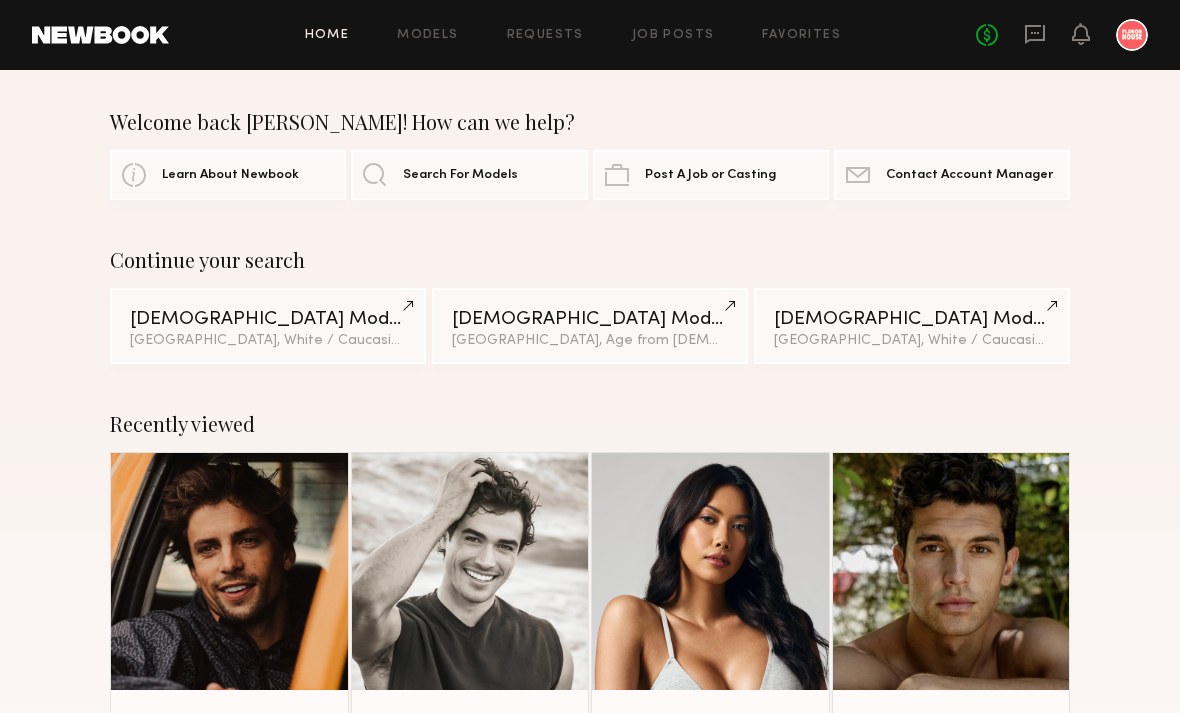 click 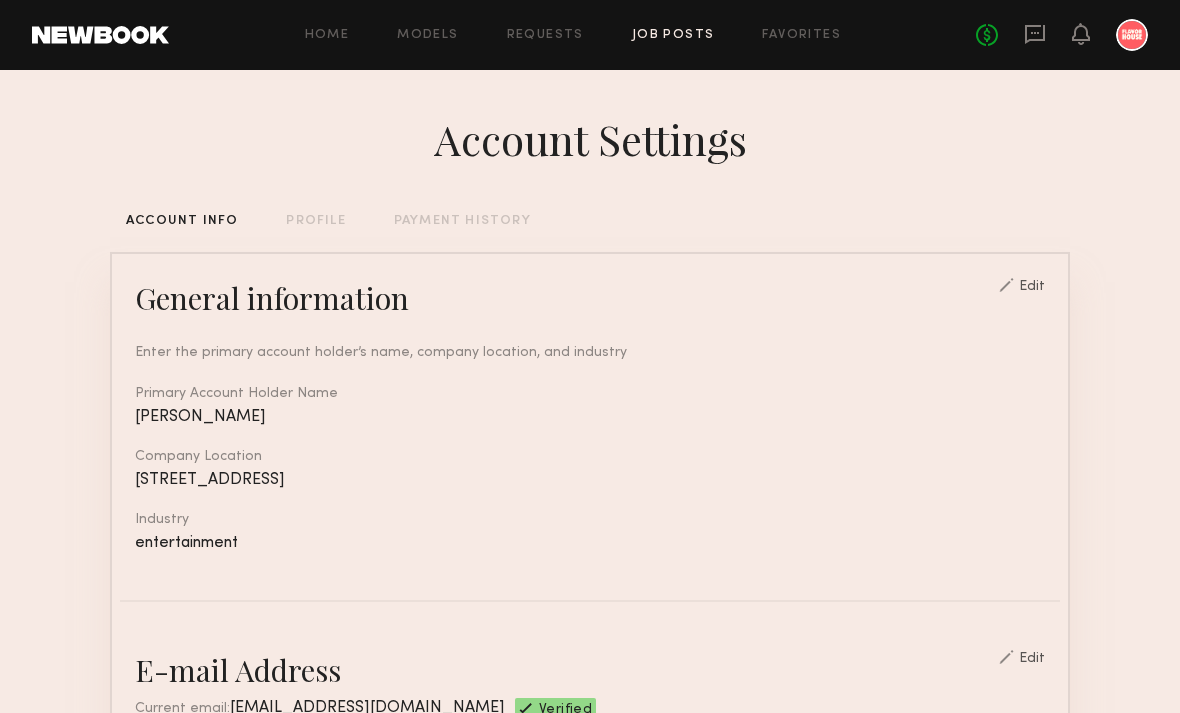 click on "Job Posts" 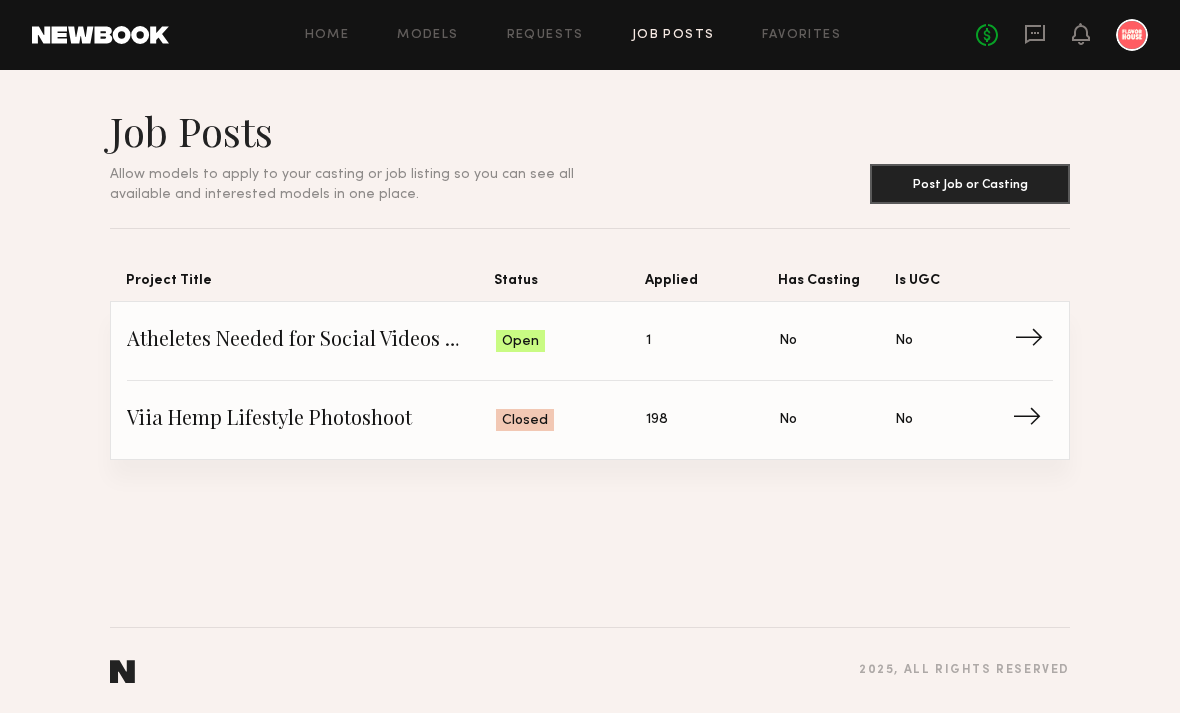 click on "Atheletes Needed for Social Videos for Sports Recovery Brand" 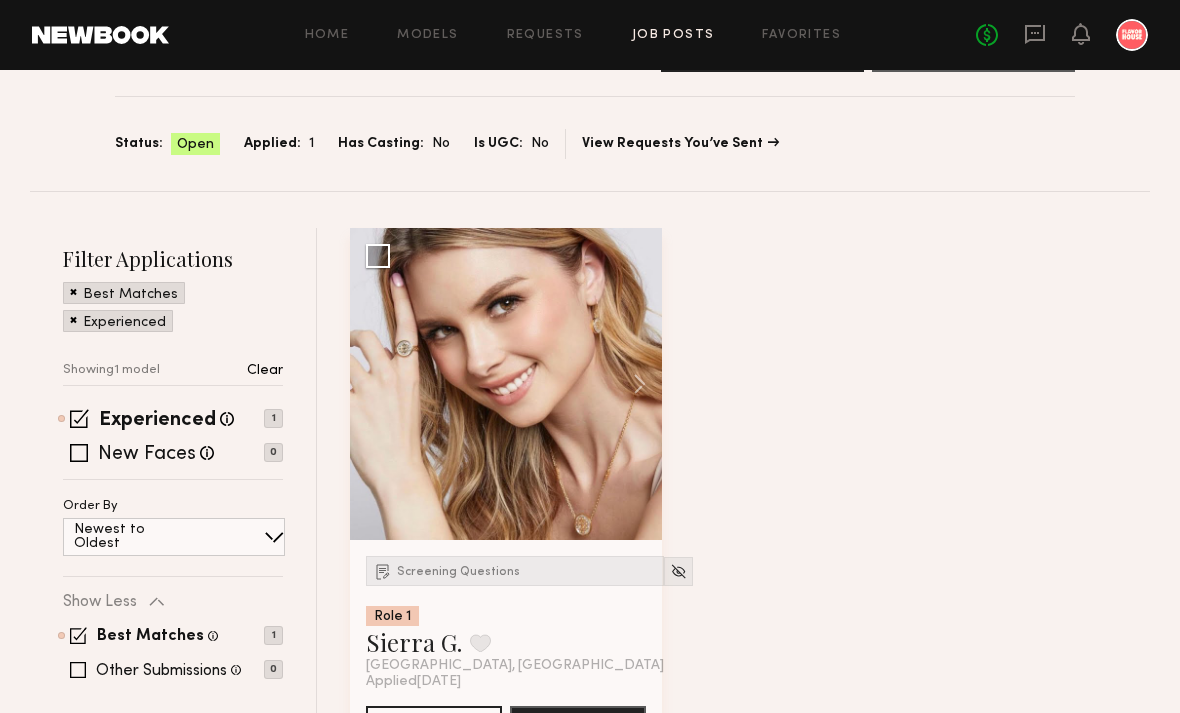 scroll, scrollTop: 257, scrollLeft: 0, axis: vertical 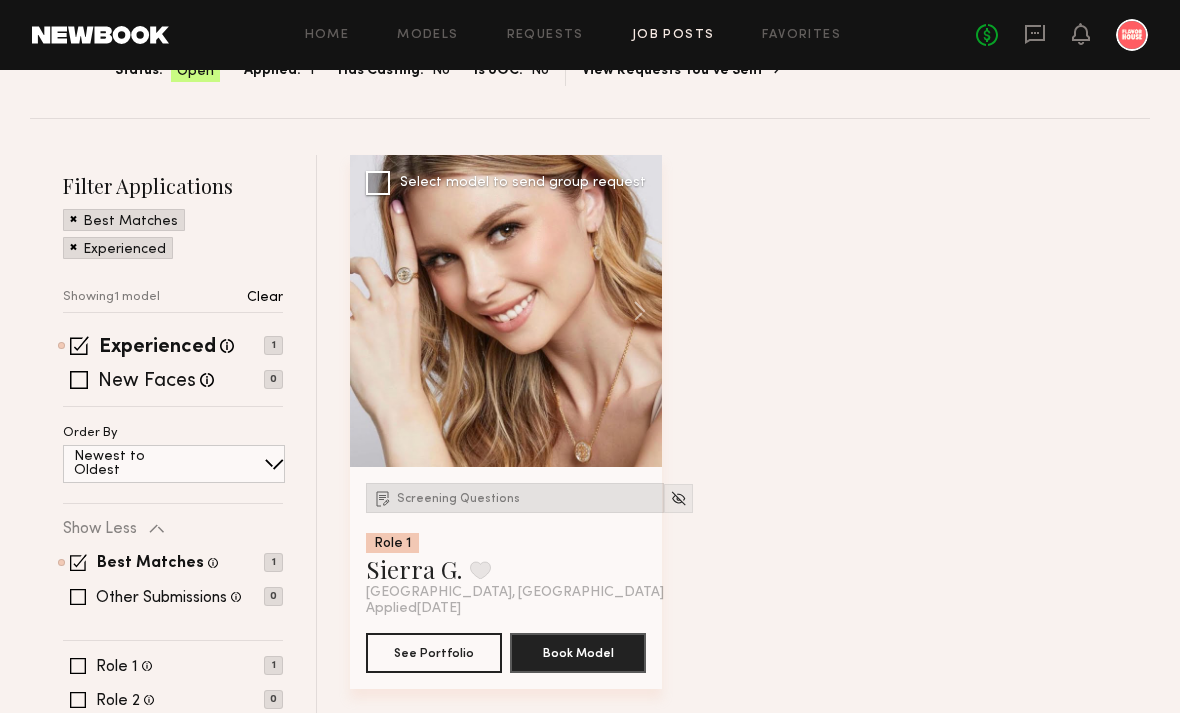 click on "Screening Questions" 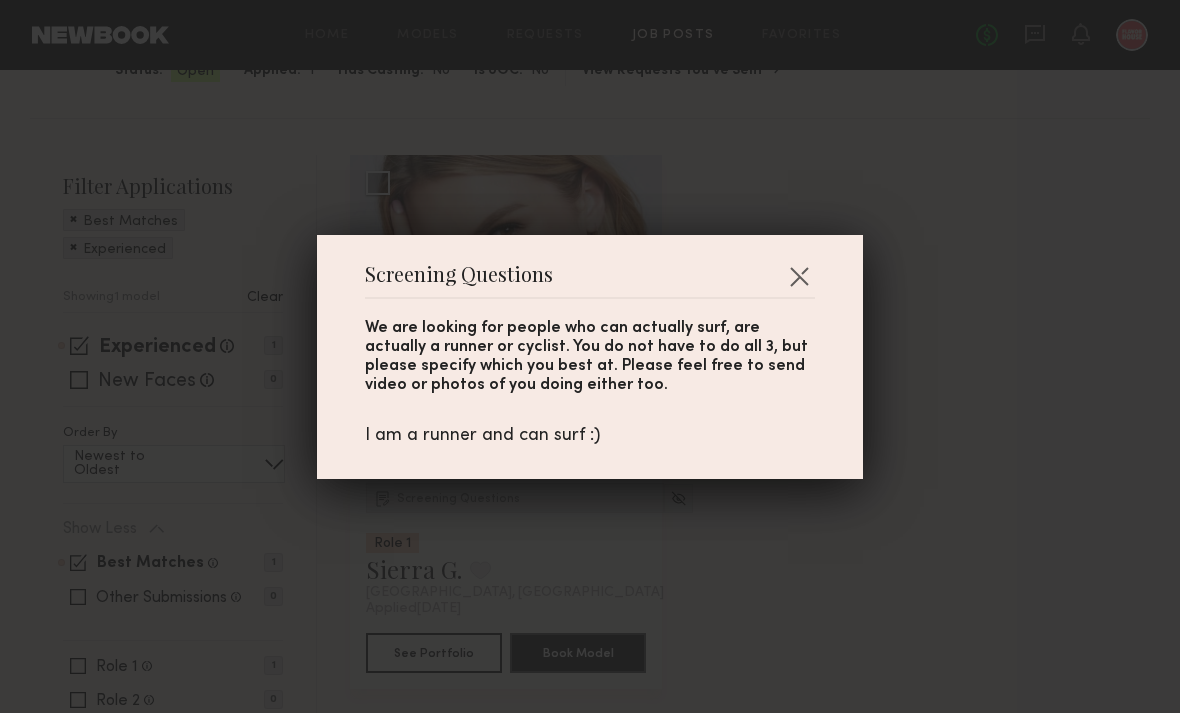 click at bounding box center [799, 276] 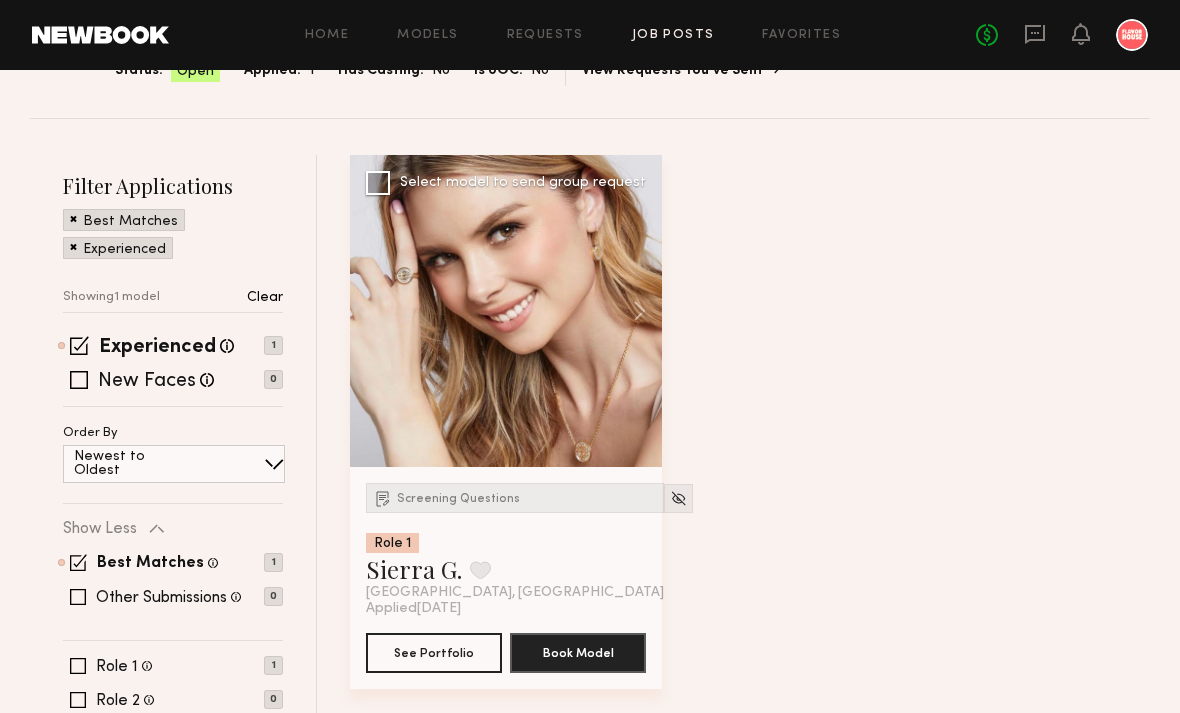 click 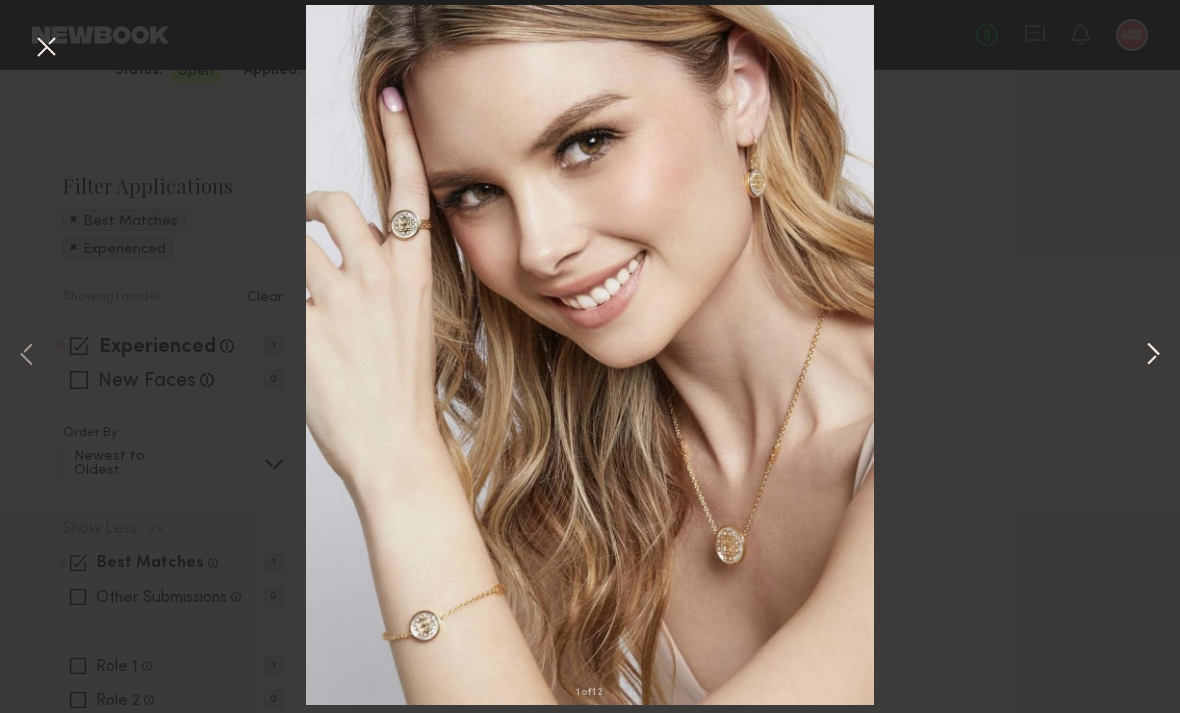 click at bounding box center (1153, 356) 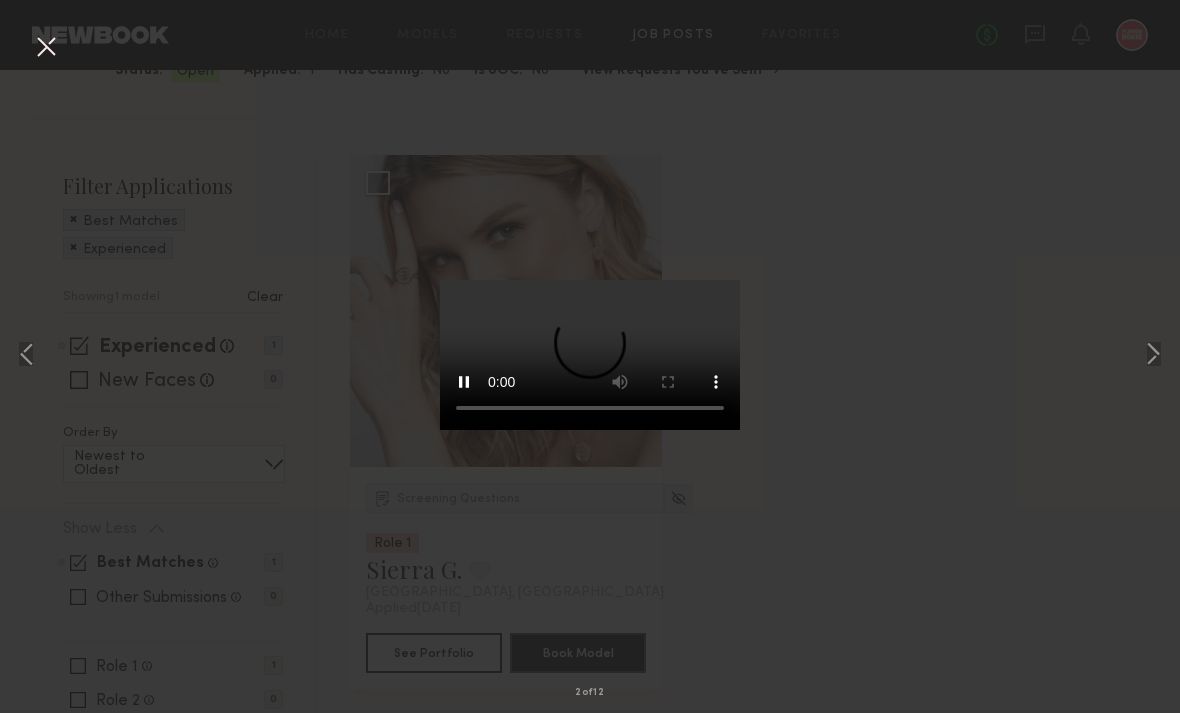 type 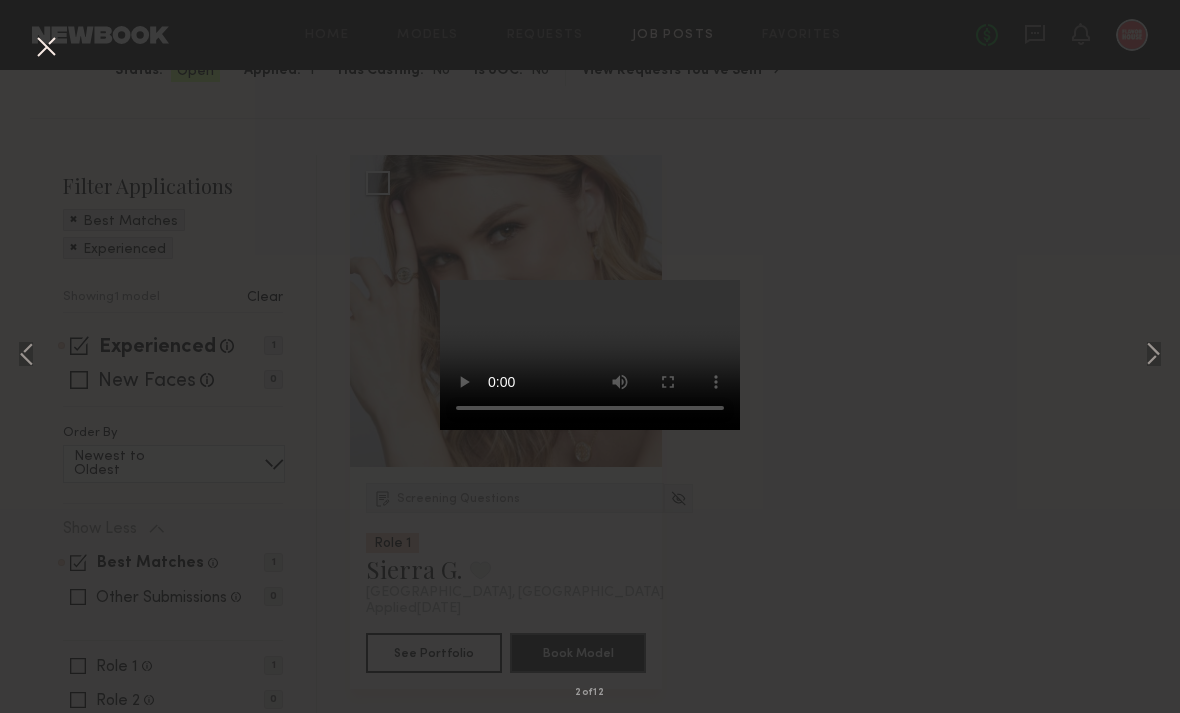 click at bounding box center [590, 355] 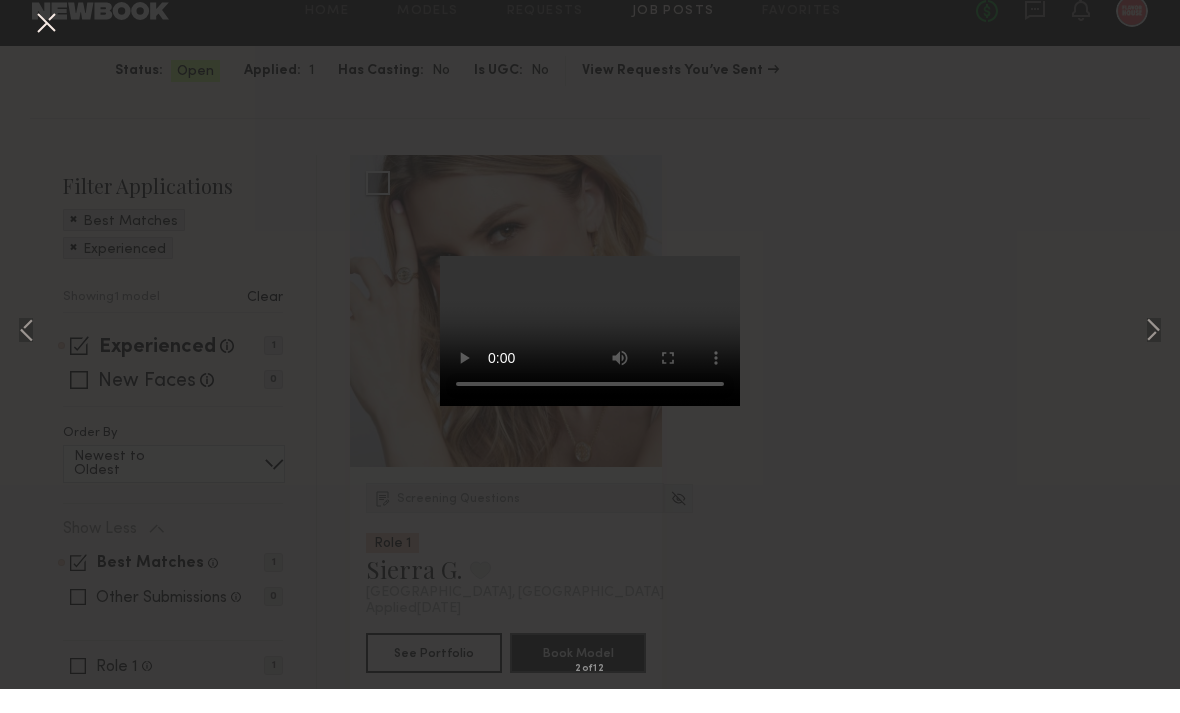 scroll, scrollTop: 257, scrollLeft: 0, axis: vertical 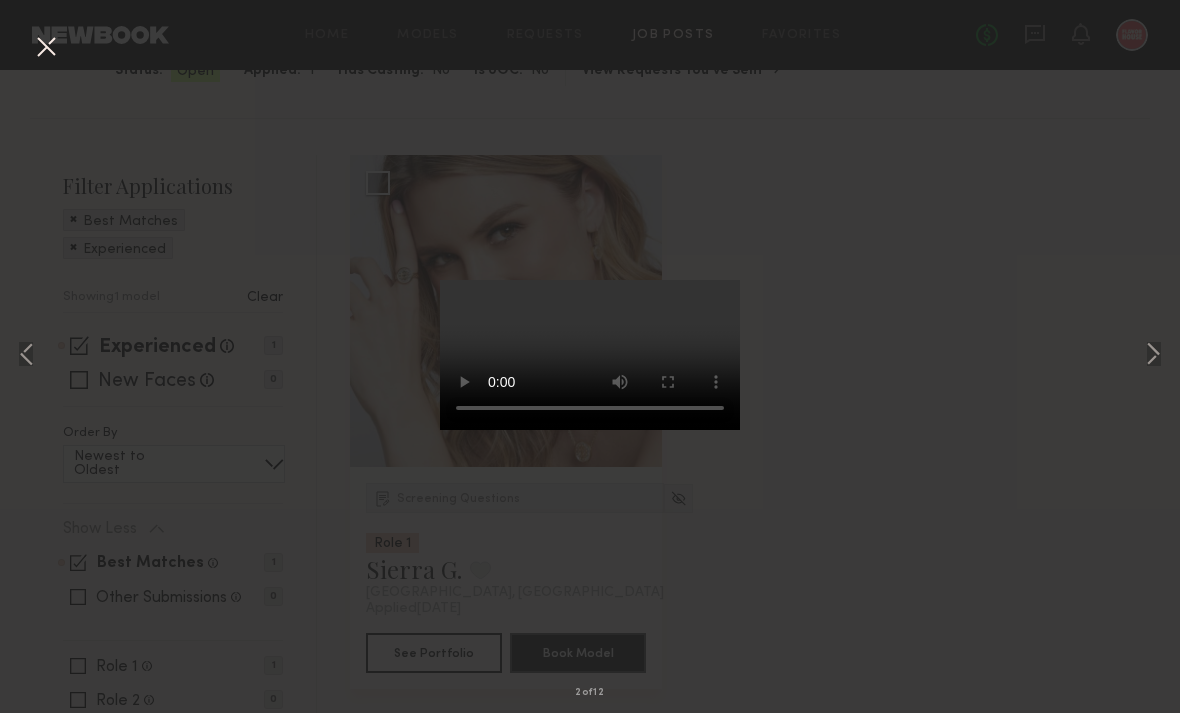 click at bounding box center (46, 48) 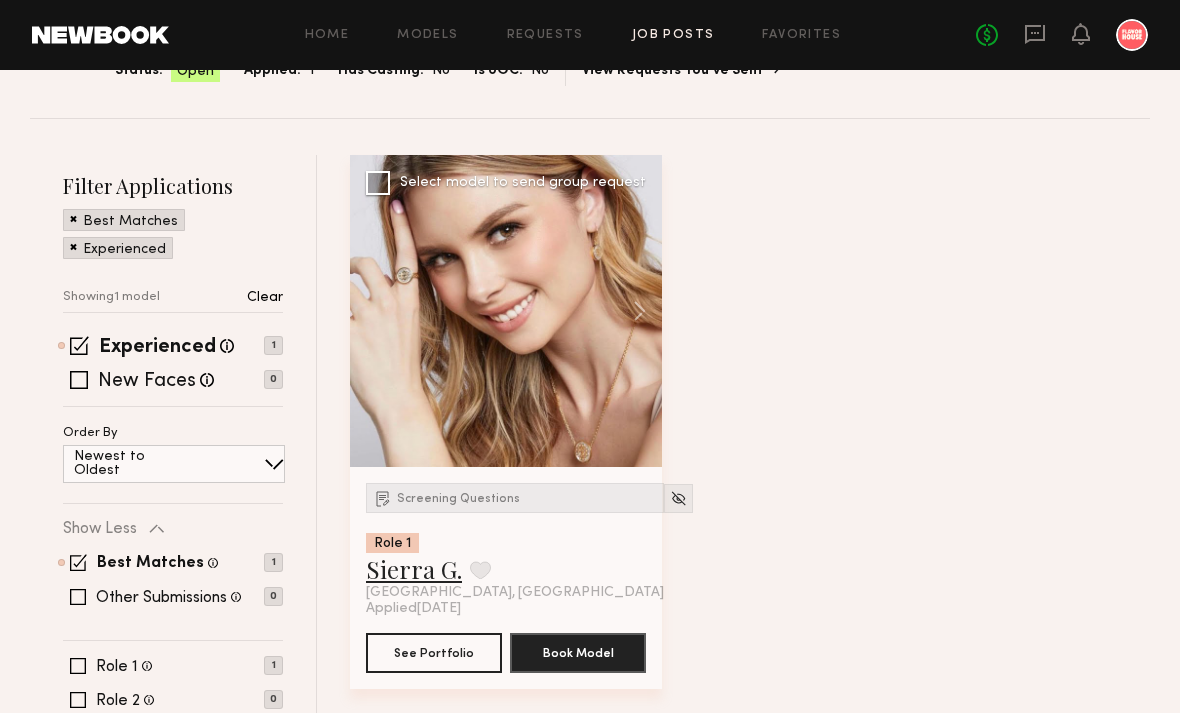 click on "Sierra G." 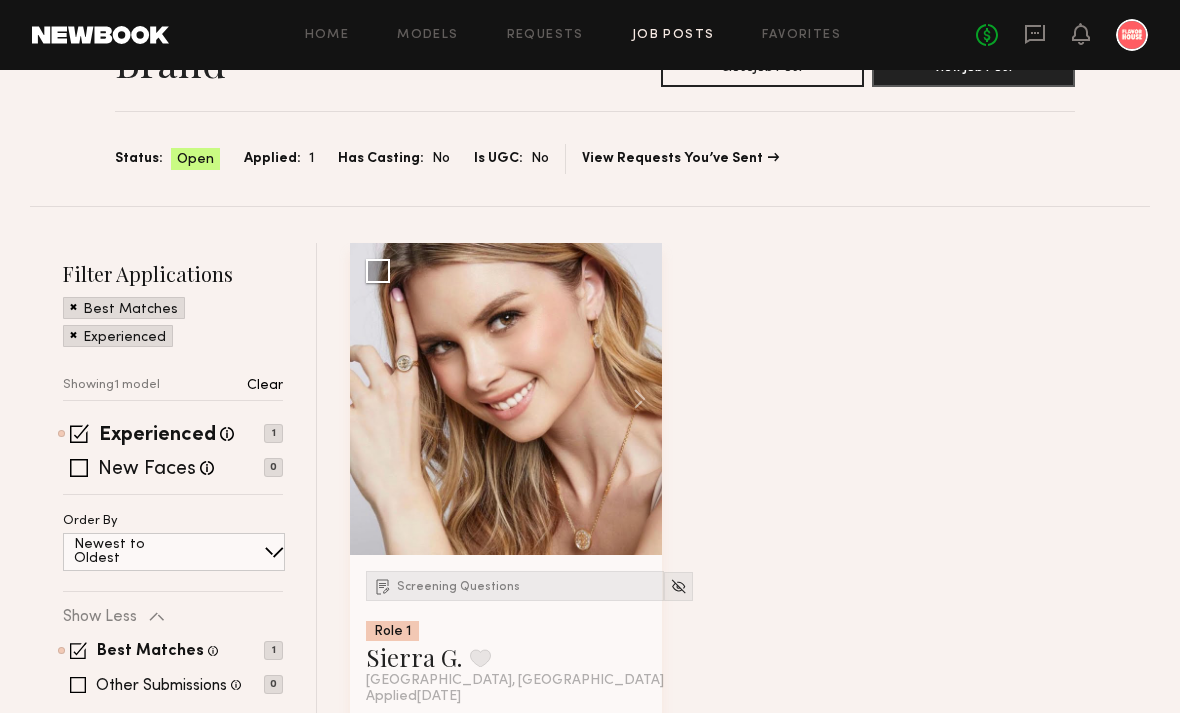 scroll, scrollTop: 0, scrollLeft: 0, axis: both 